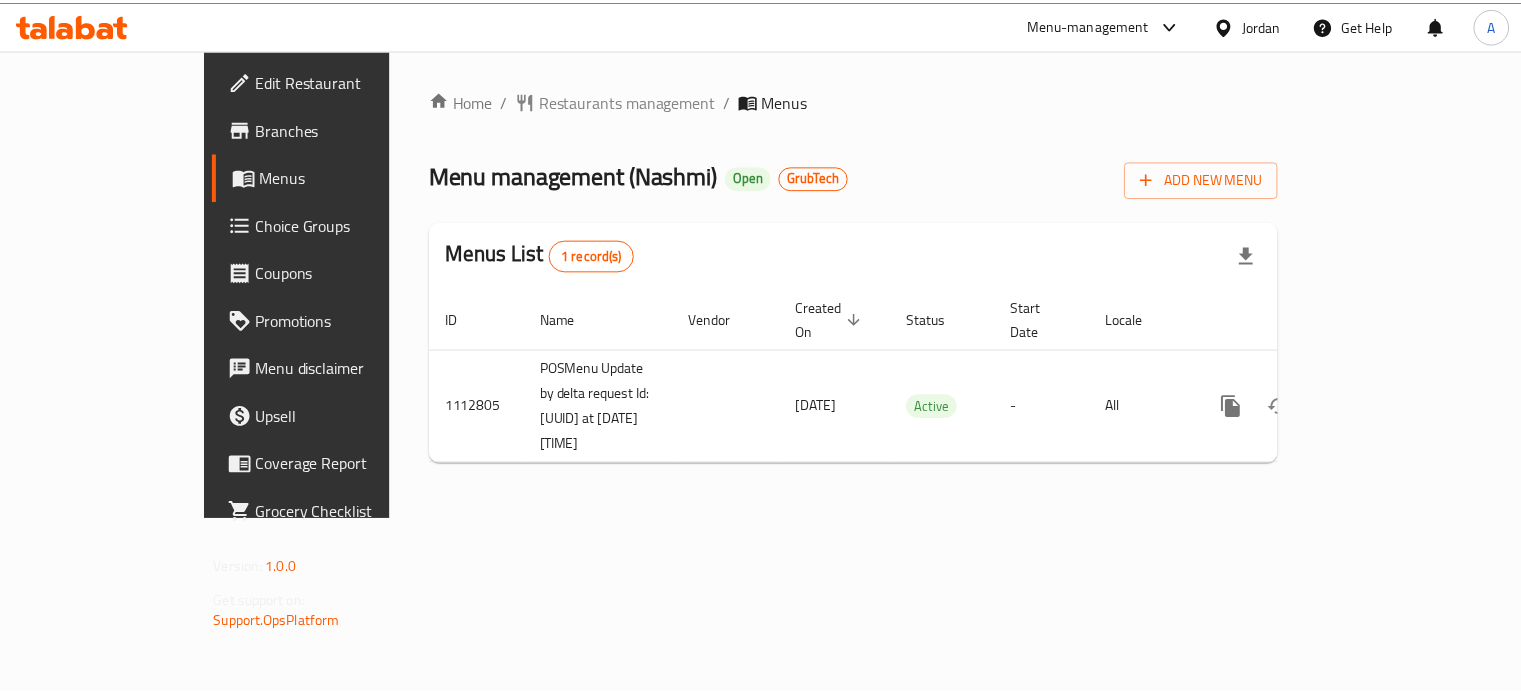 scroll, scrollTop: 0, scrollLeft: 0, axis: both 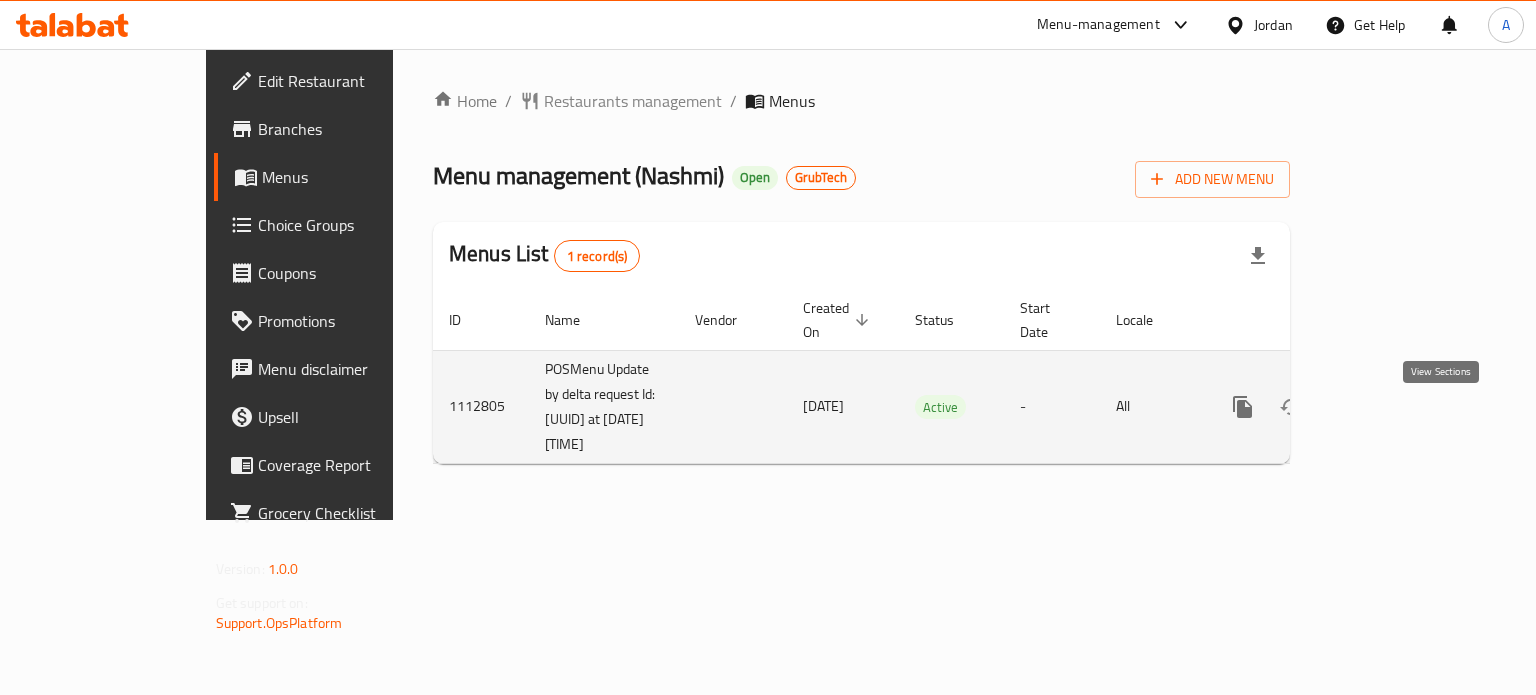 click at bounding box center [1387, 407] 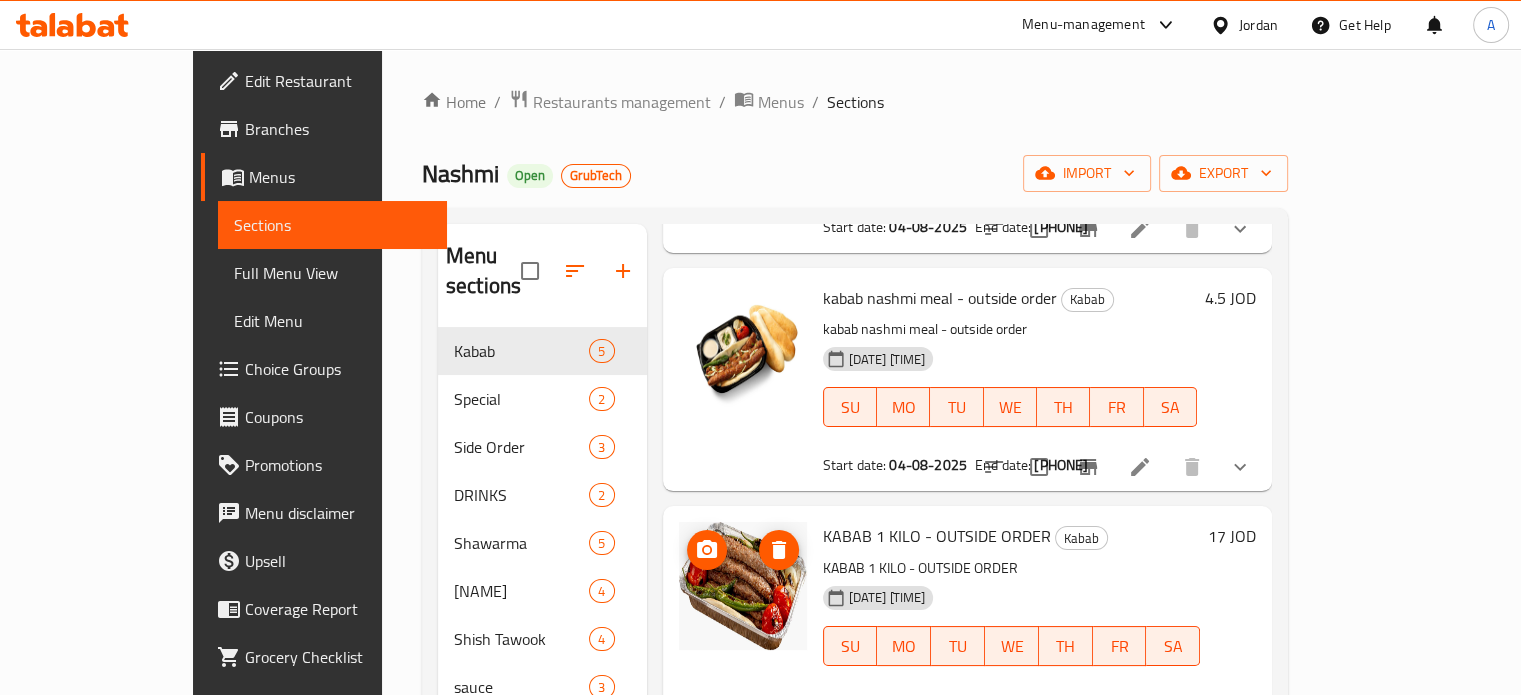 scroll, scrollTop: 547, scrollLeft: 0, axis: vertical 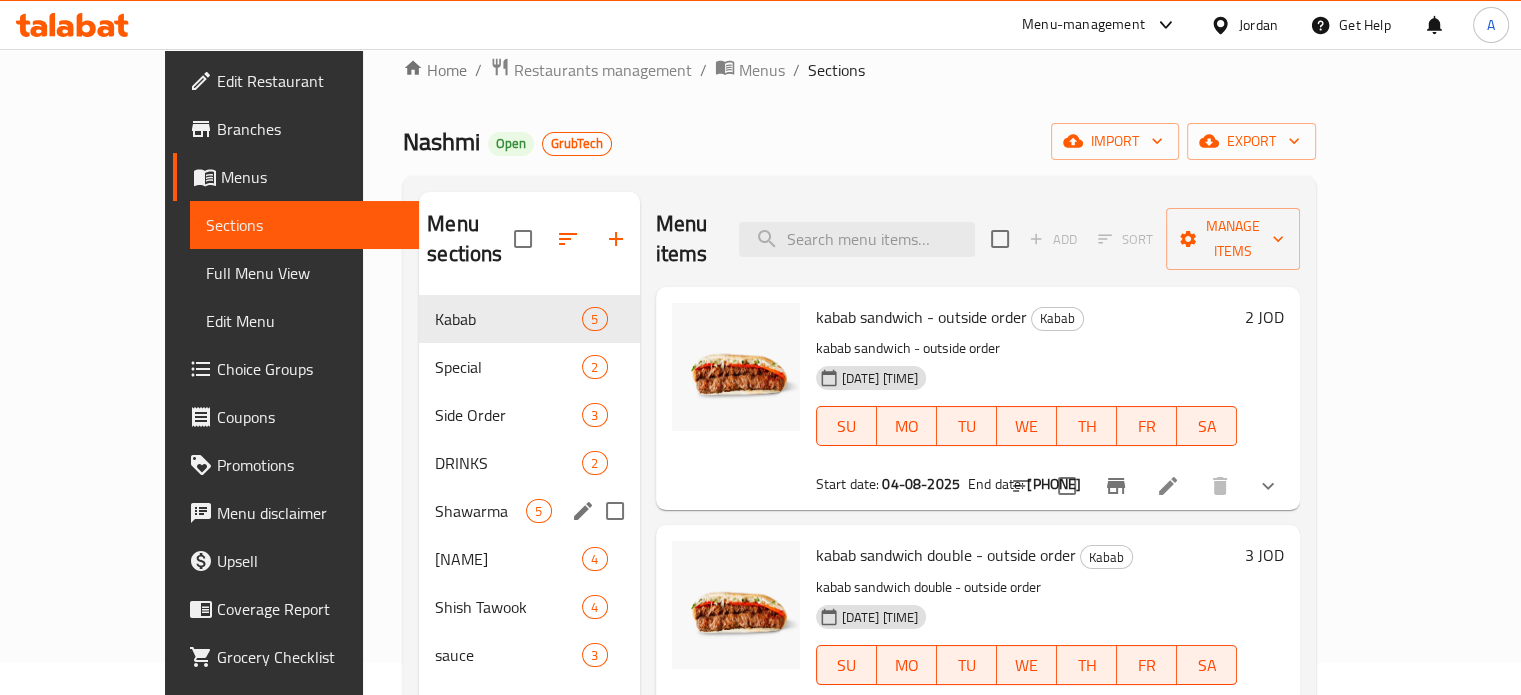 click on "Shawarma" at bounding box center [480, 511] 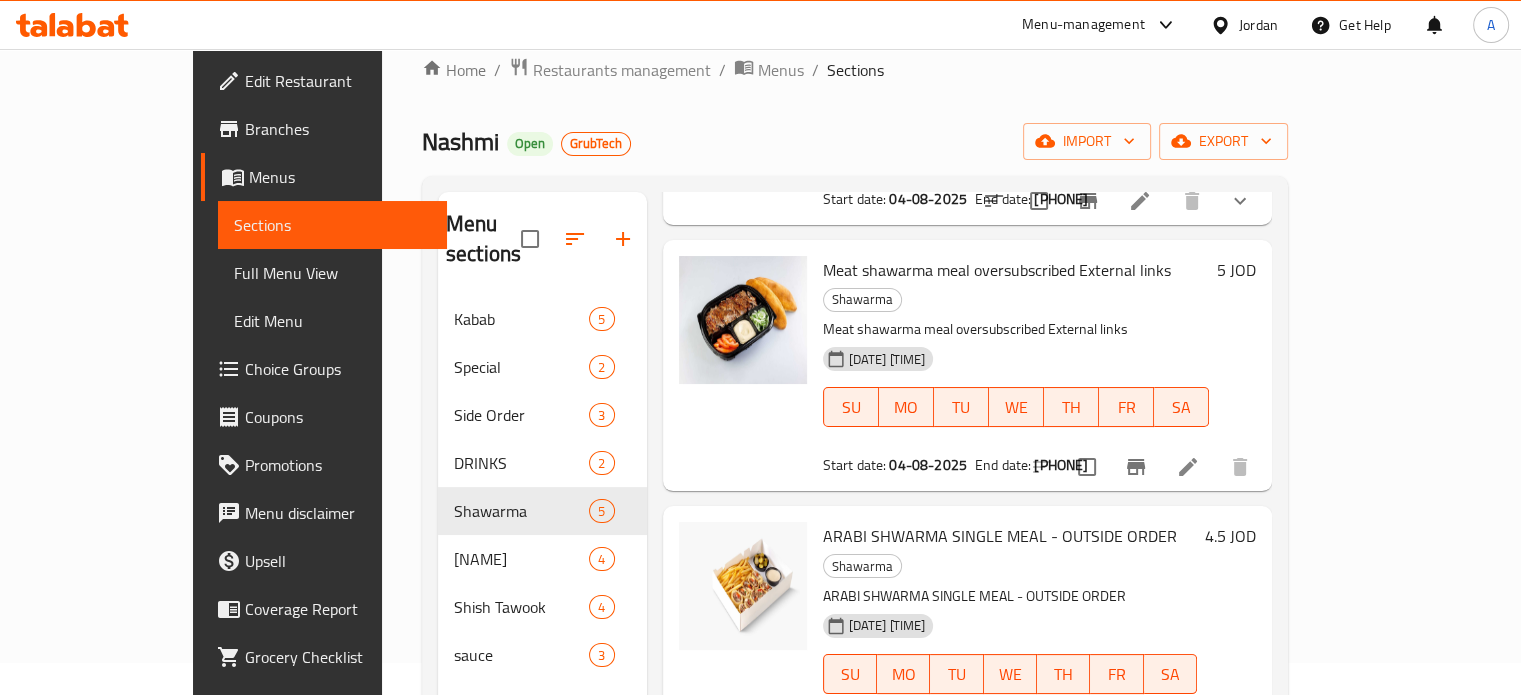 scroll, scrollTop: 547, scrollLeft: 0, axis: vertical 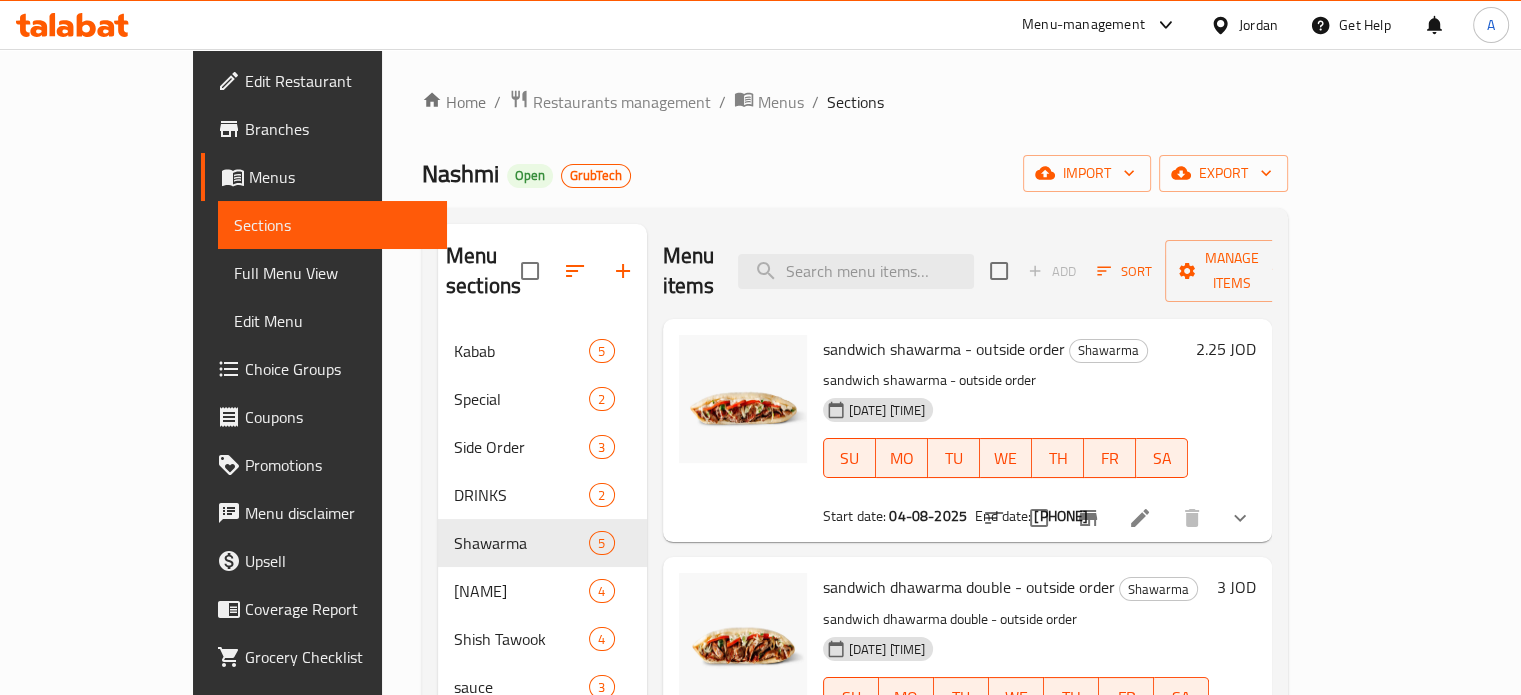 click on "Edit Menu" at bounding box center (332, 321) 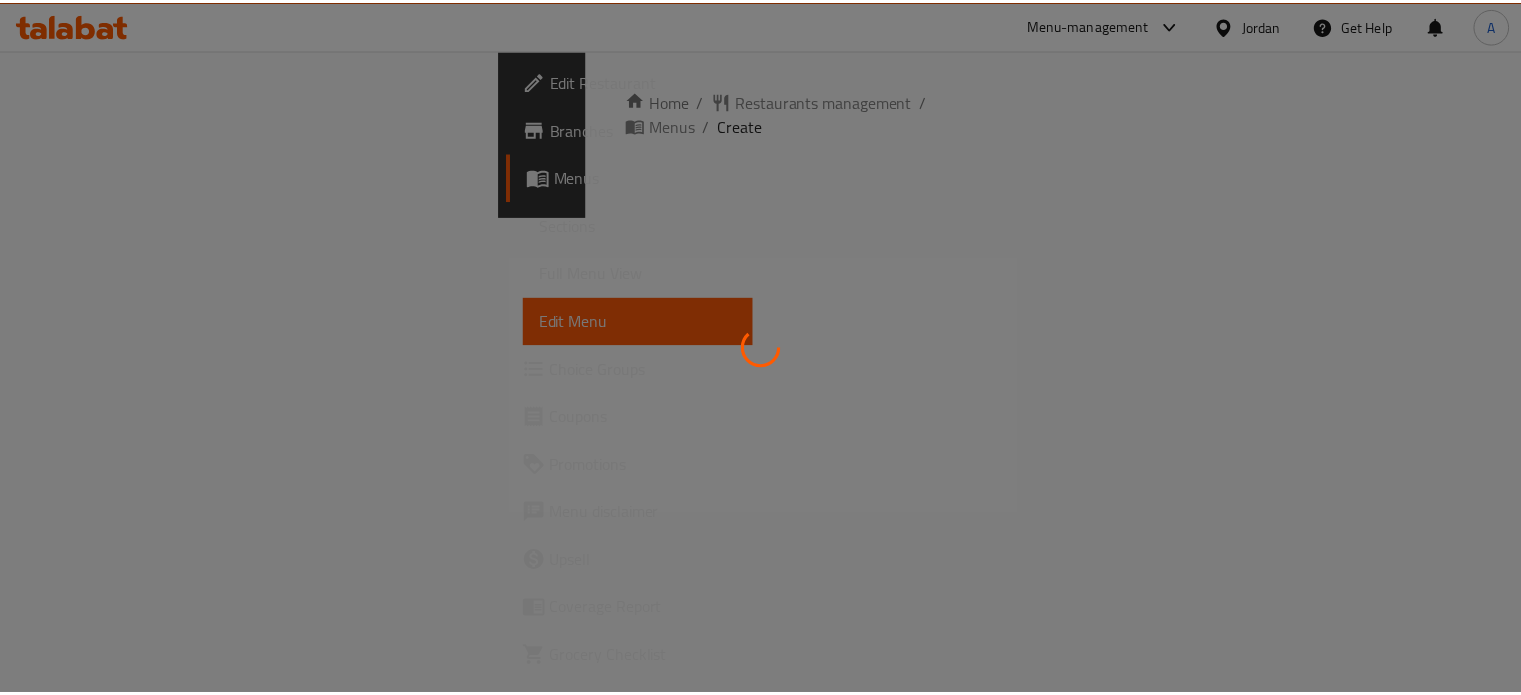 scroll, scrollTop: 0, scrollLeft: 0, axis: both 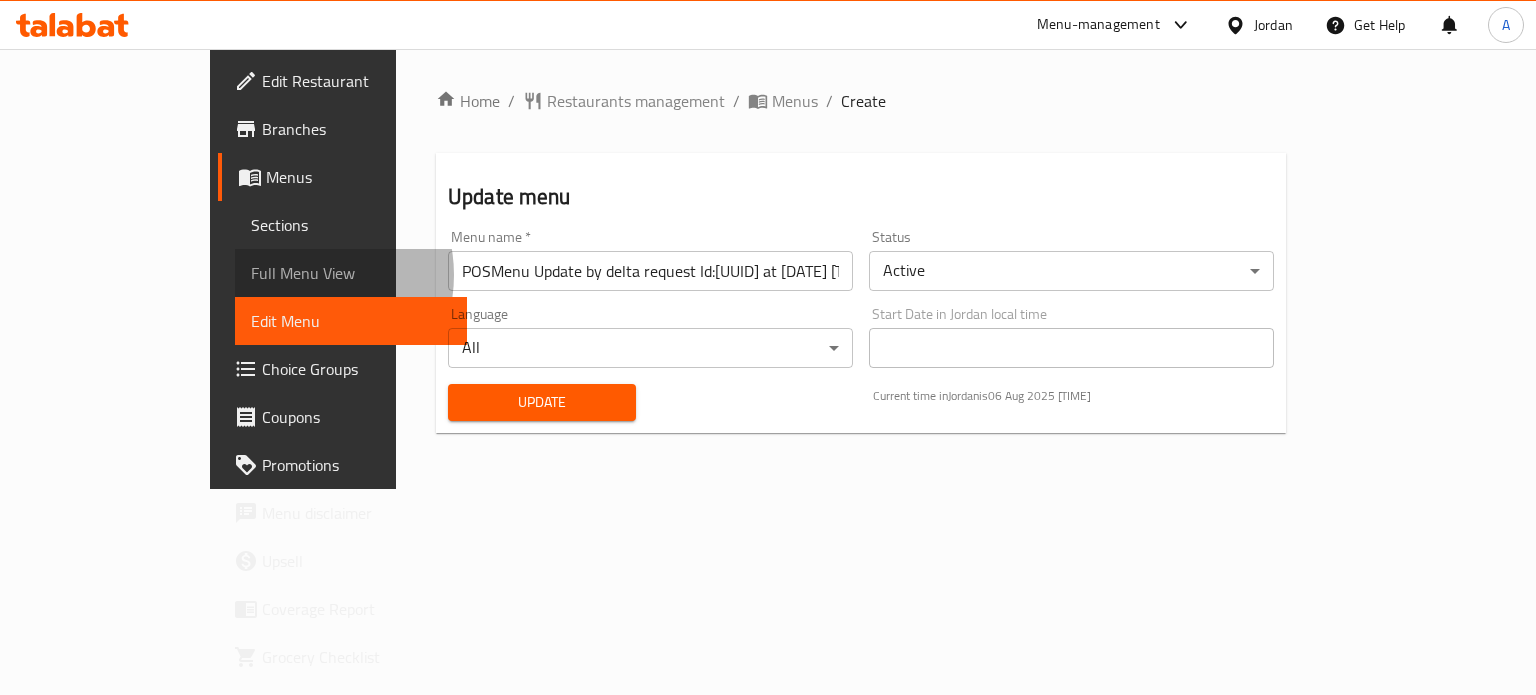 click on "Full Menu View" at bounding box center [351, 273] 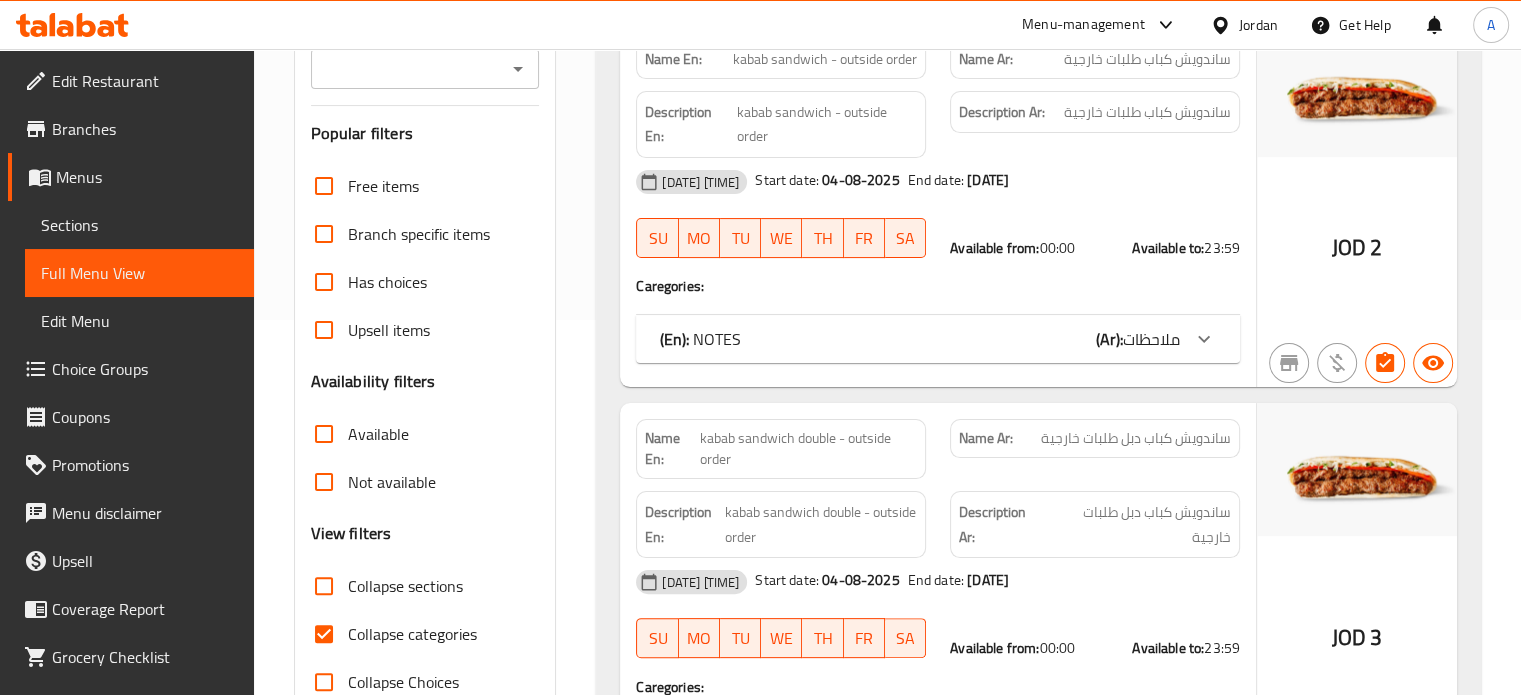 scroll, scrollTop: 312, scrollLeft: 0, axis: vertical 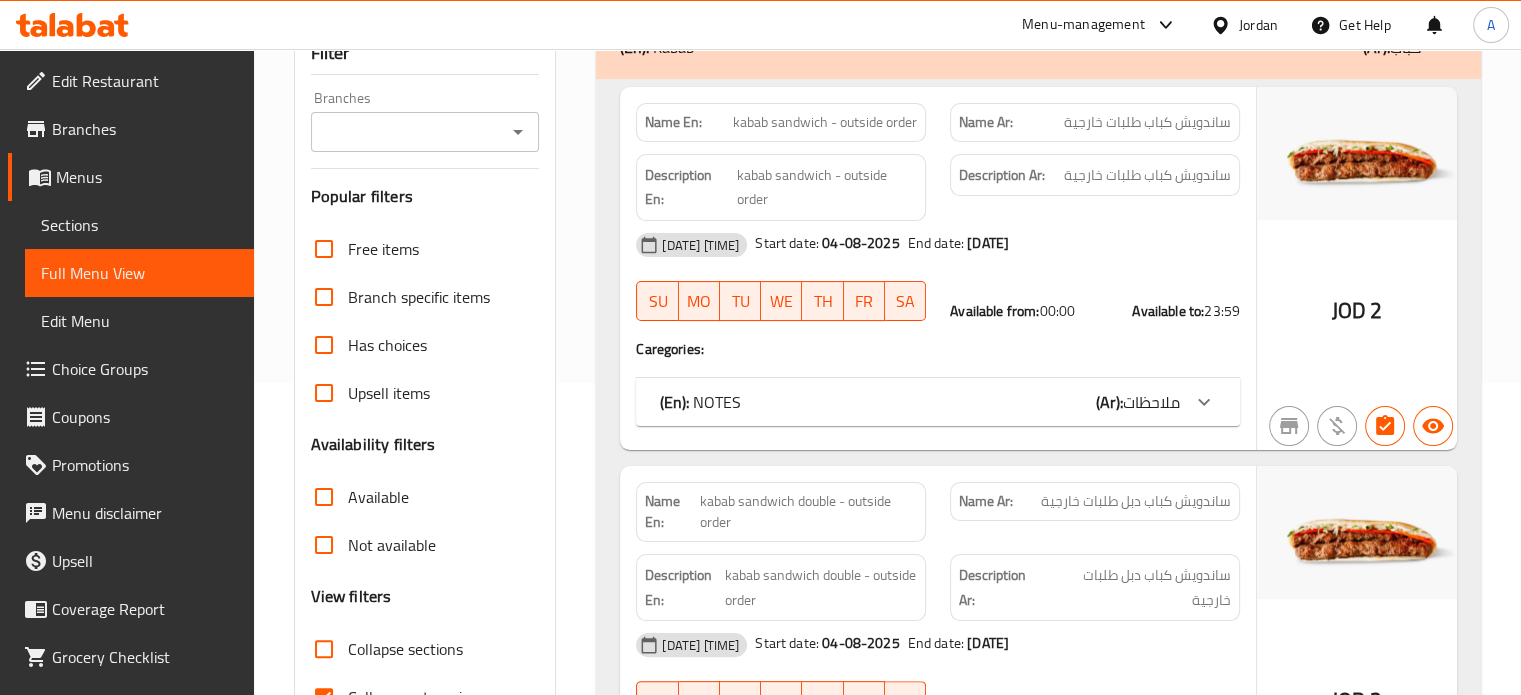 click on "JOD" at bounding box center (1349, 310) 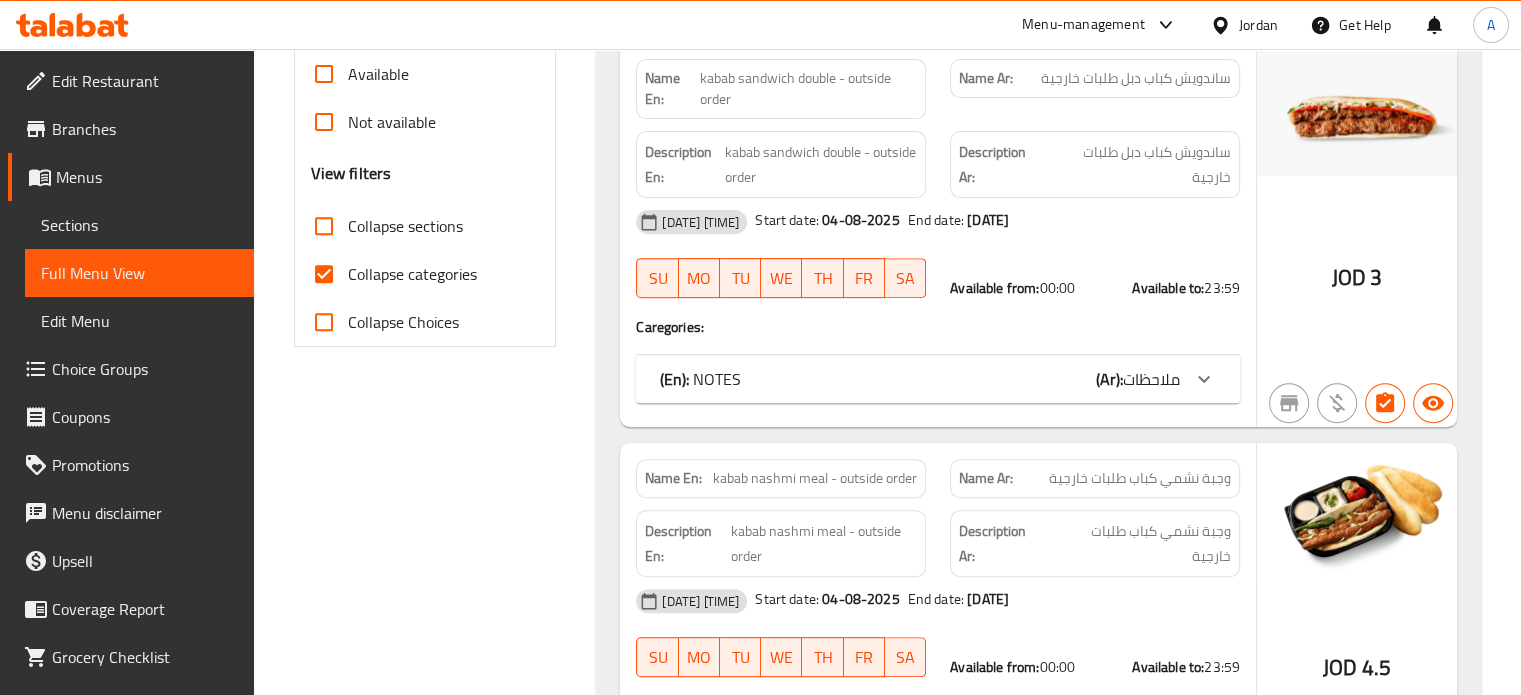 scroll, scrollTop: 738, scrollLeft: 0, axis: vertical 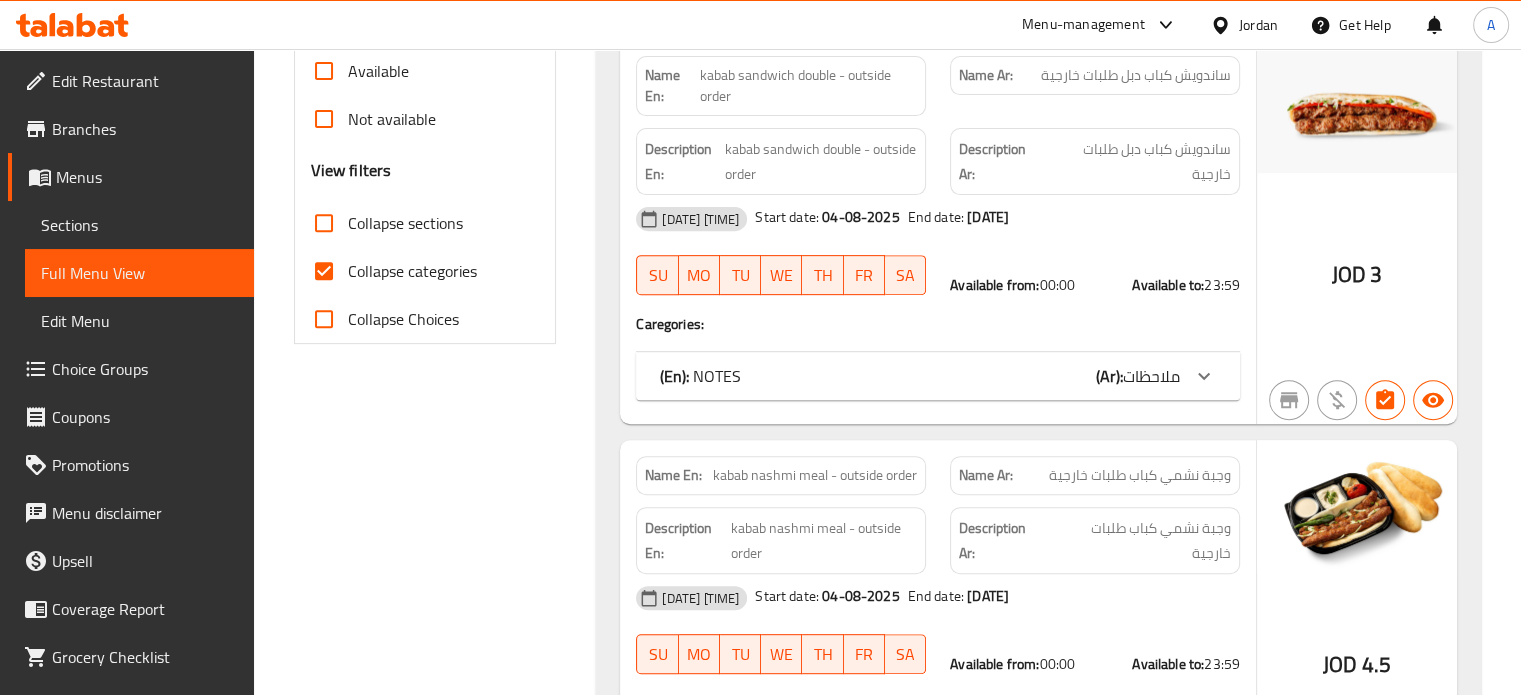 click on "JOD" at bounding box center (1349, 274) 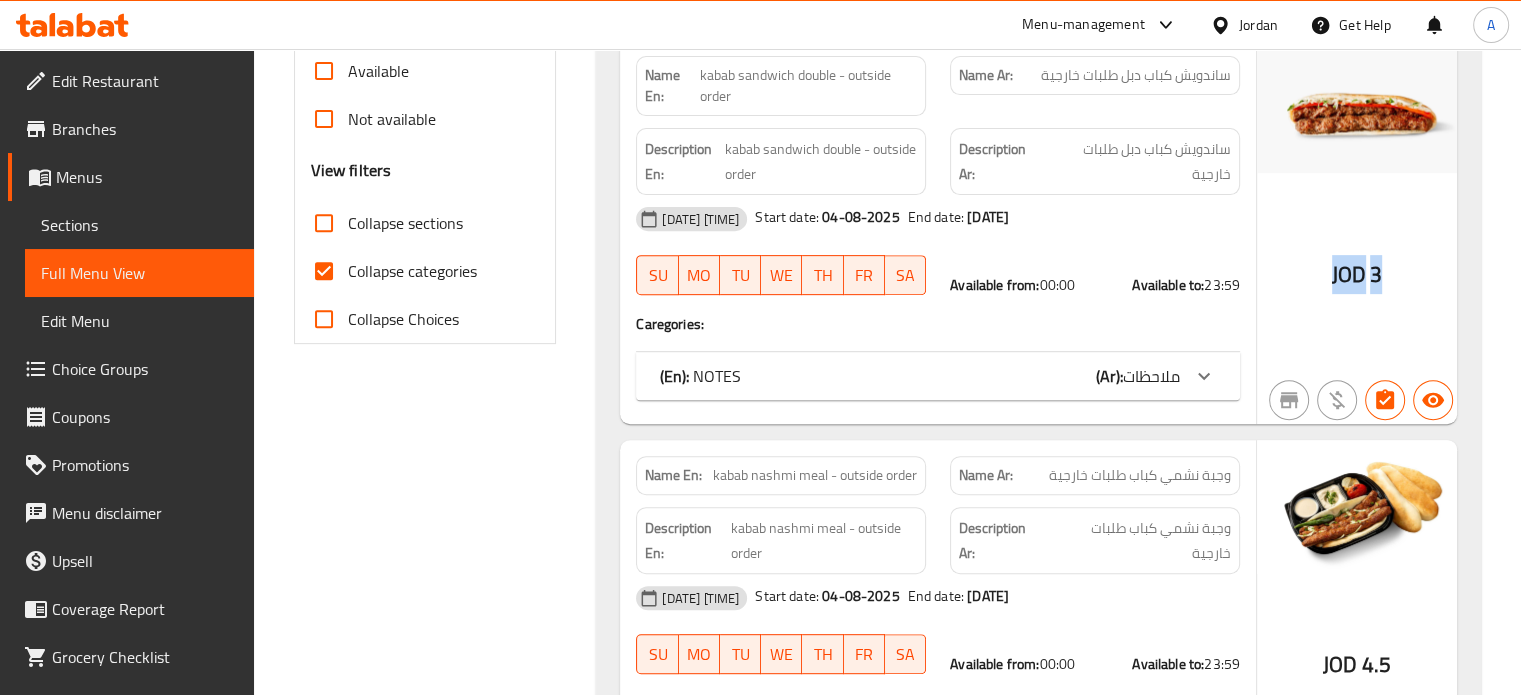 click on "JOD" at bounding box center [1349, 274] 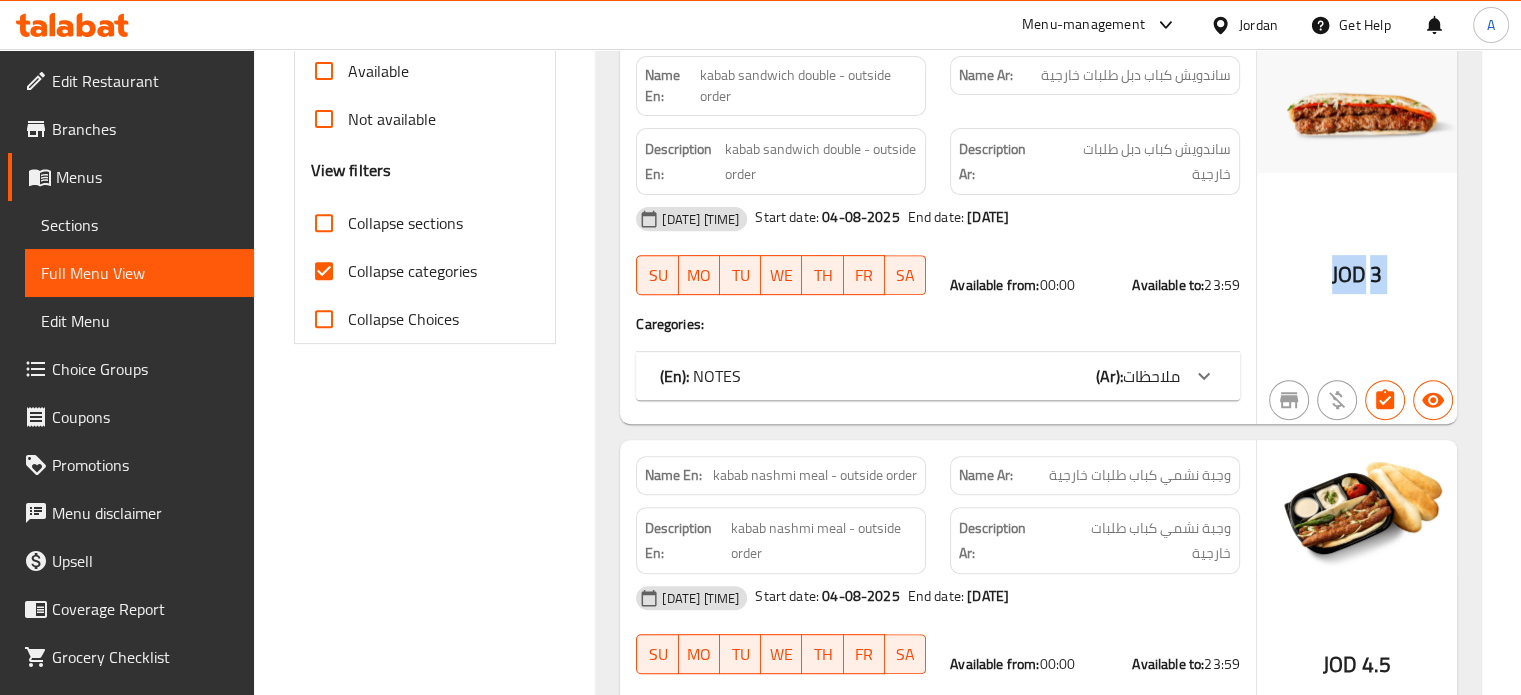 click on "JOD" at bounding box center (1349, 274) 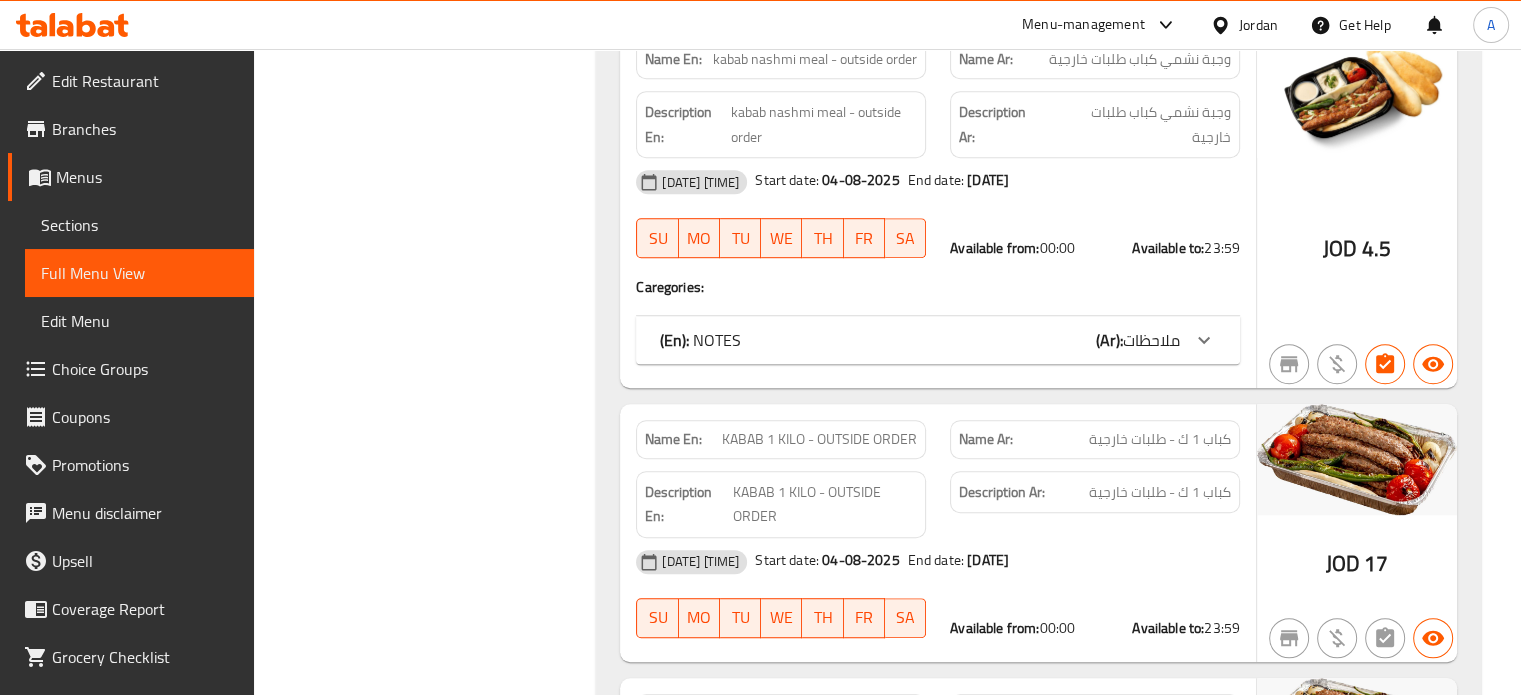 scroll, scrollTop: 1155, scrollLeft: 0, axis: vertical 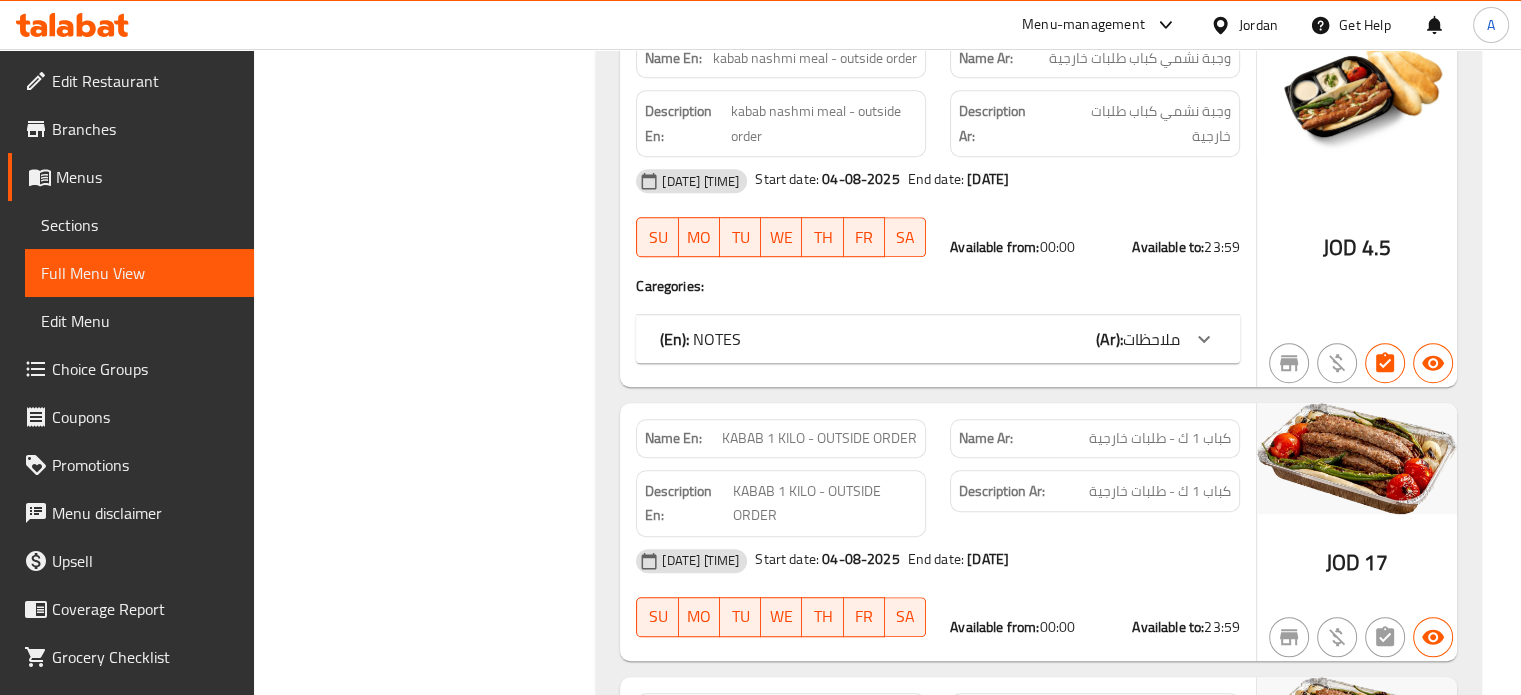 click on "JOD" at bounding box center (1340, 247) 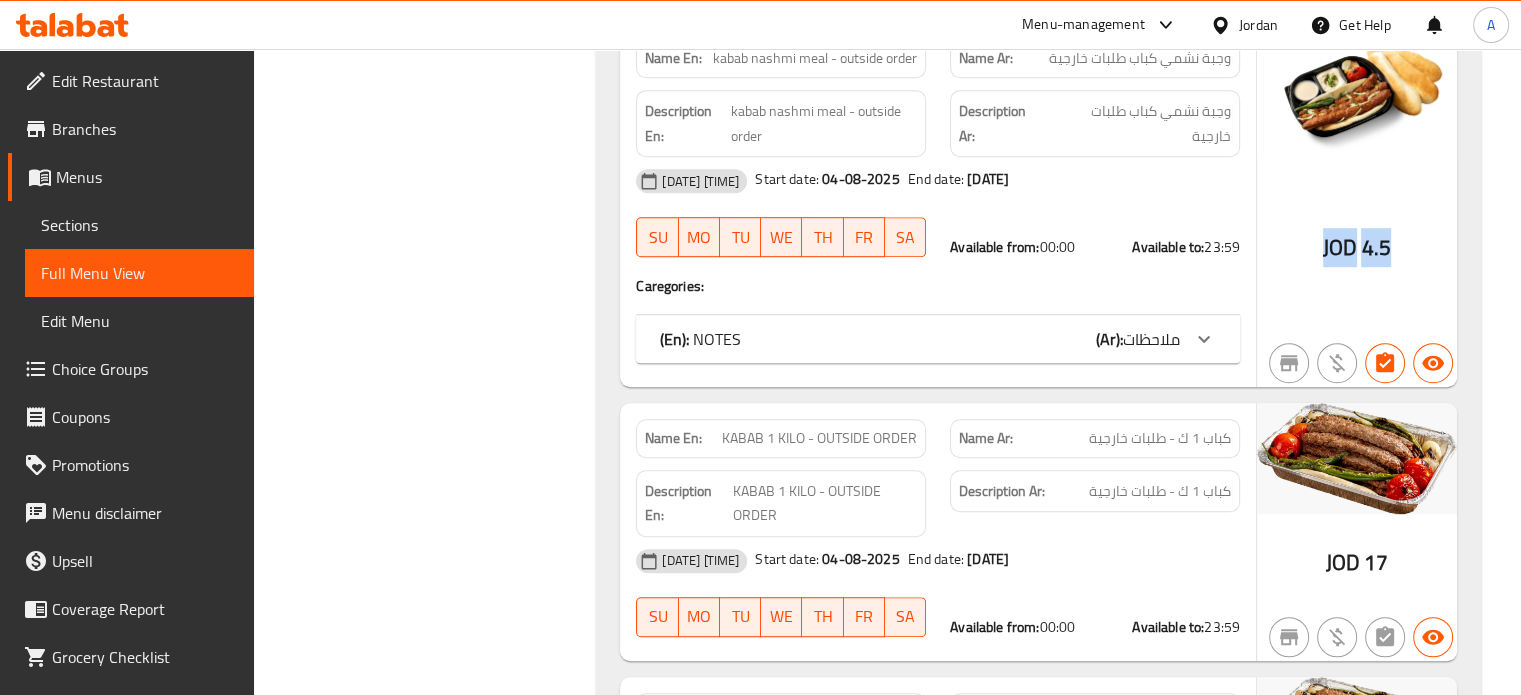 click on "JOD" at bounding box center (1340, 247) 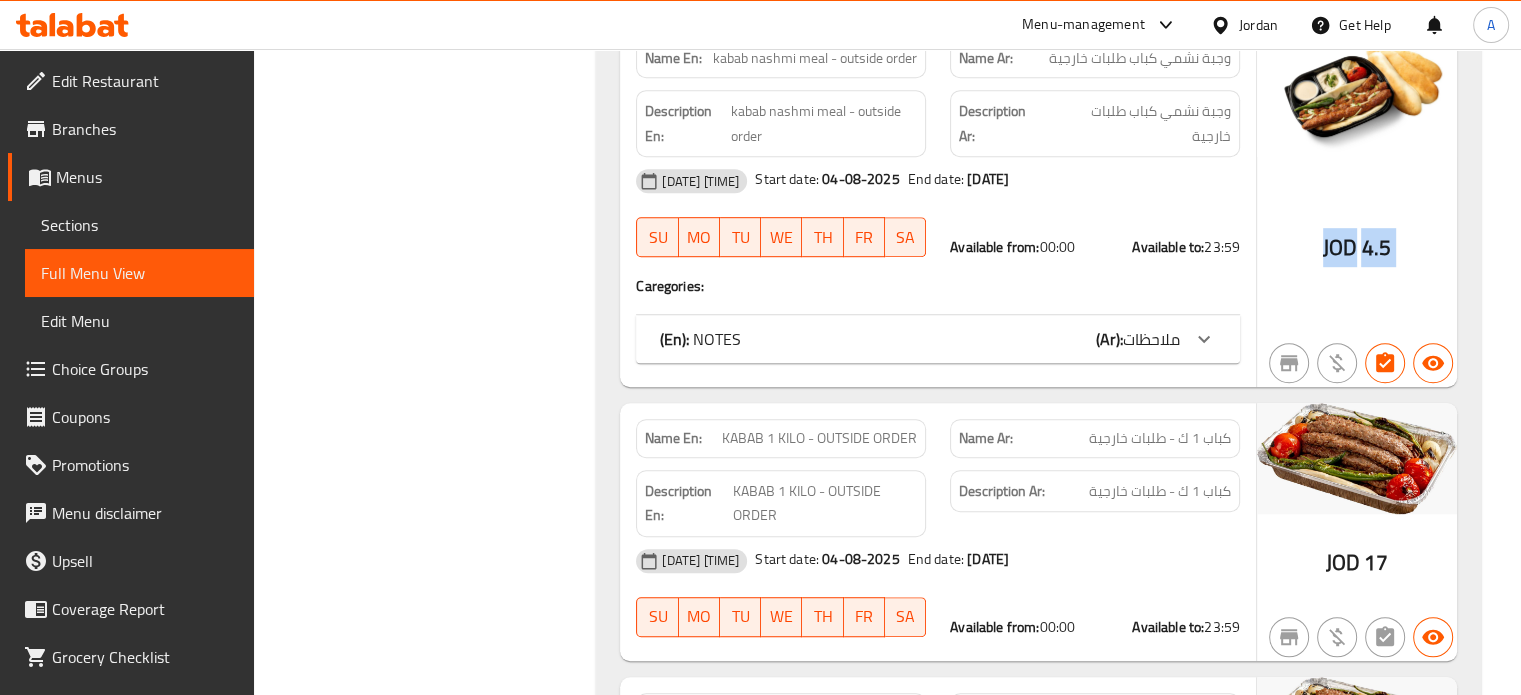 click on "JOD" at bounding box center [1340, 247] 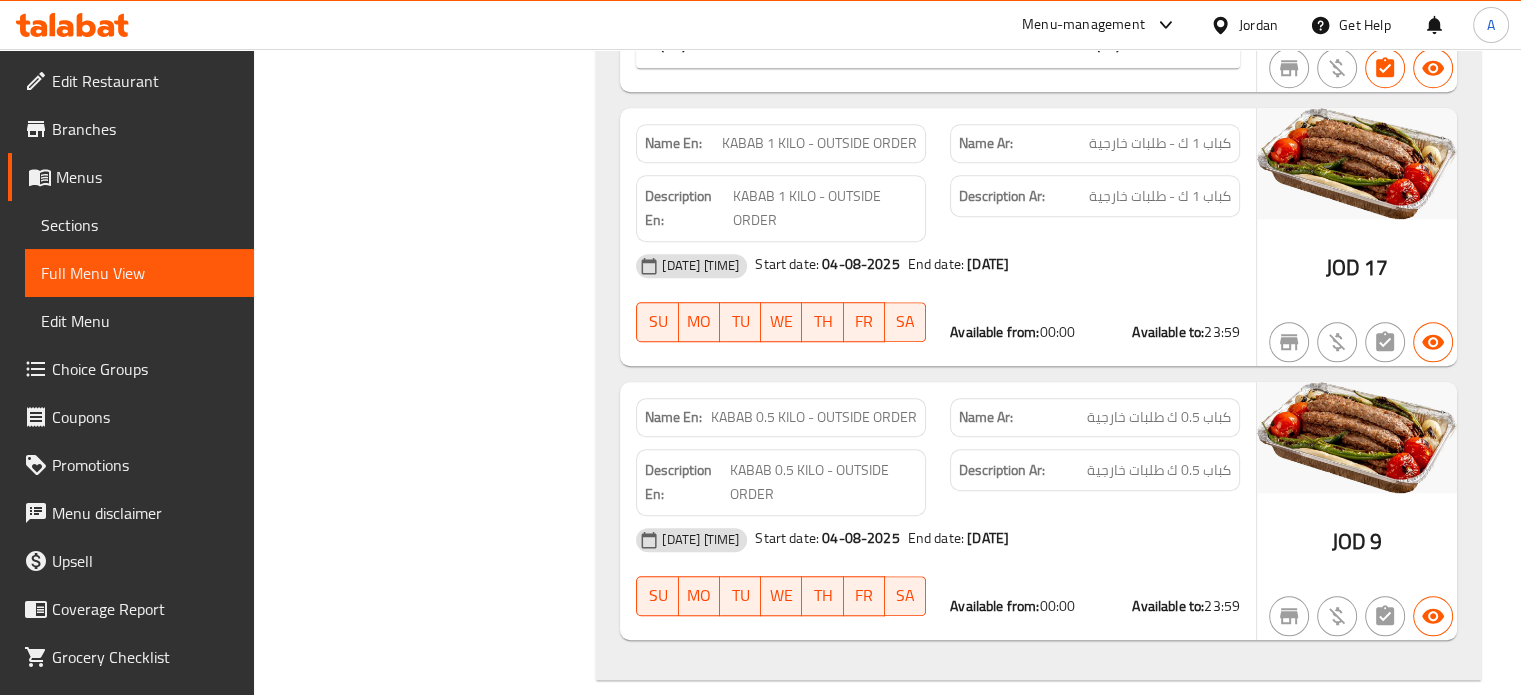 scroll, scrollTop: 1452, scrollLeft: 0, axis: vertical 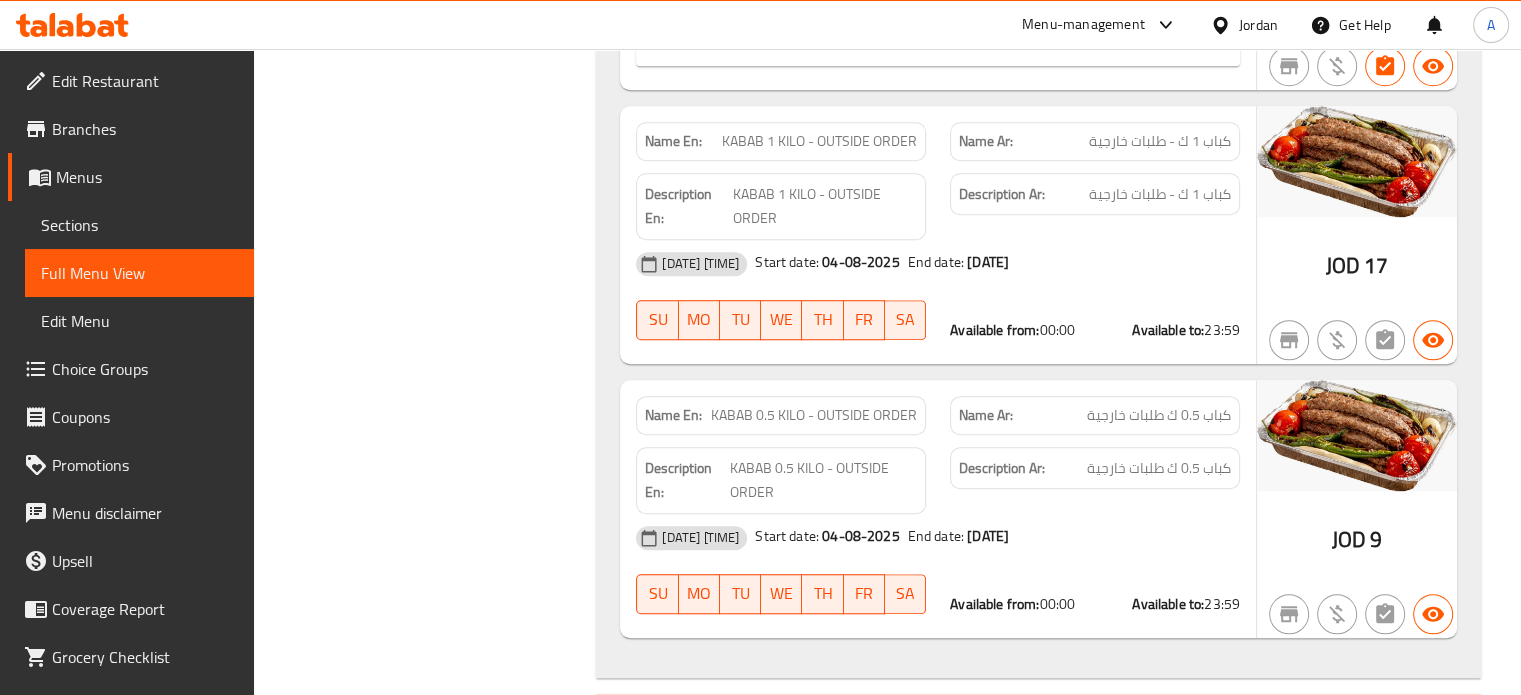 click on "17" at bounding box center [1376, 265] 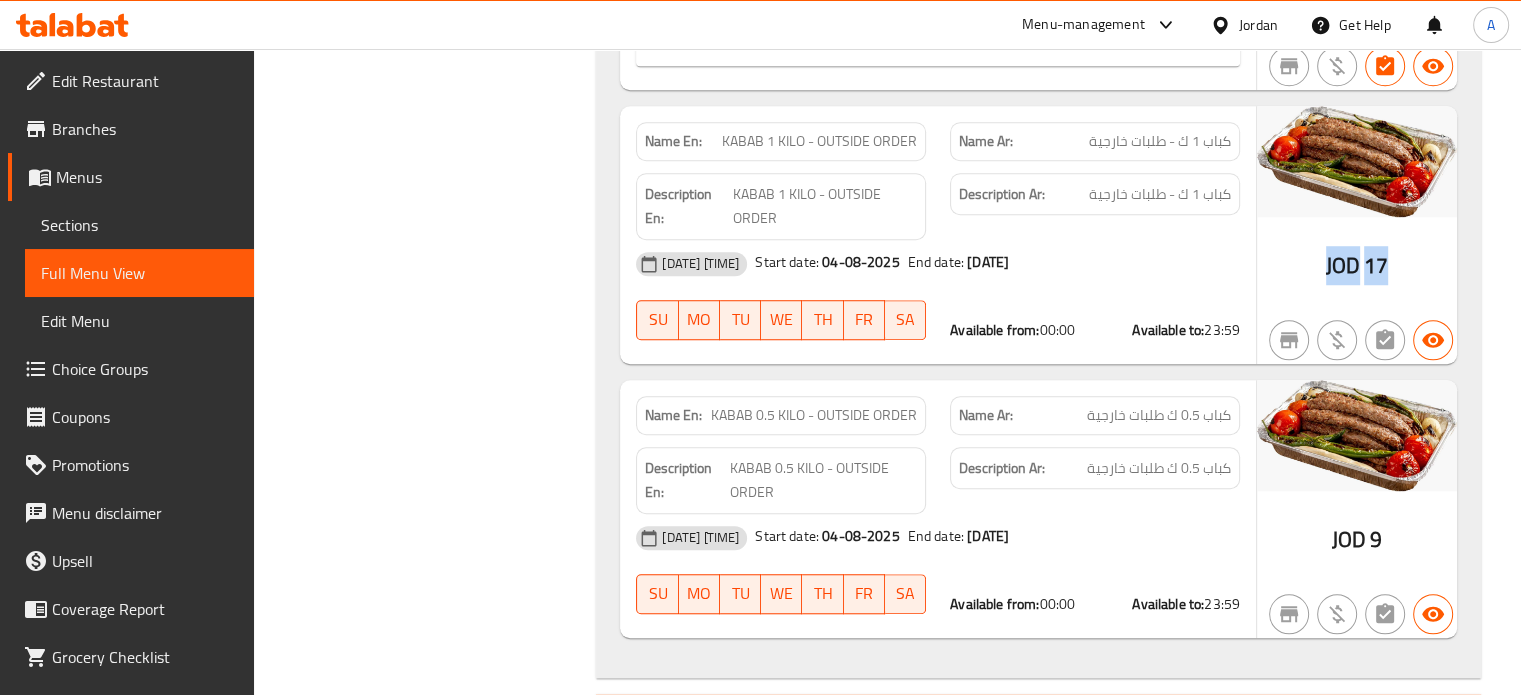 click on "17" at bounding box center (1376, 265) 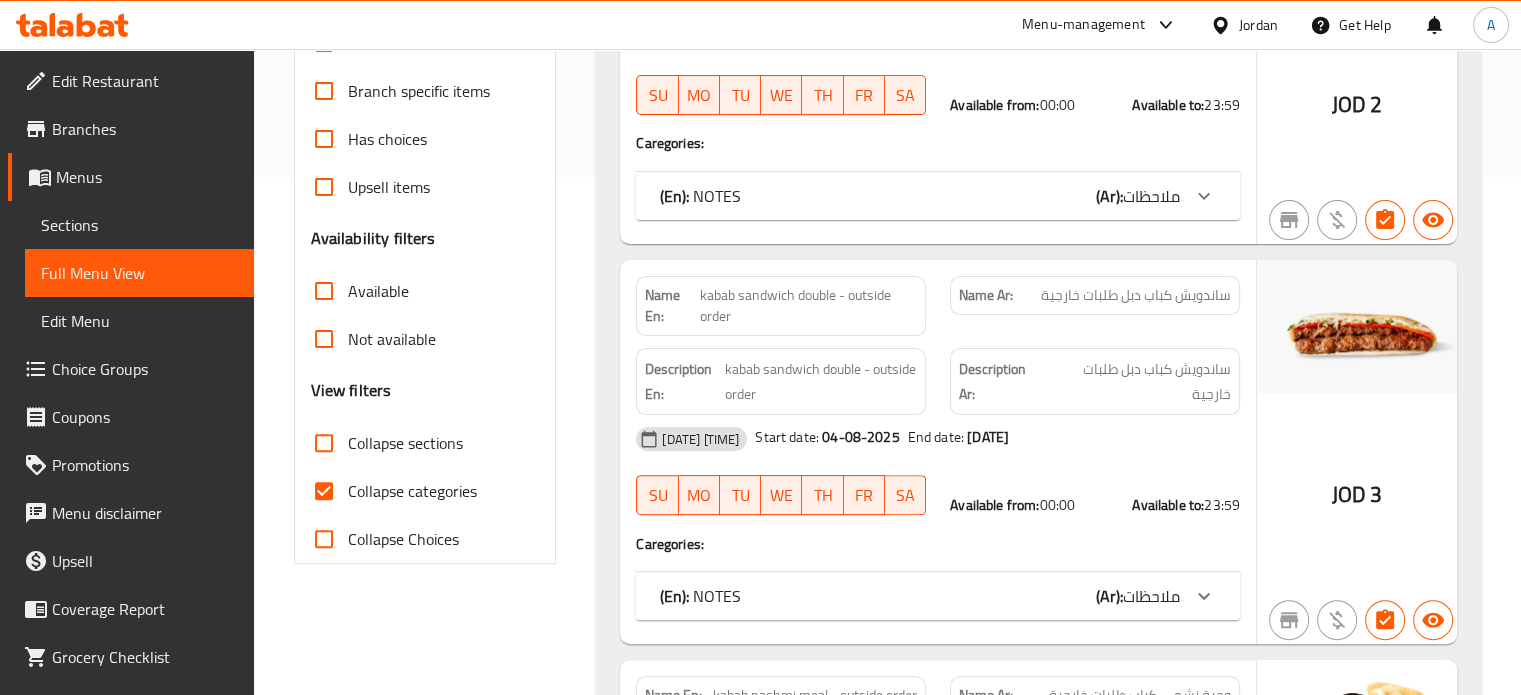 scroll, scrollTop: 520, scrollLeft: 0, axis: vertical 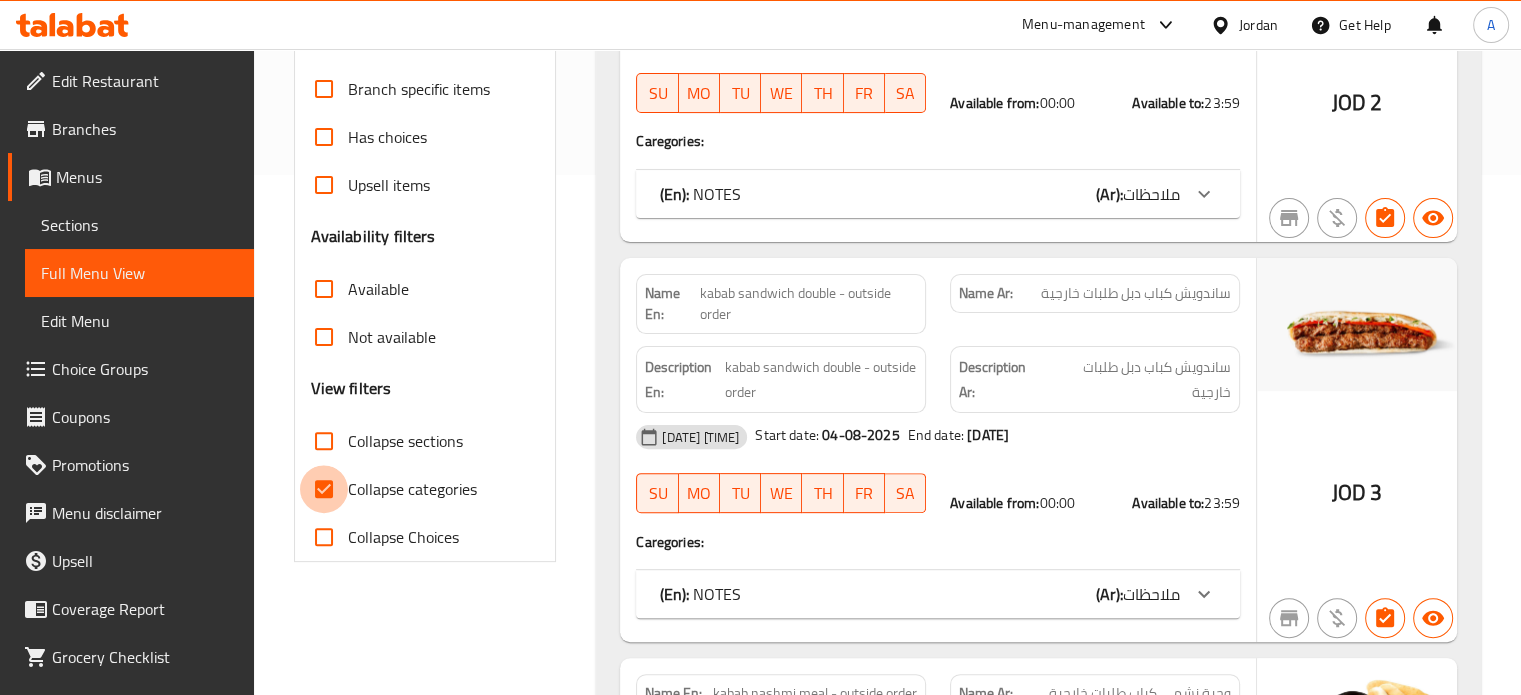 click on "Collapse categories" at bounding box center (324, 489) 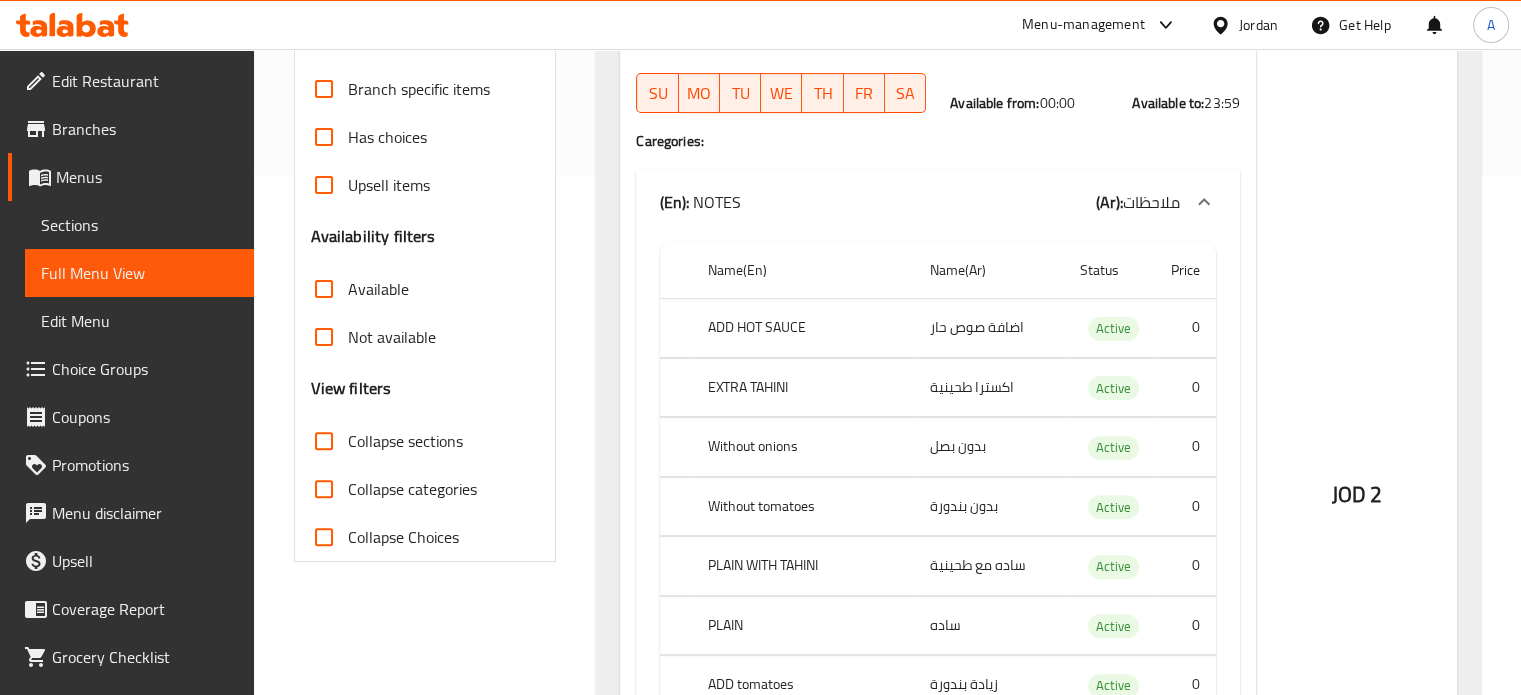 click on "Collapse categories" at bounding box center [324, 489] 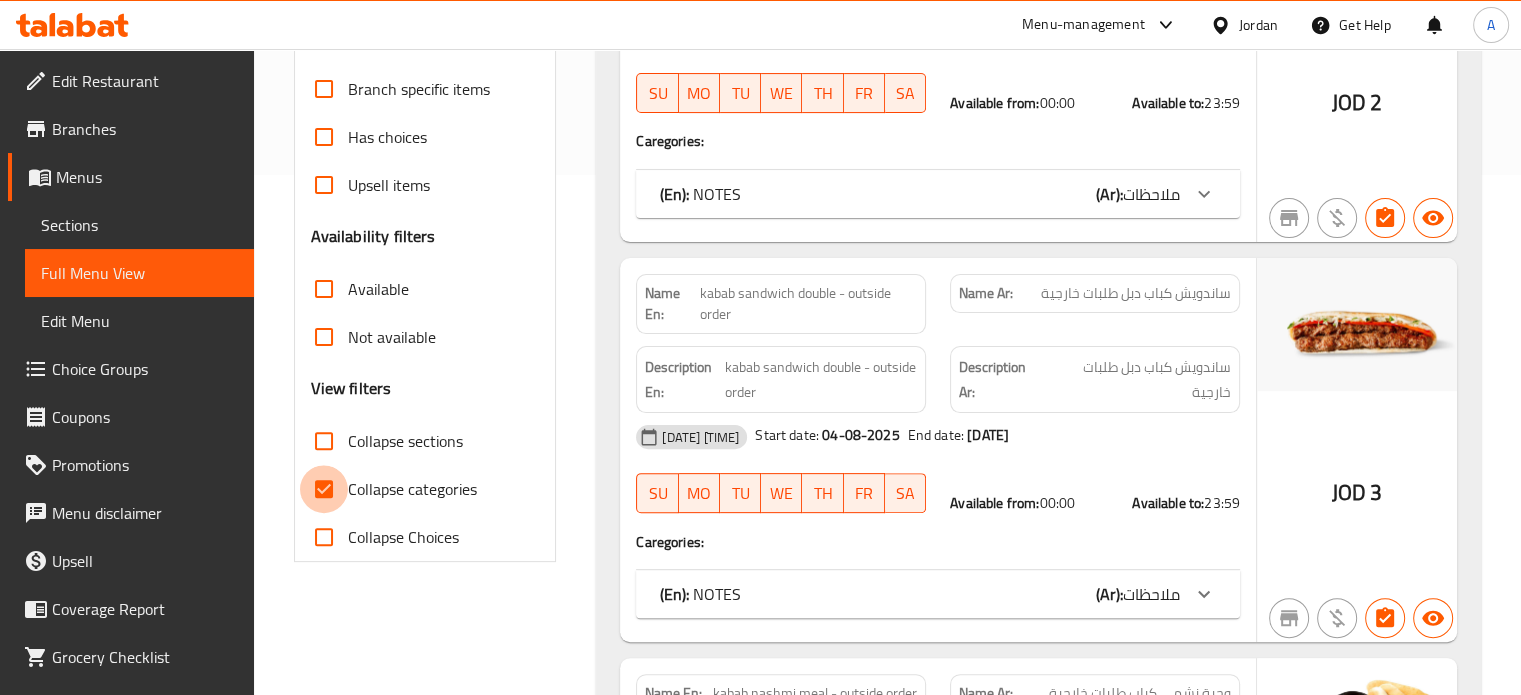 click on "Collapse categories" at bounding box center [324, 489] 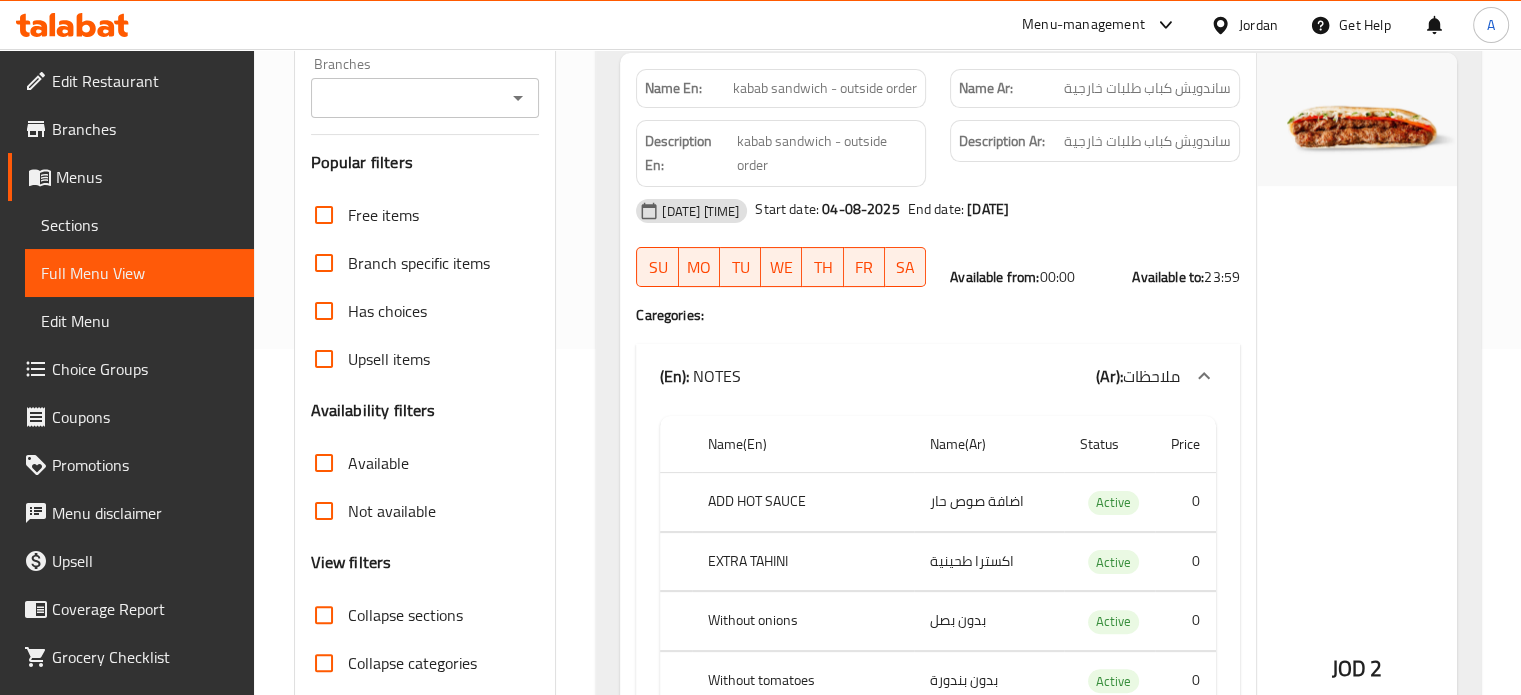 scroll, scrollTop: 442, scrollLeft: 0, axis: vertical 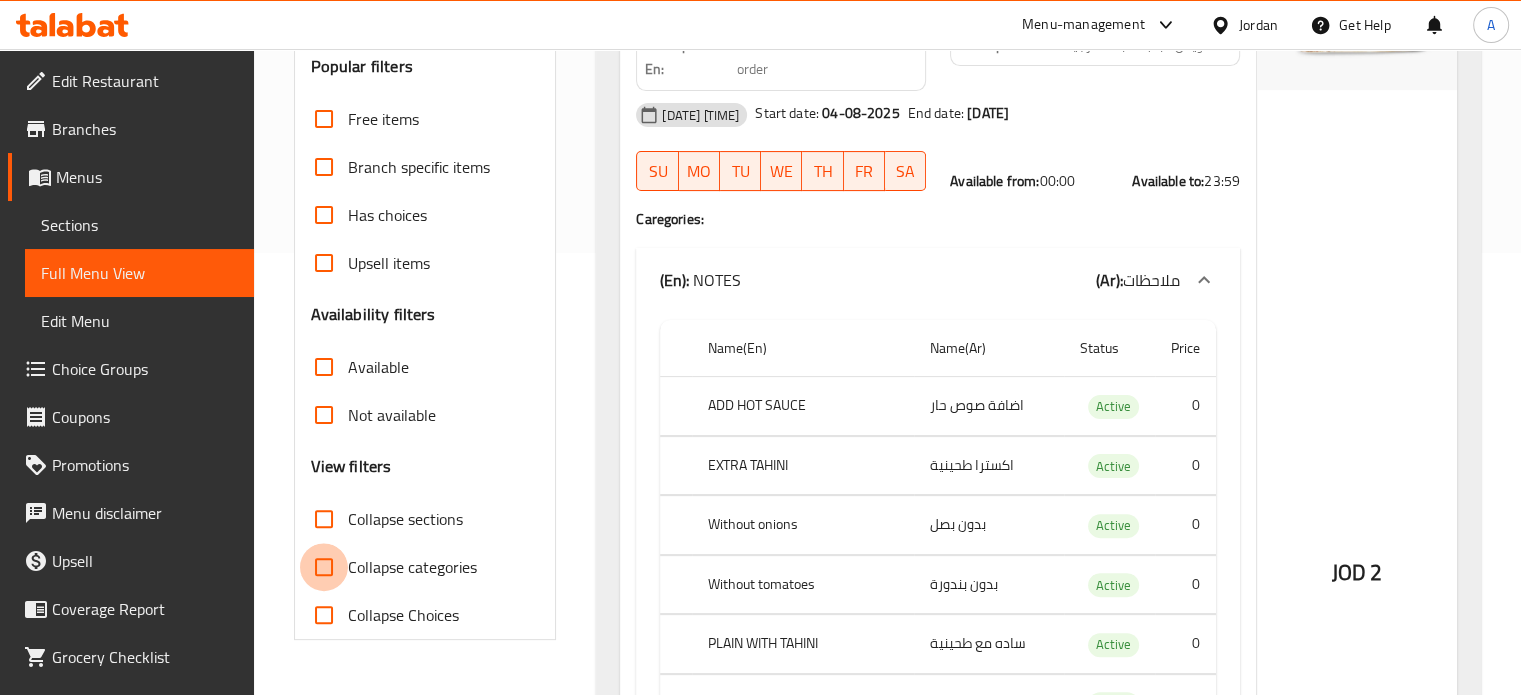 click on "Collapse categories" at bounding box center [324, 567] 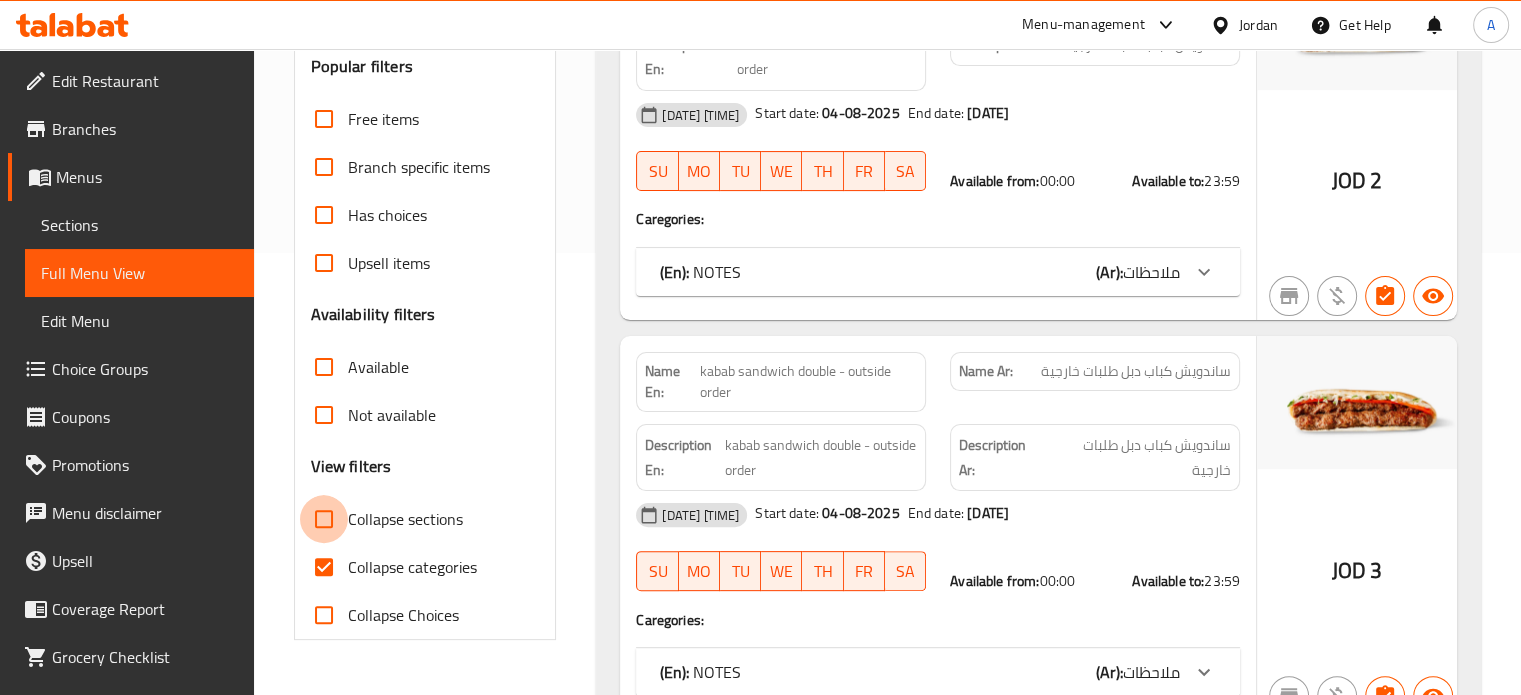 click on "Collapse sections" at bounding box center (324, 519) 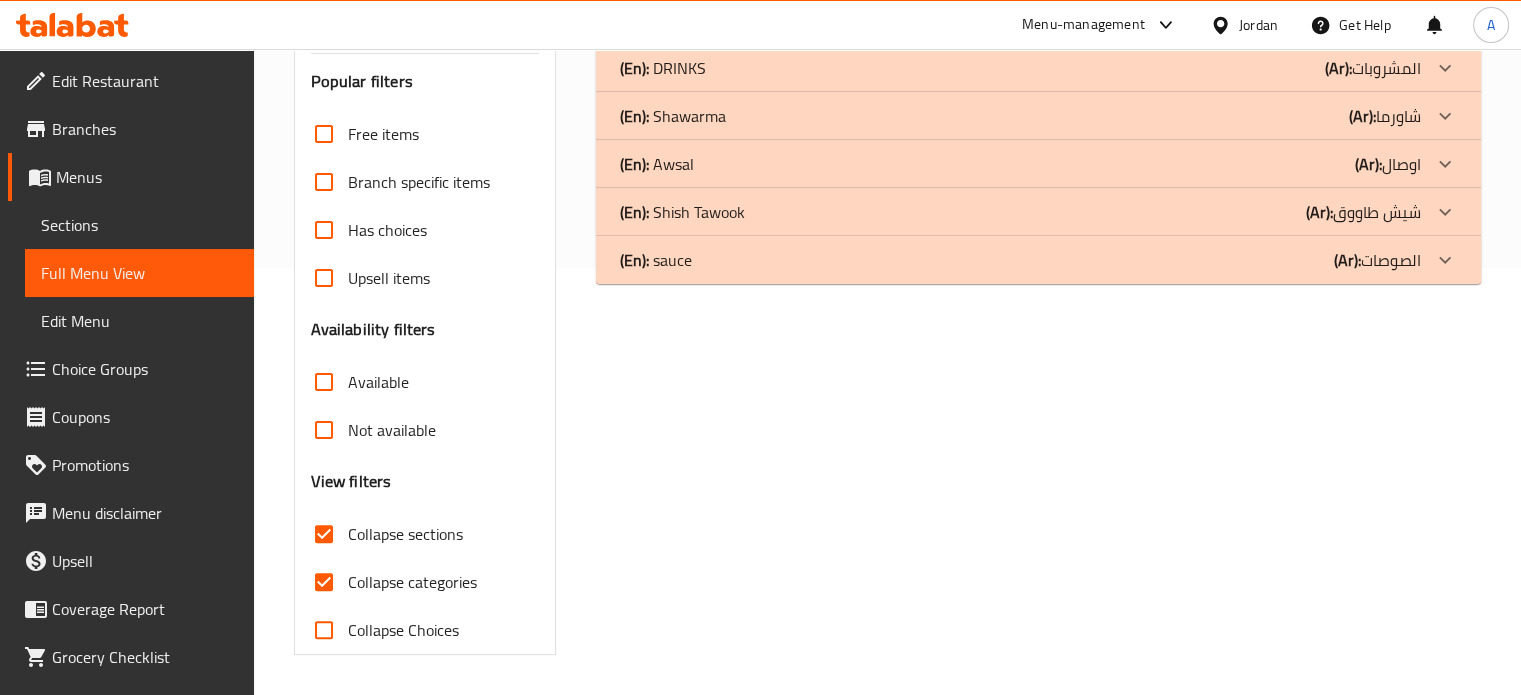 scroll, scrollTop: 343, scrollLeft: 0, axis: vertical 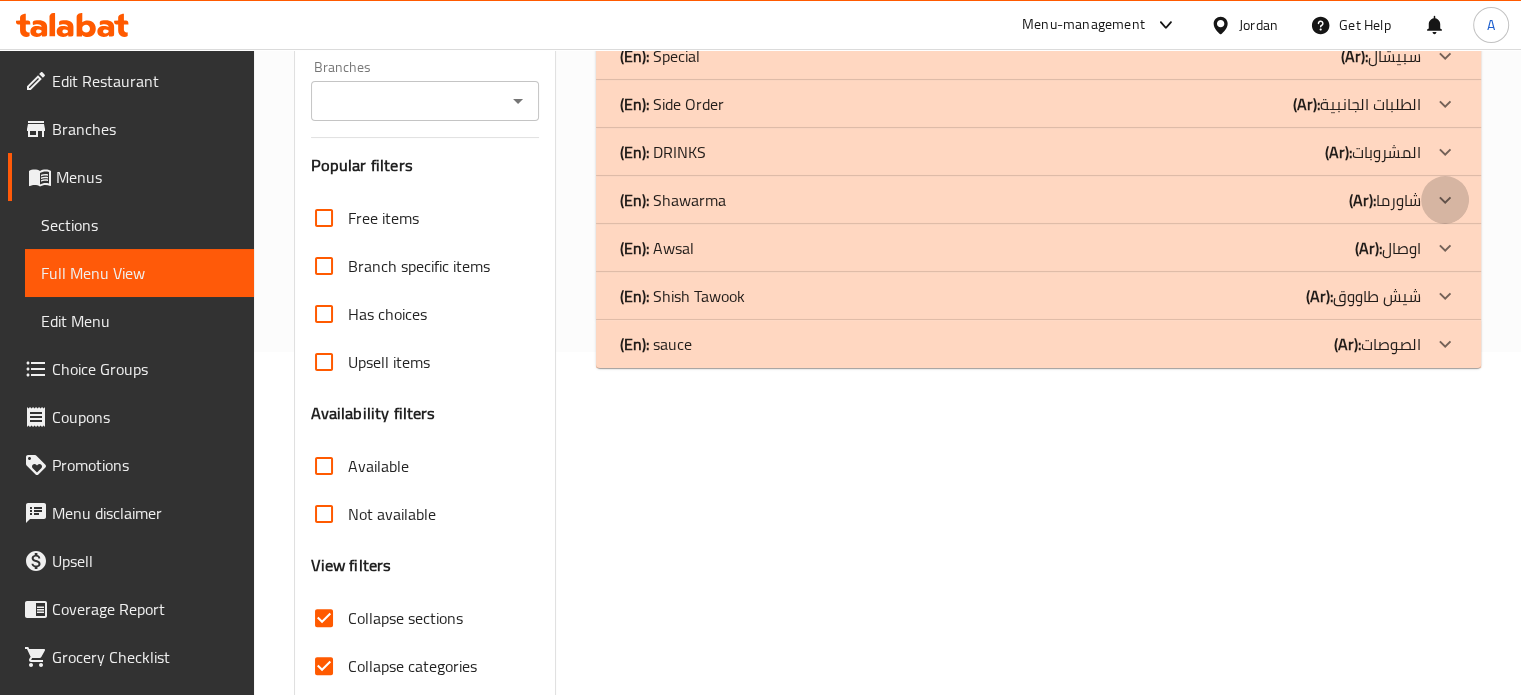 click 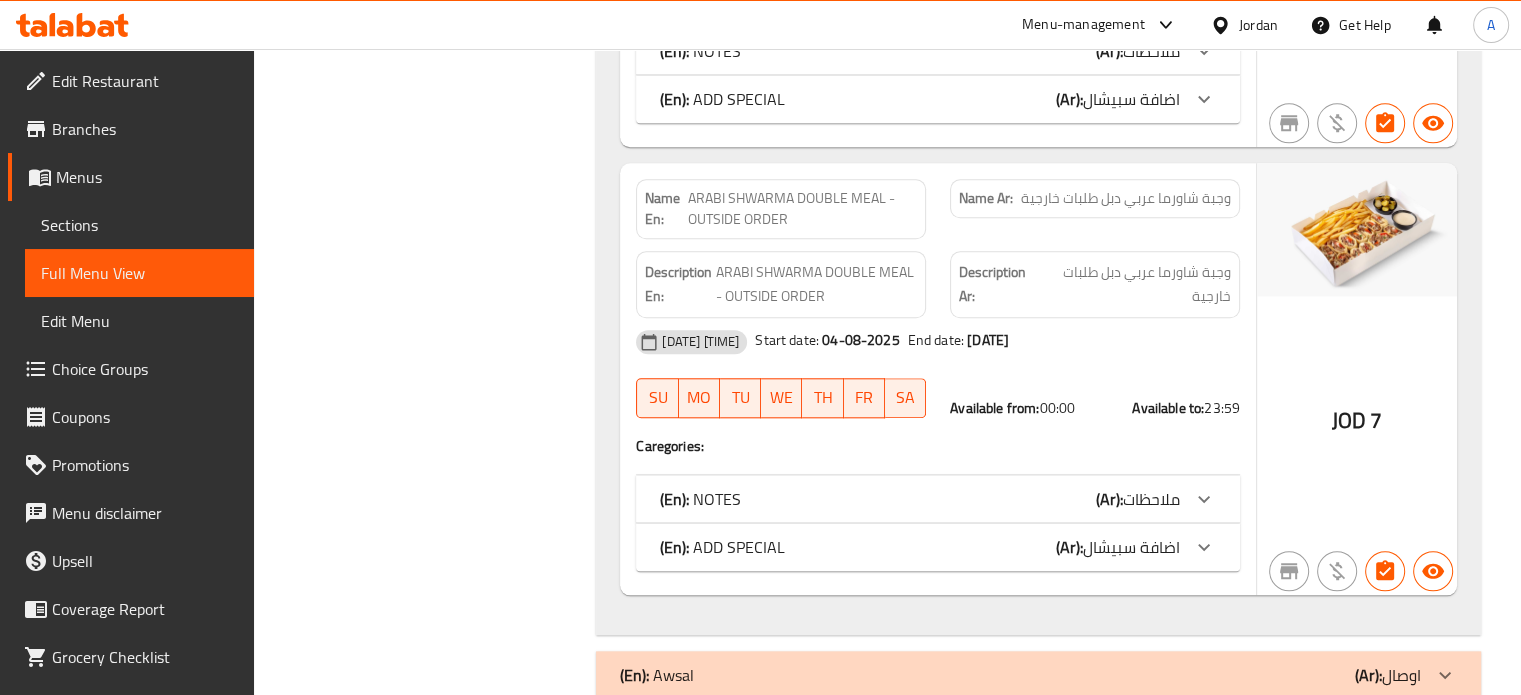 scroll, scrollTop: 2132, scrollLeft: 0, axis: vertical 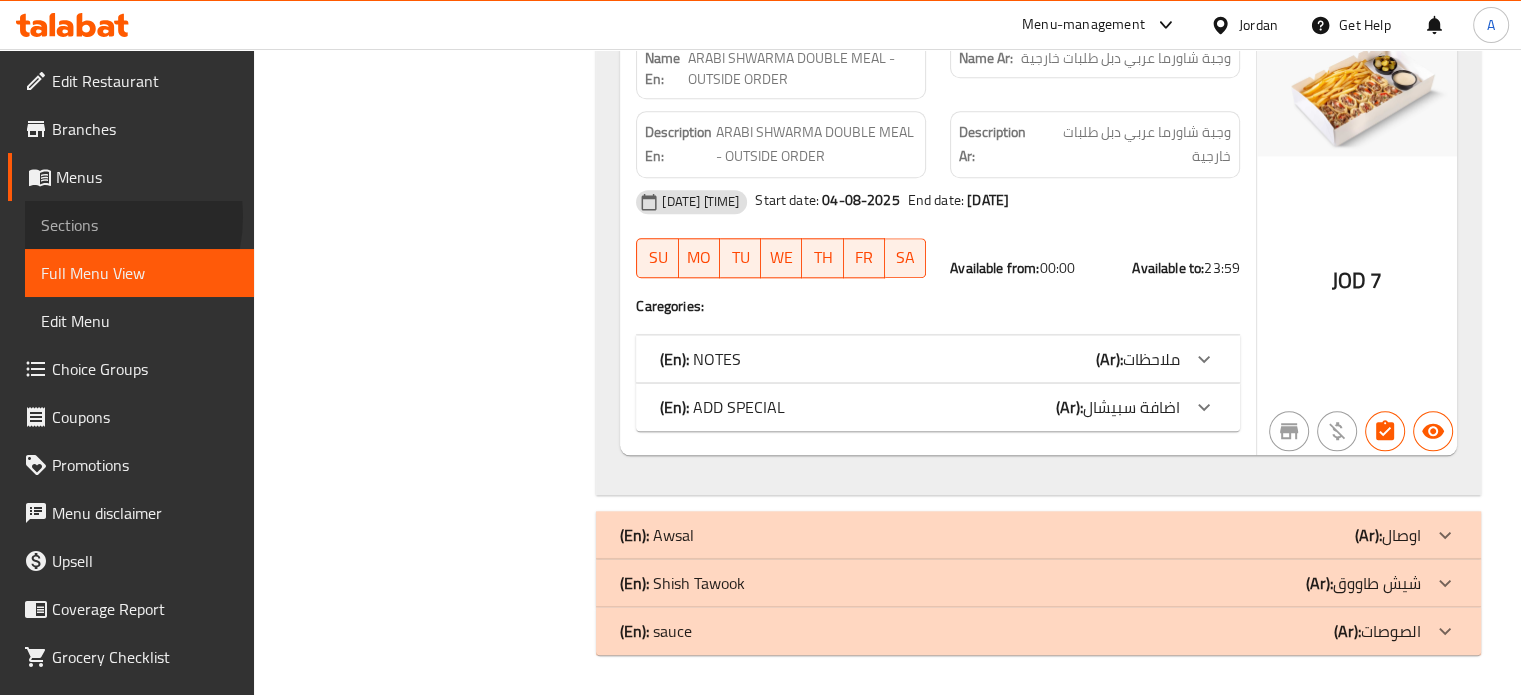 click on "Sections" at bounding box center [139, 225] 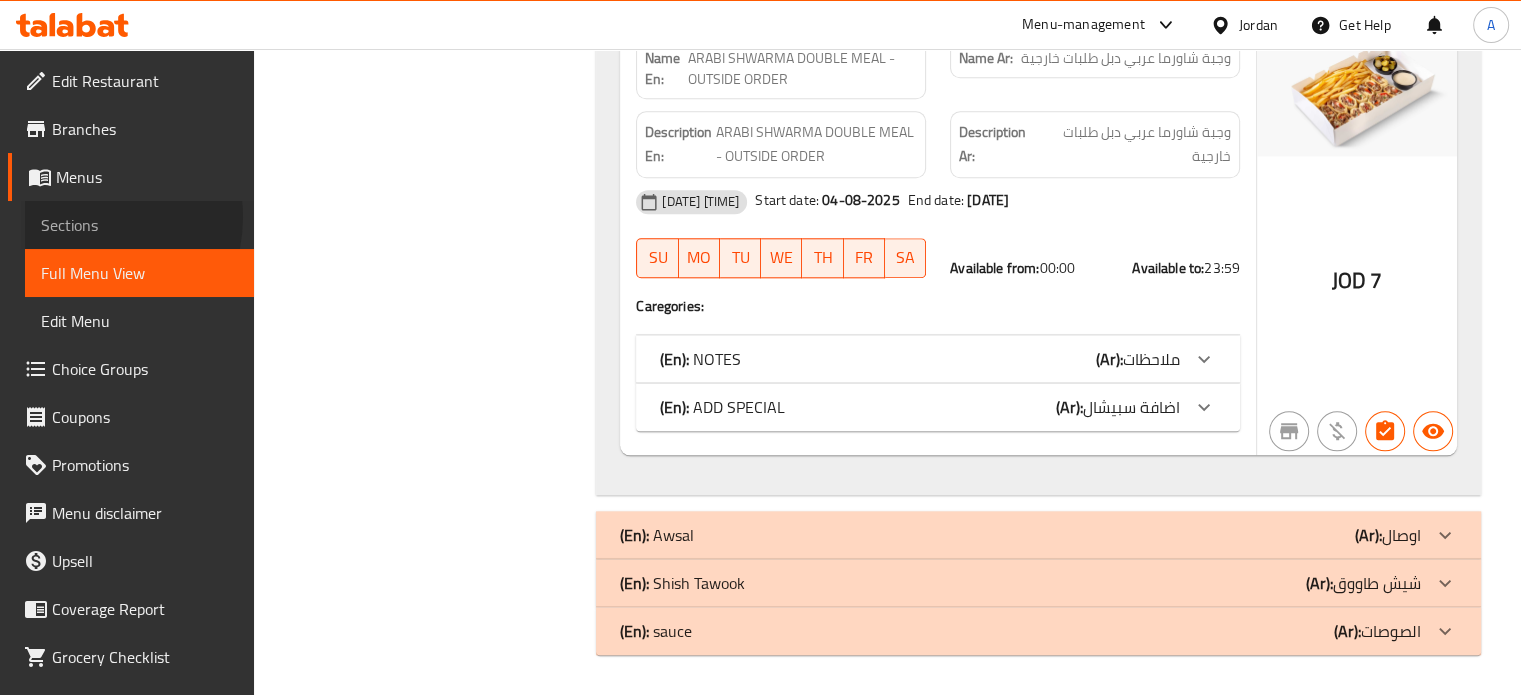 scroll, scrollTop: 277, scrollLeft: 0, axis: vertical 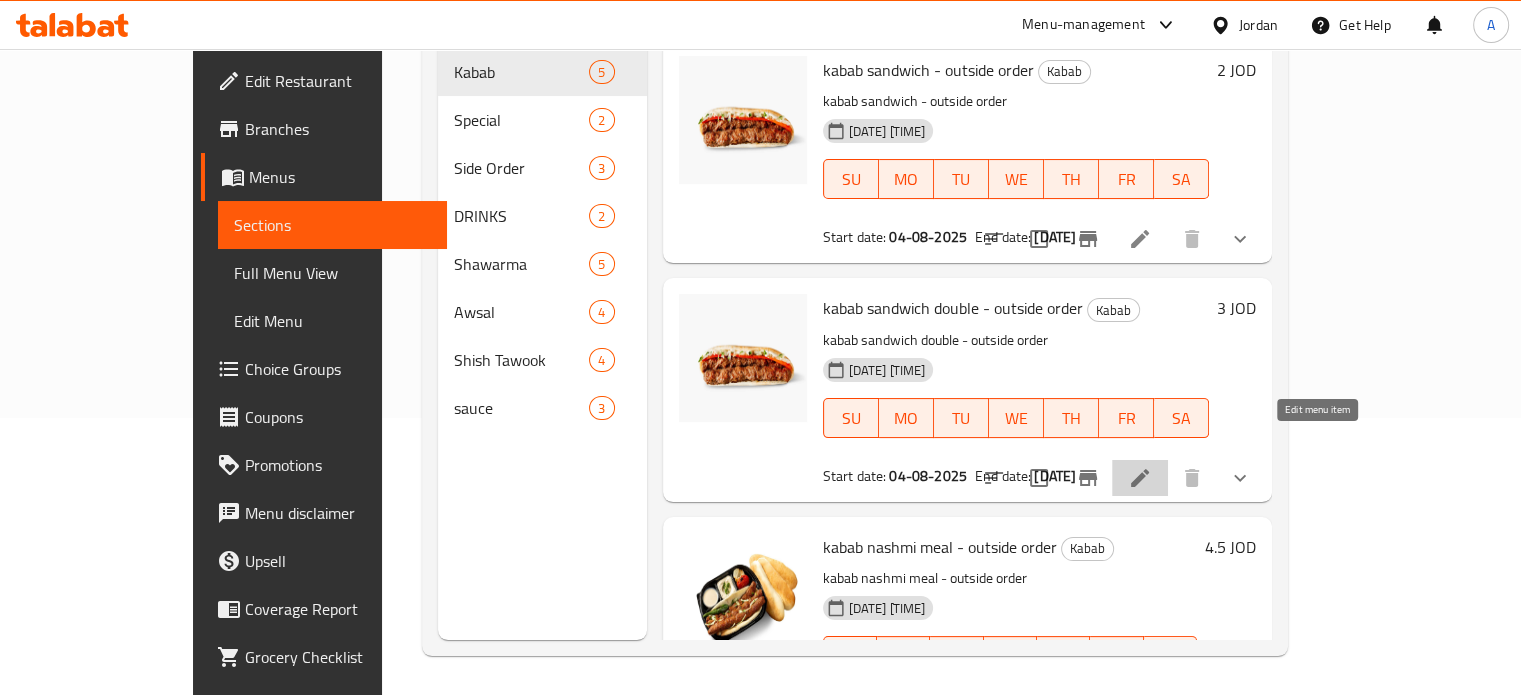 click 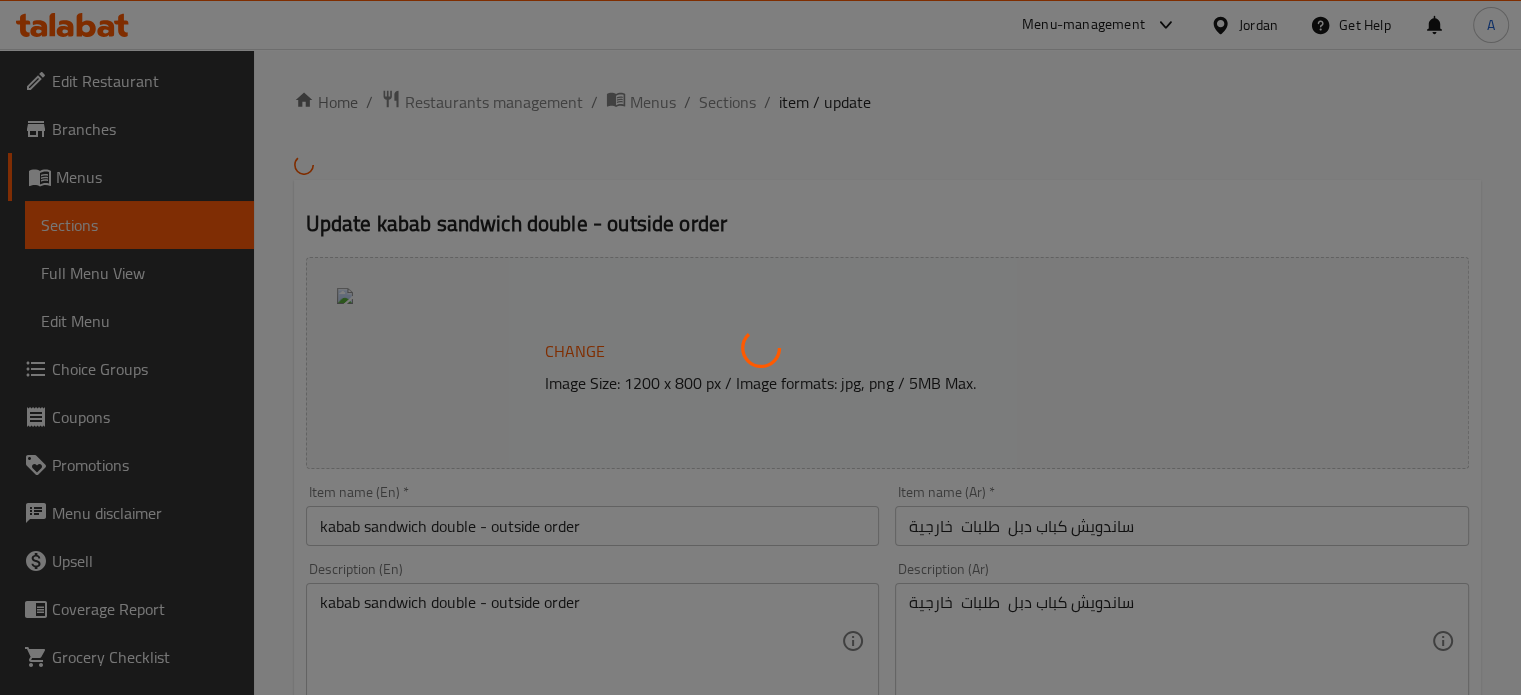 click at bounding box center [760, 347] 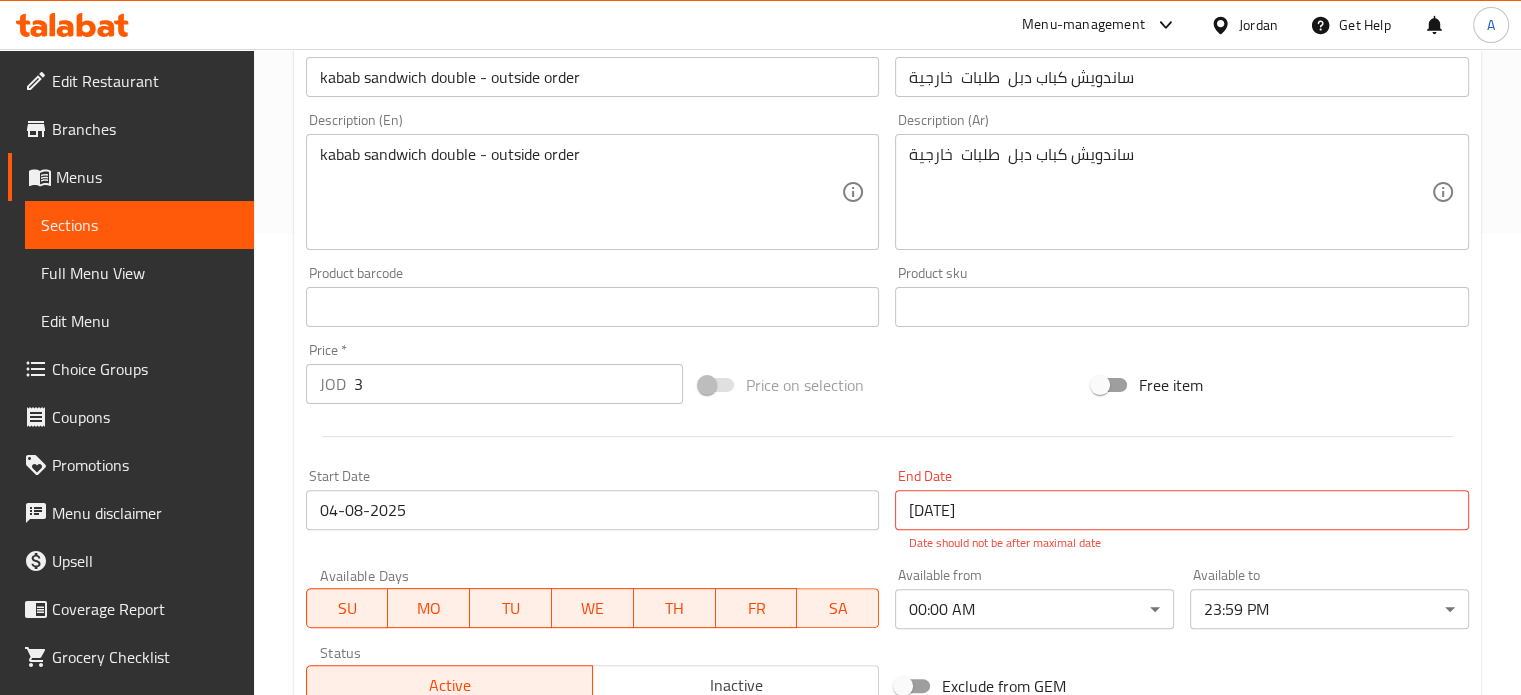 scroll, scrollTop: 482, scrollLeft: 0, axis: vertical 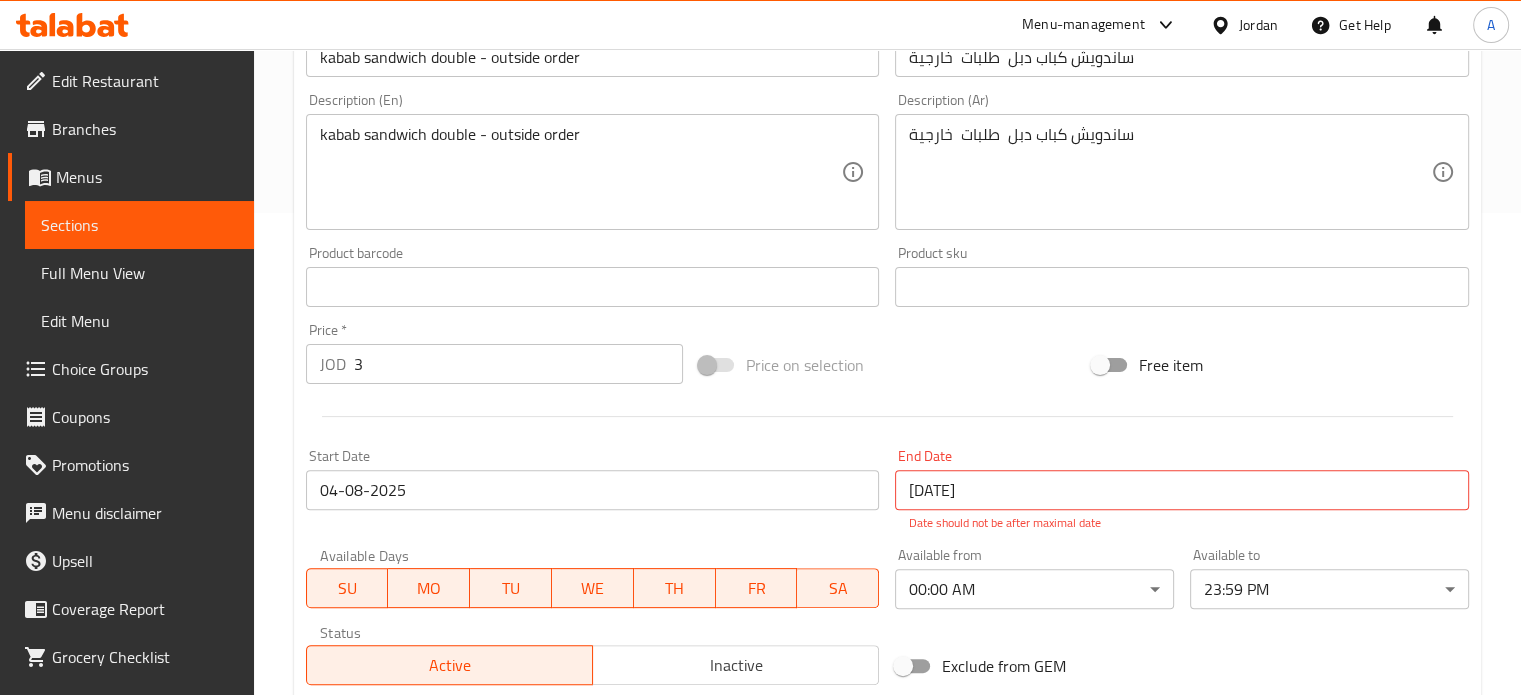 click on "Price   * JOD 3 Price  *" at bounding box center (494, 353) 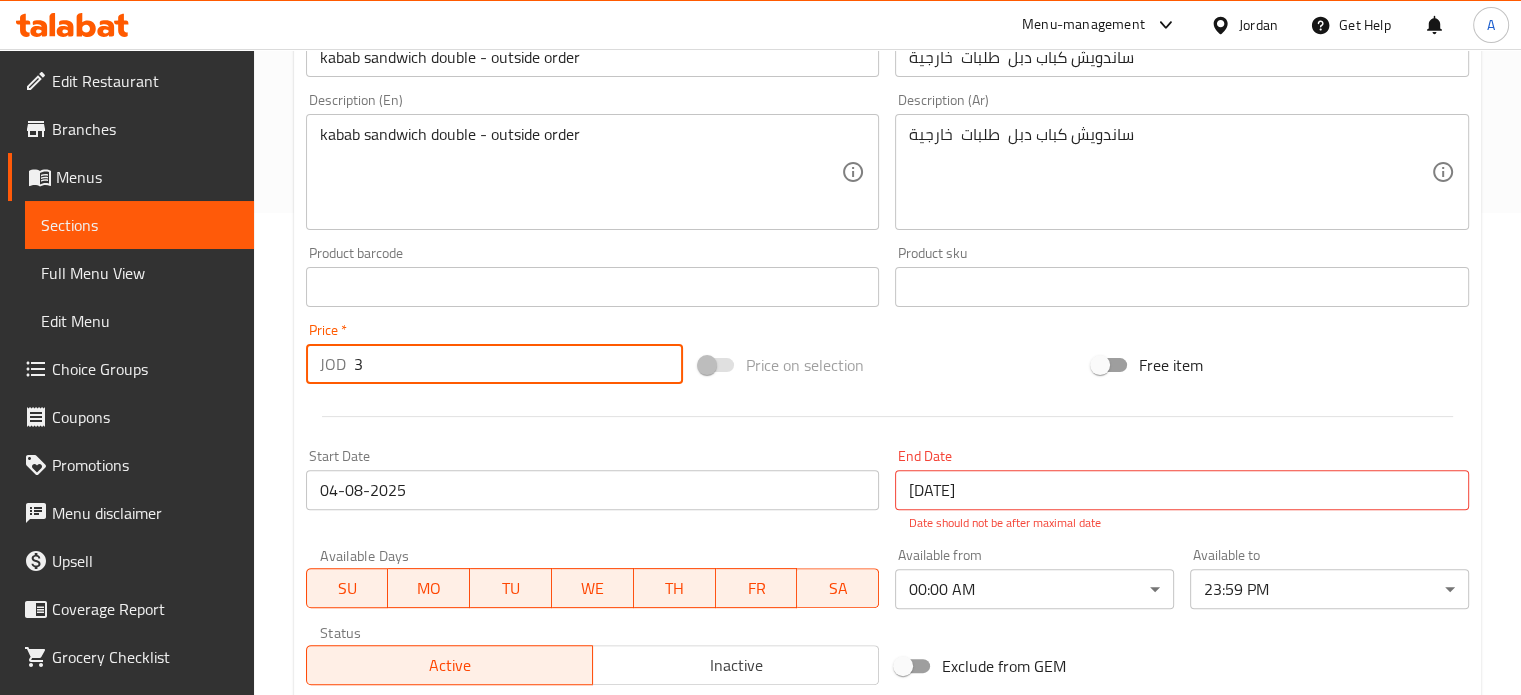 click on "3" at bounding box center (518, 364) 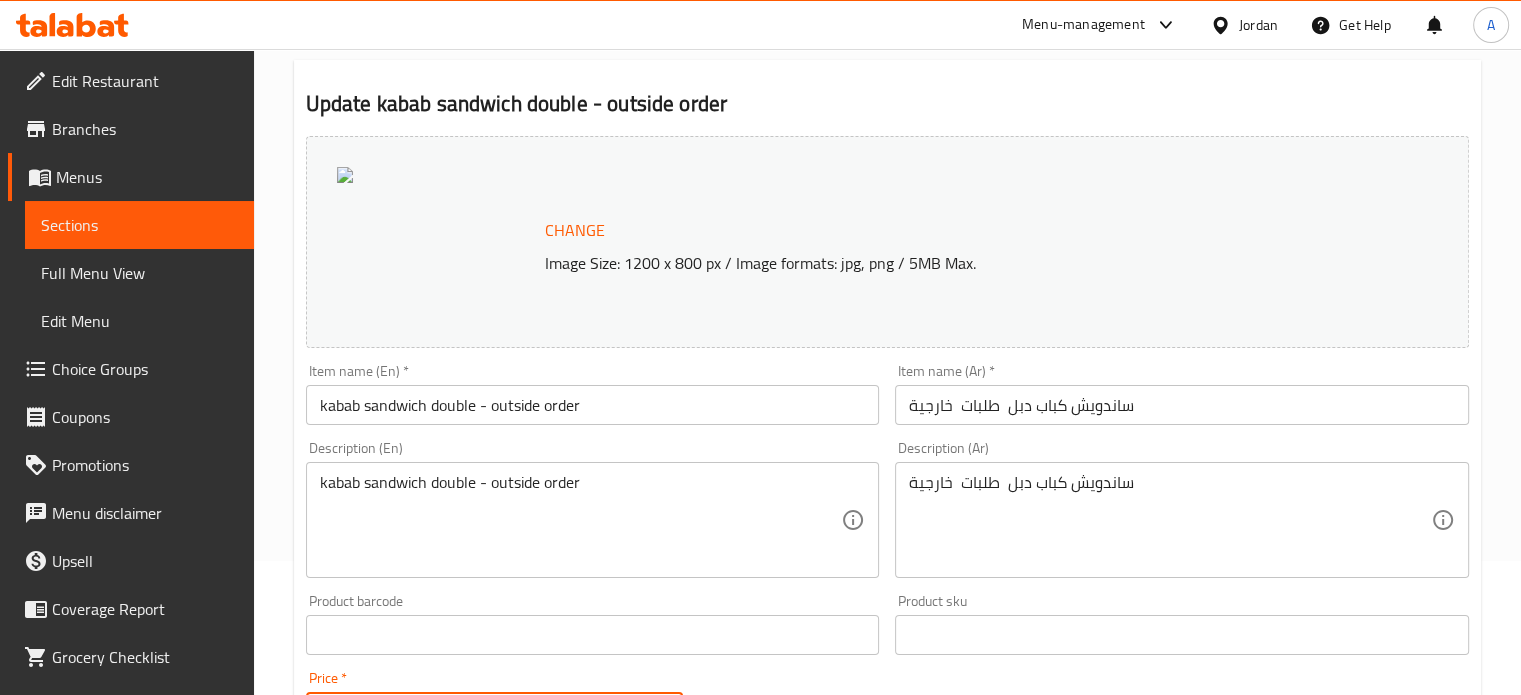 scroll, scrollTop: 131, scrollLeft: 0, axis: vertical 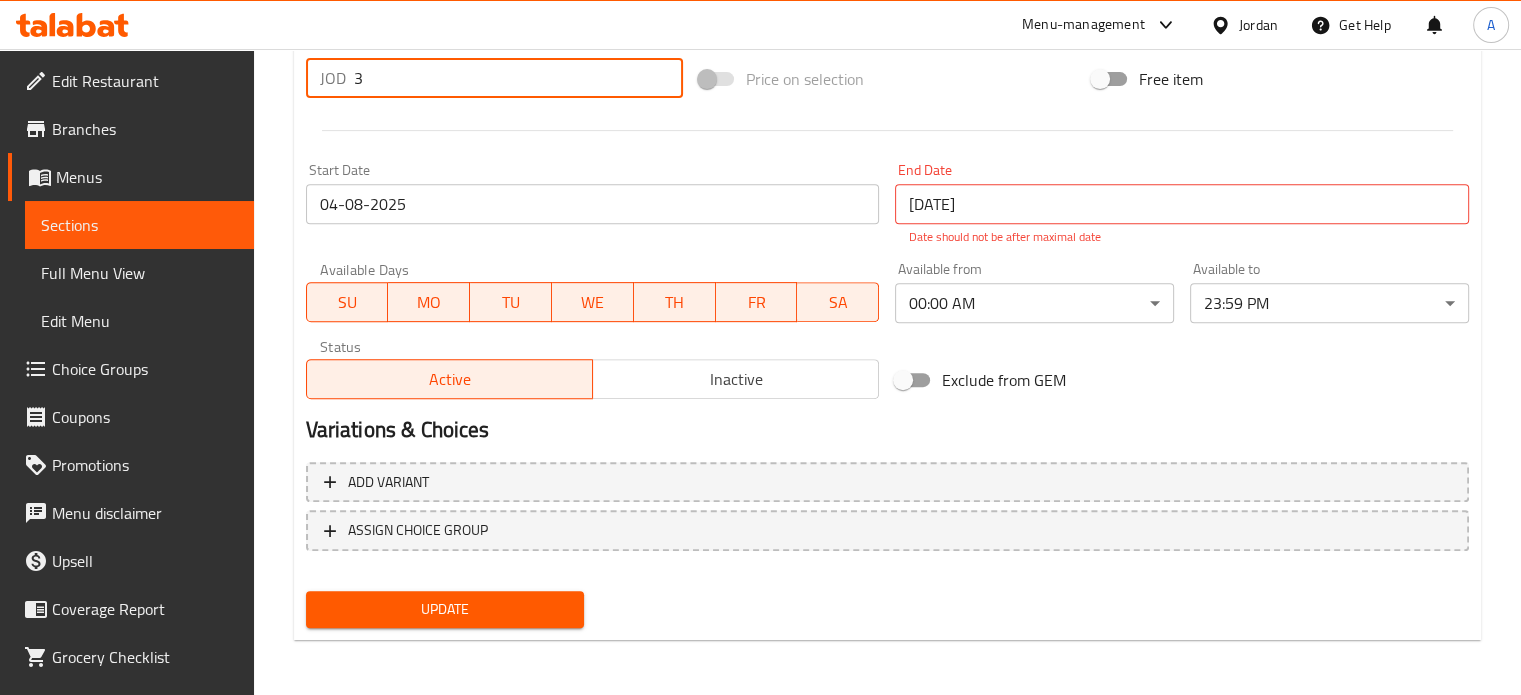 click on "WE" at bounding box center (593, 302) 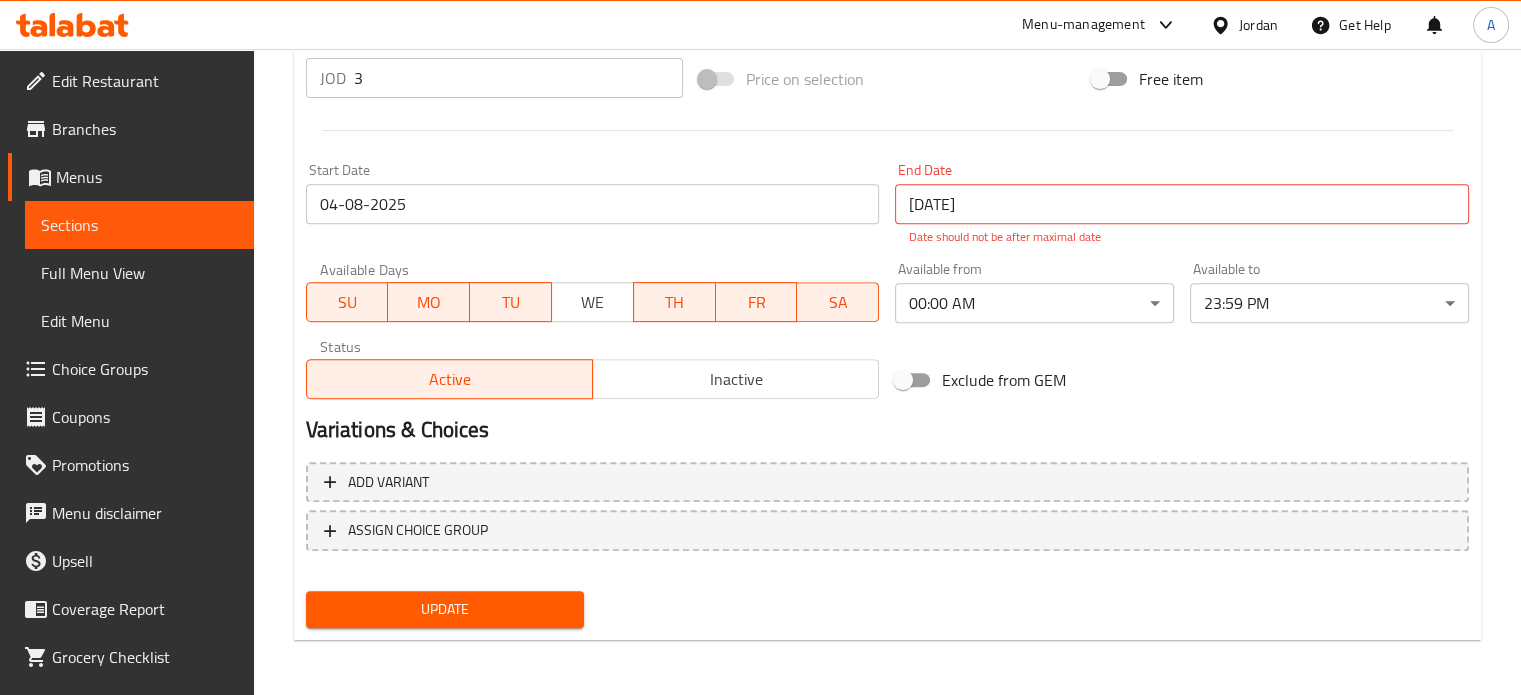 click on "Variations & Choices" at bounding box center (887, 430) 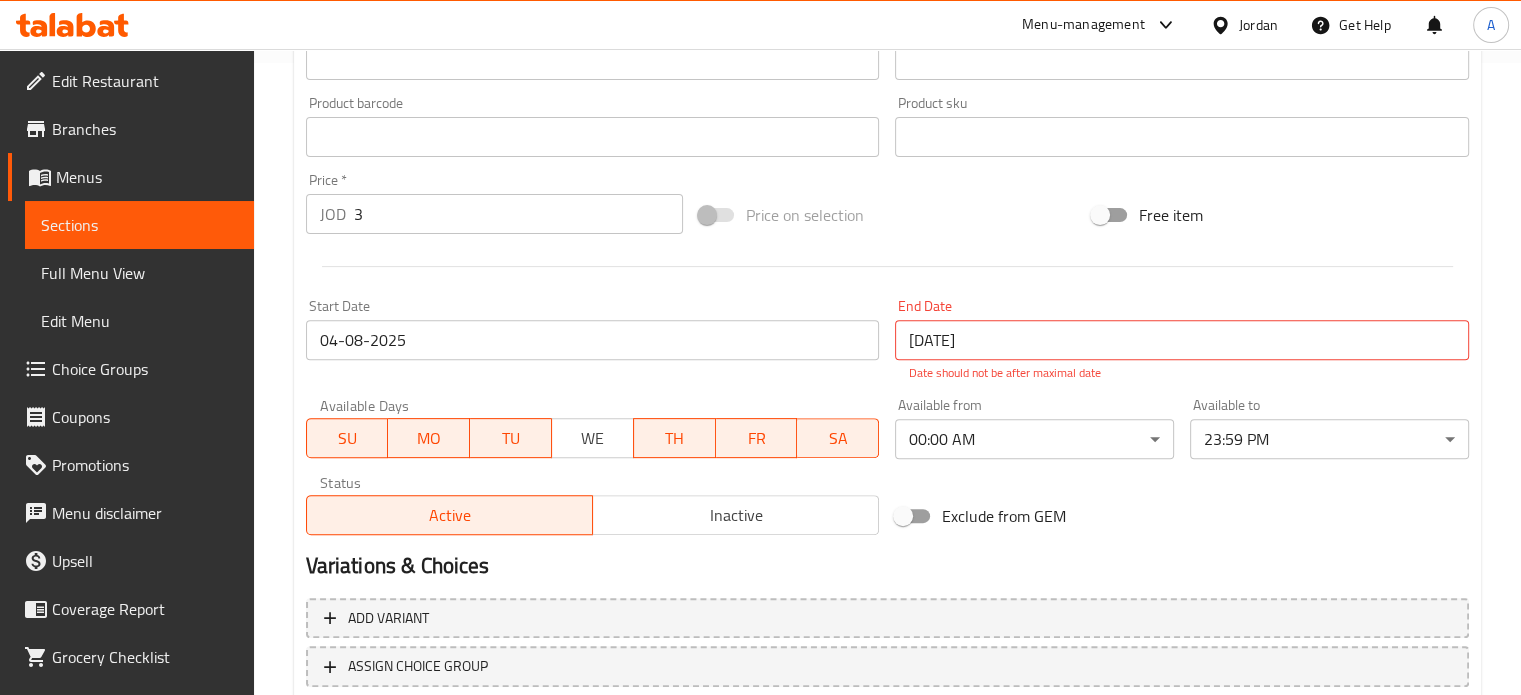 scroll, scrollTop: 392, scrollLeft: 0, axis: vertical 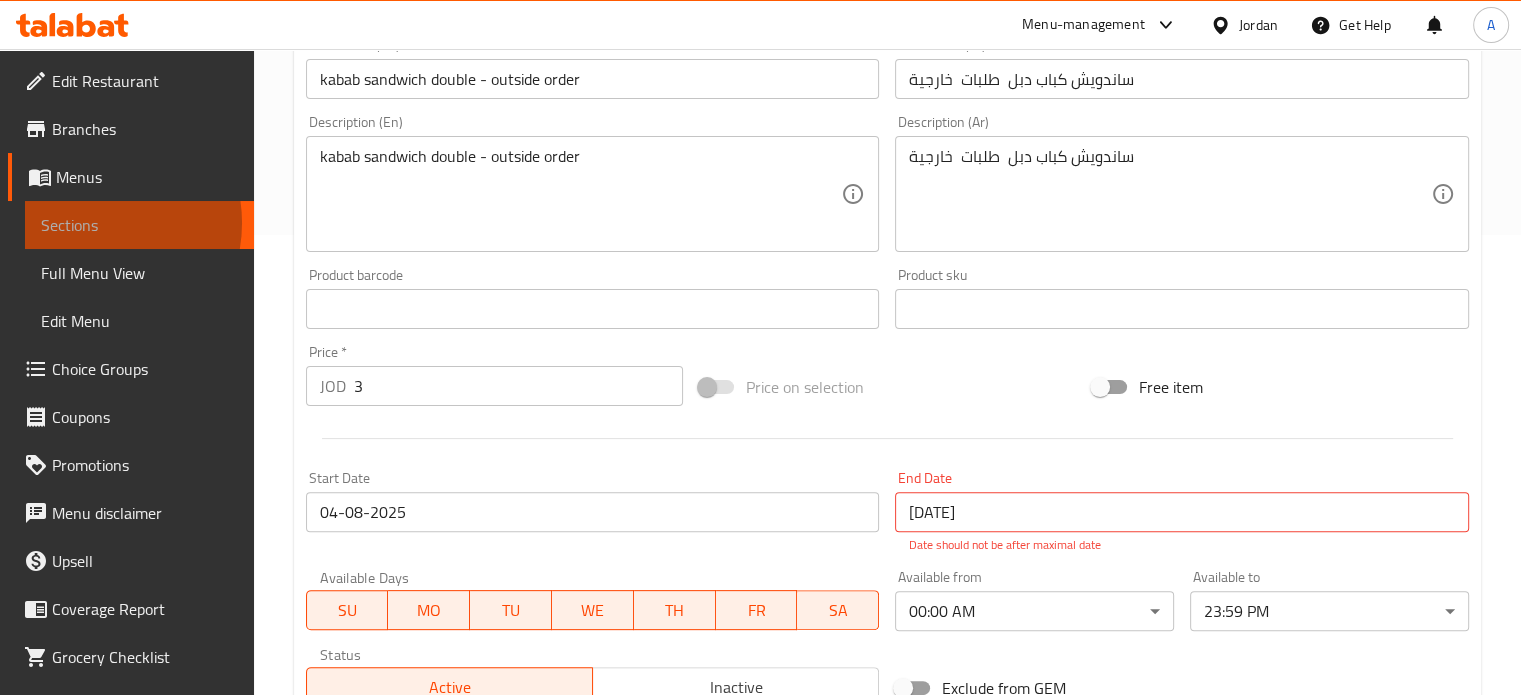 click on "Sections" at bounding box center (139, 225) 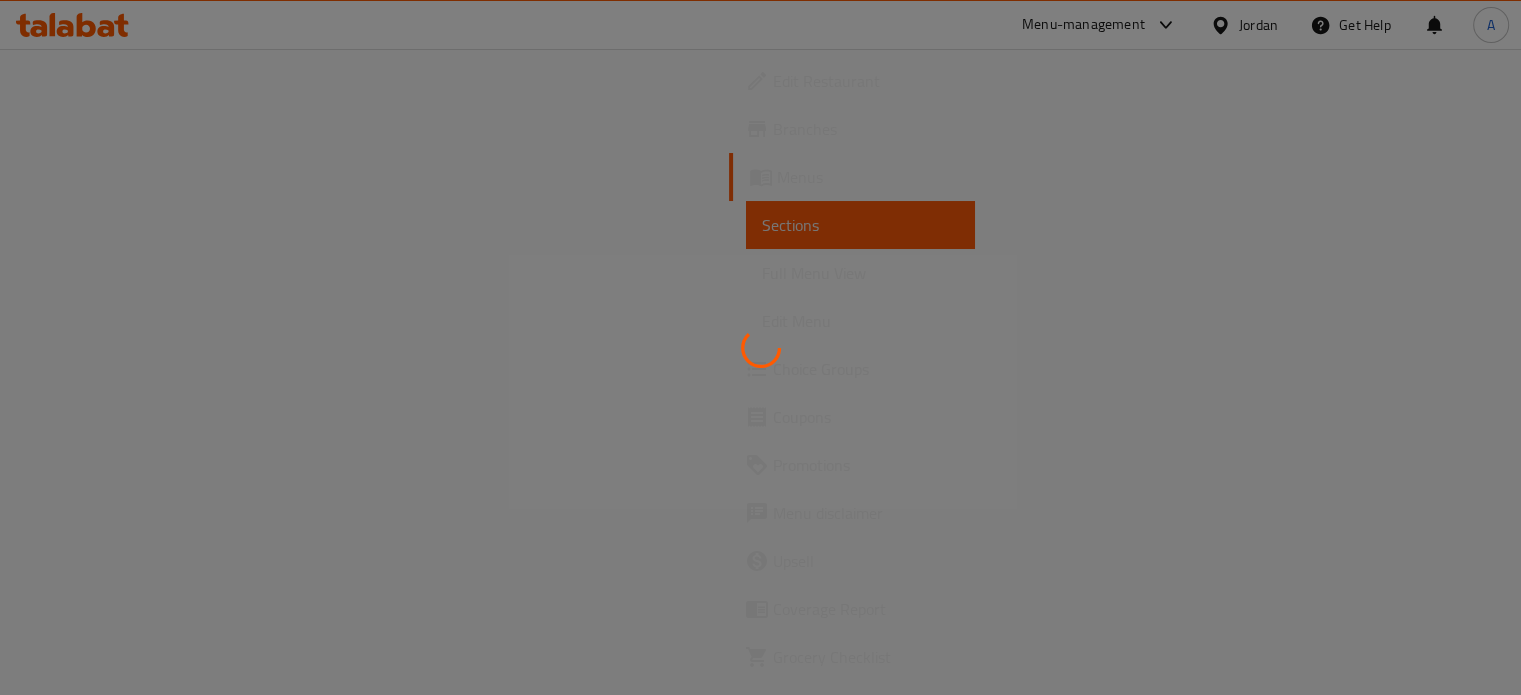 scroll, scrollTop: 0, scrollLeft: 0, axis: both 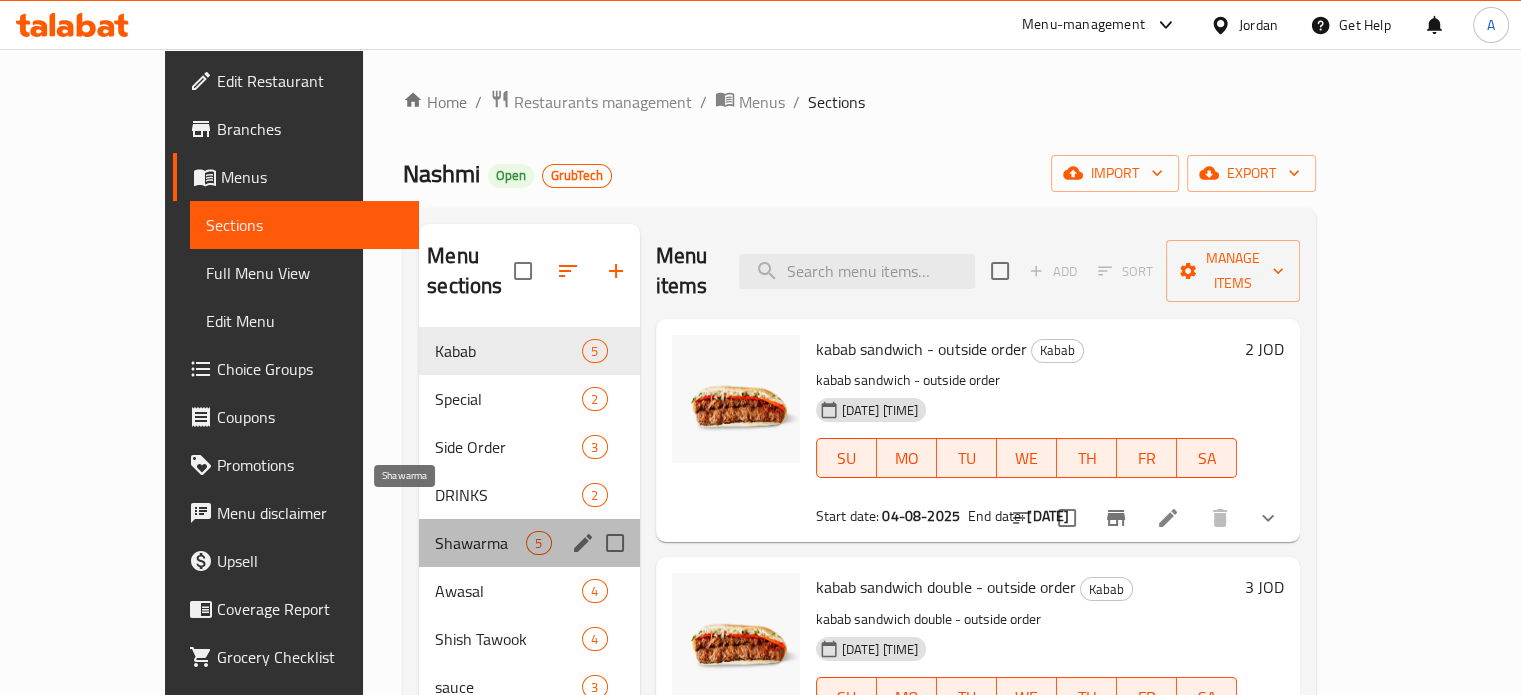 click on "Shawarma" at bounding box center [480, 543] 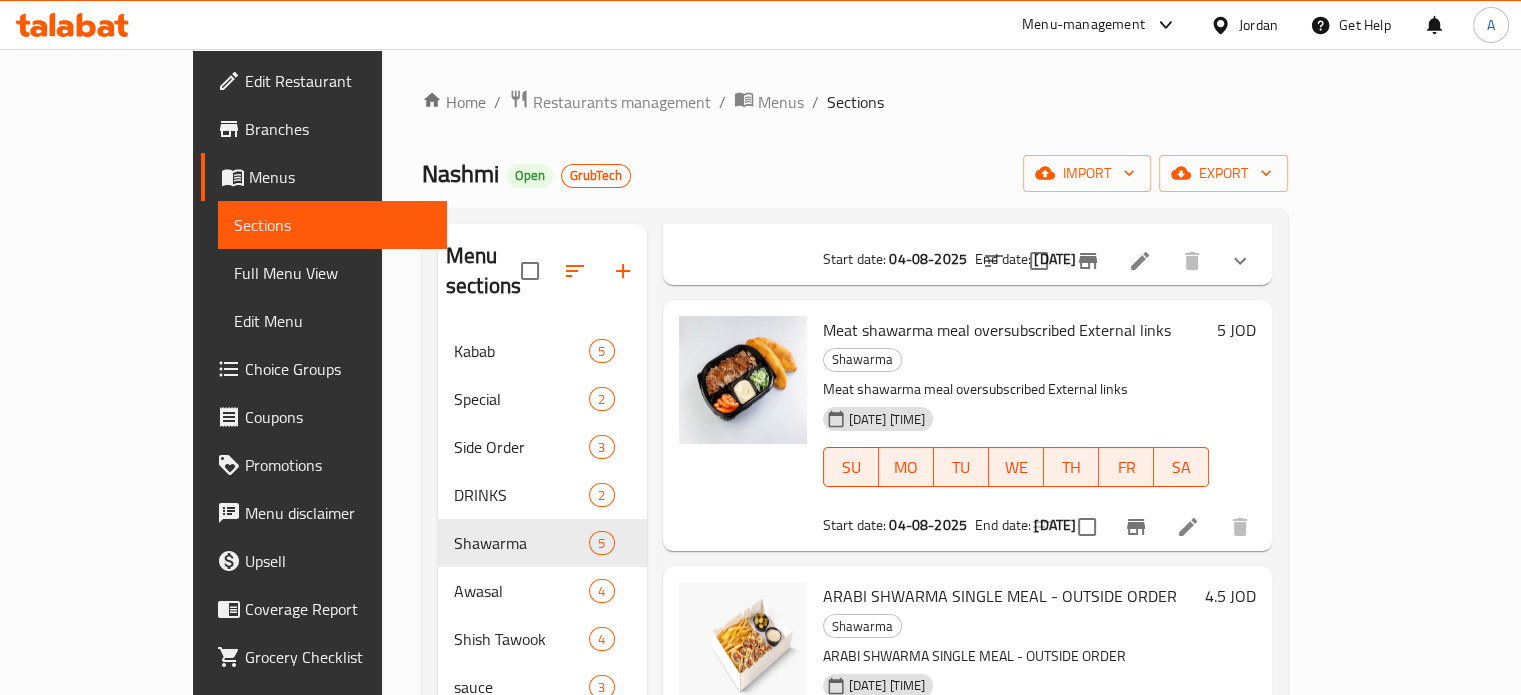 scroll, scrollTop: 547, scrollLeft: 0, axis: vertical 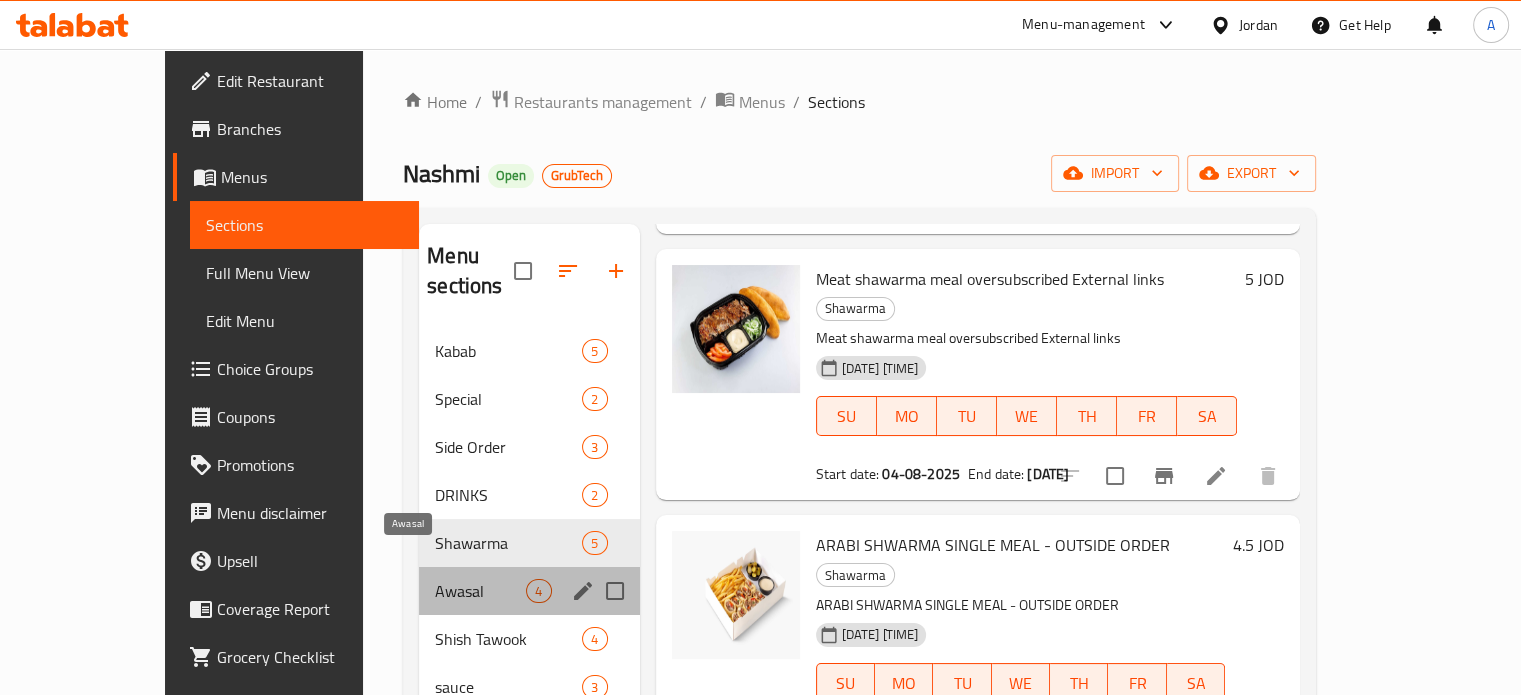 click on "Awsal" at bounding box center (480, 591) 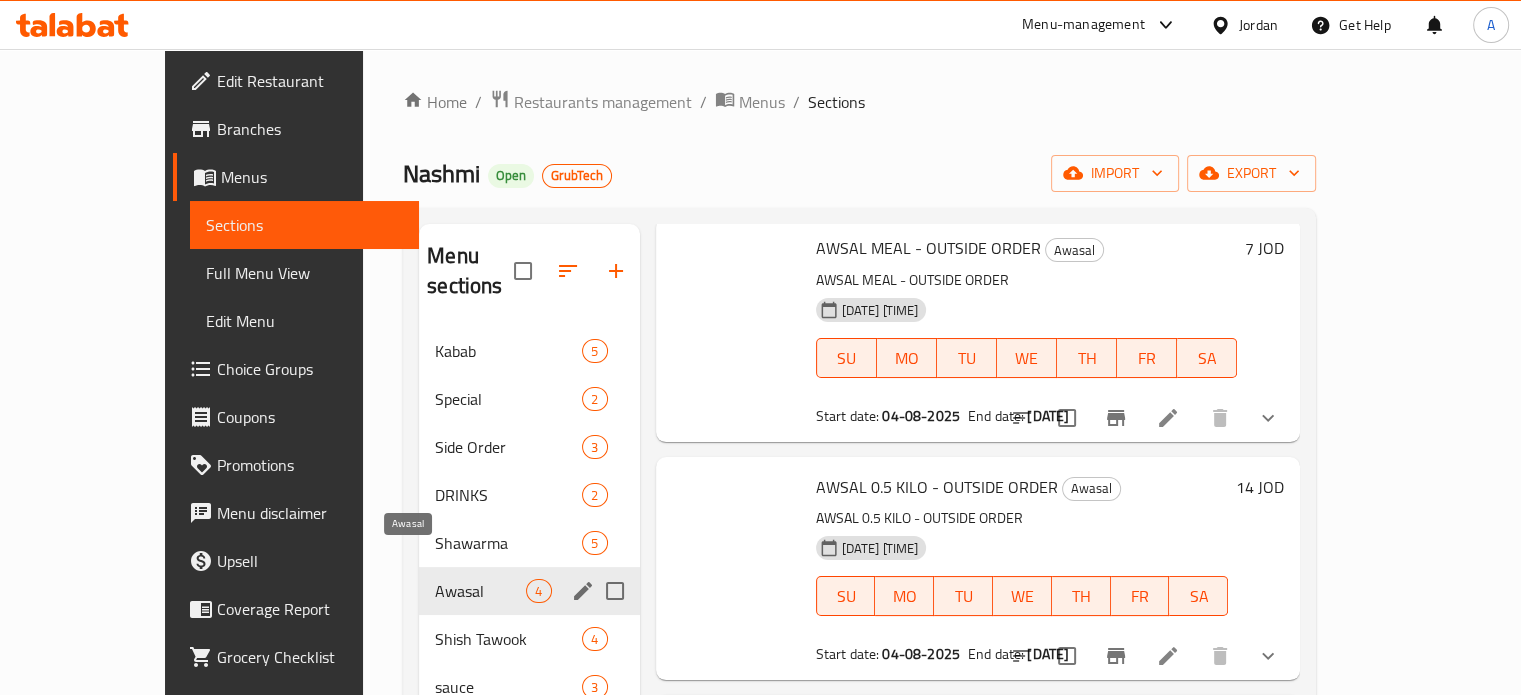 scroll, scrollTop: 308, scrollLeft: 0, axis: vertical 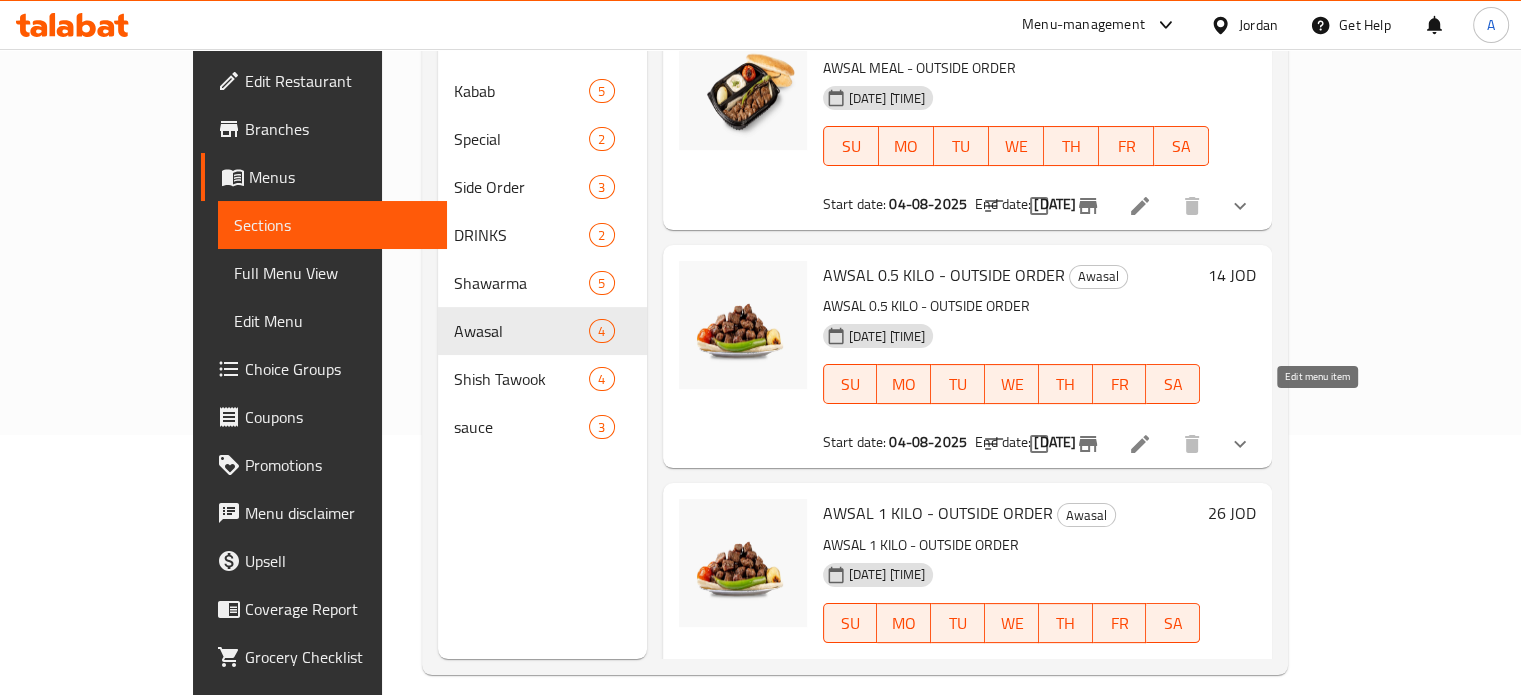 click 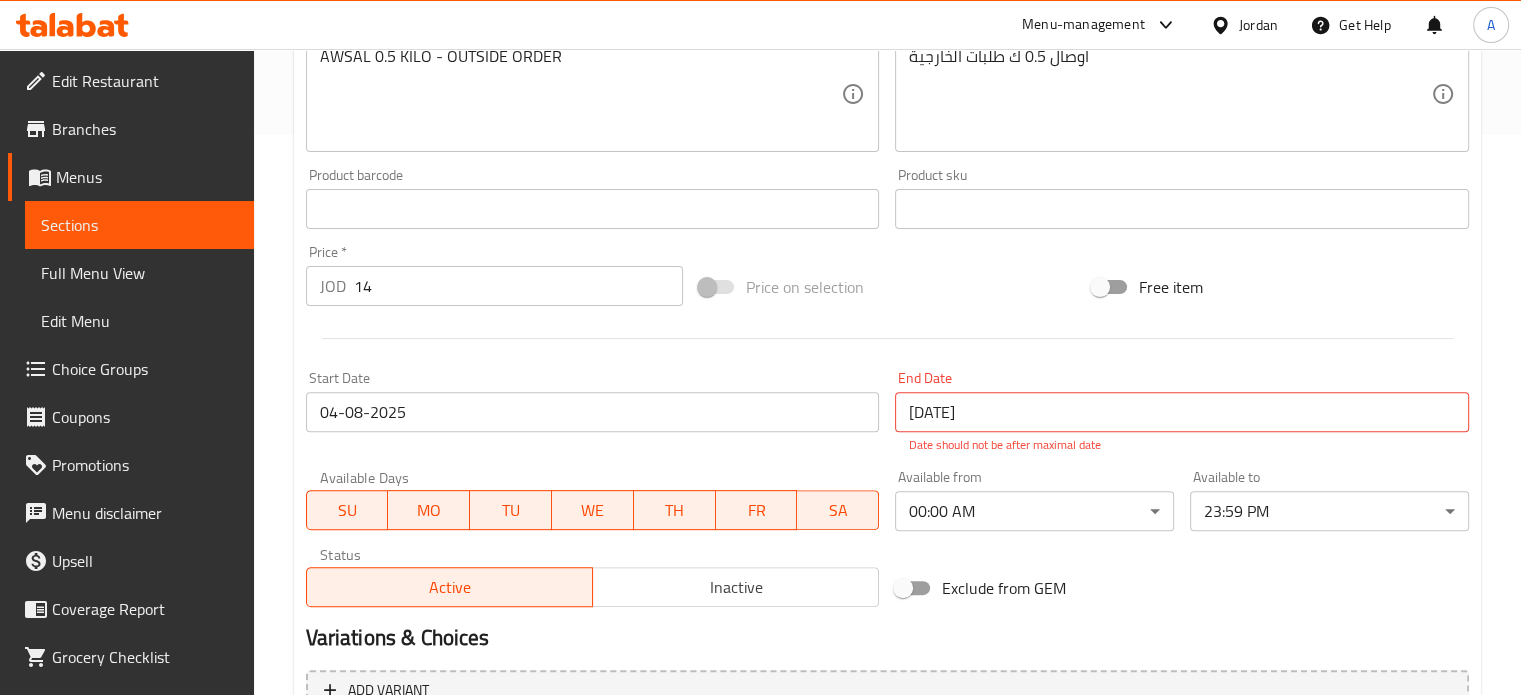 scroll, scrollTop: 566, scrollLeft: 0, axis: vertical 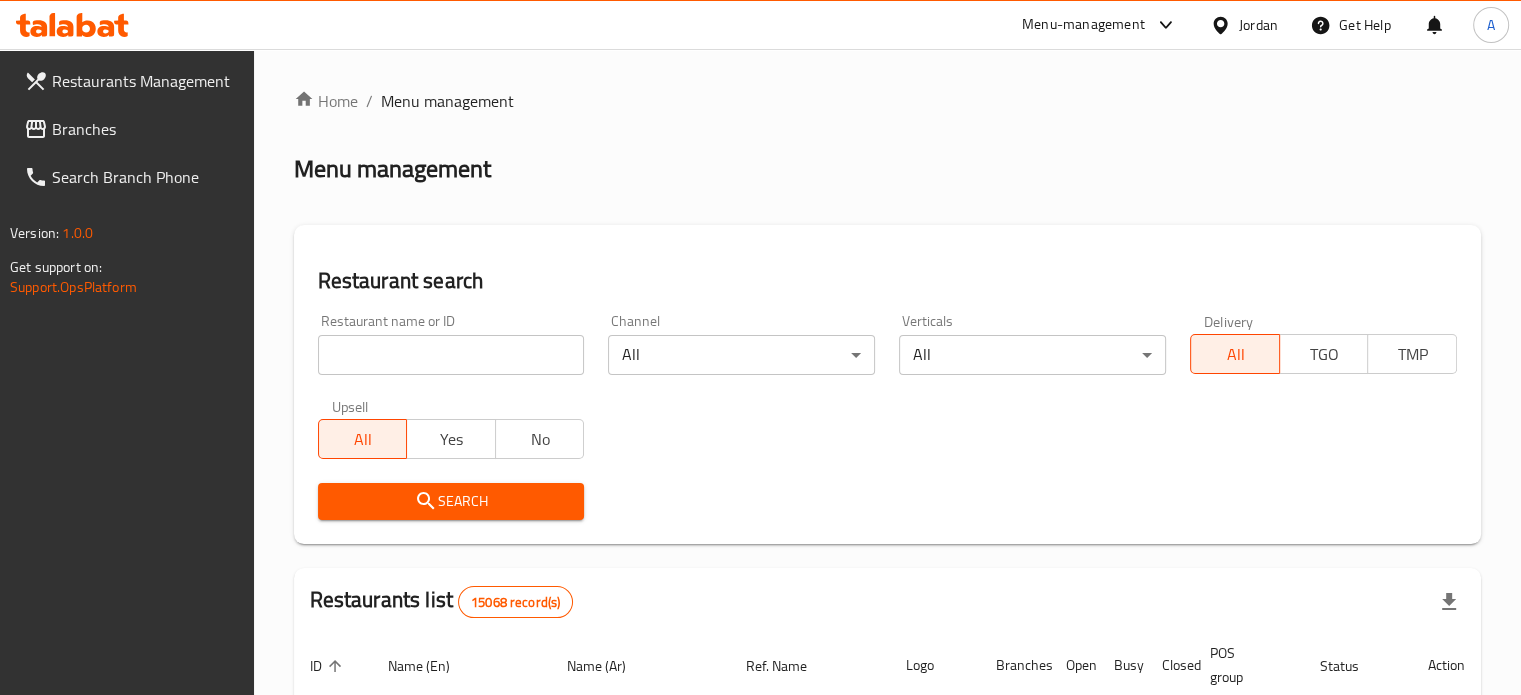 click at bounding box center [451, 355] 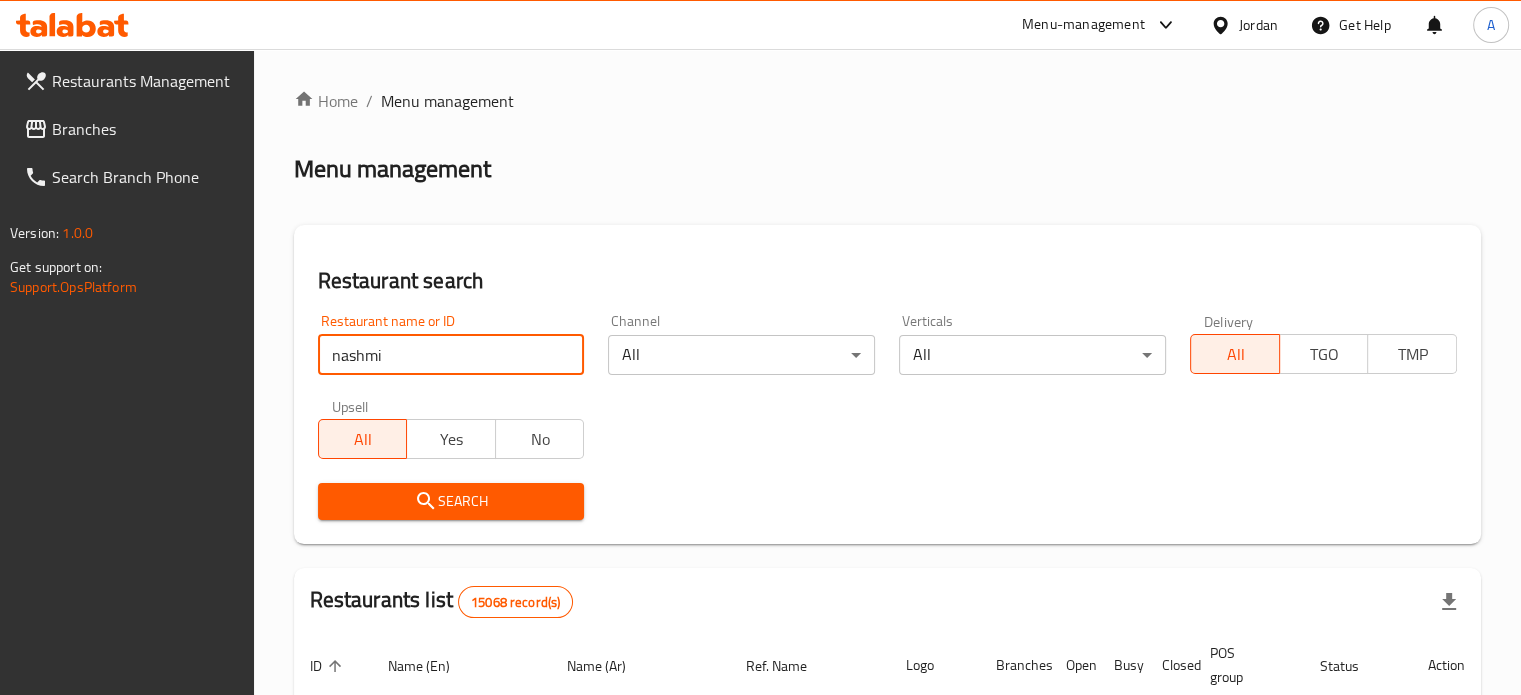 type on "nashmi" 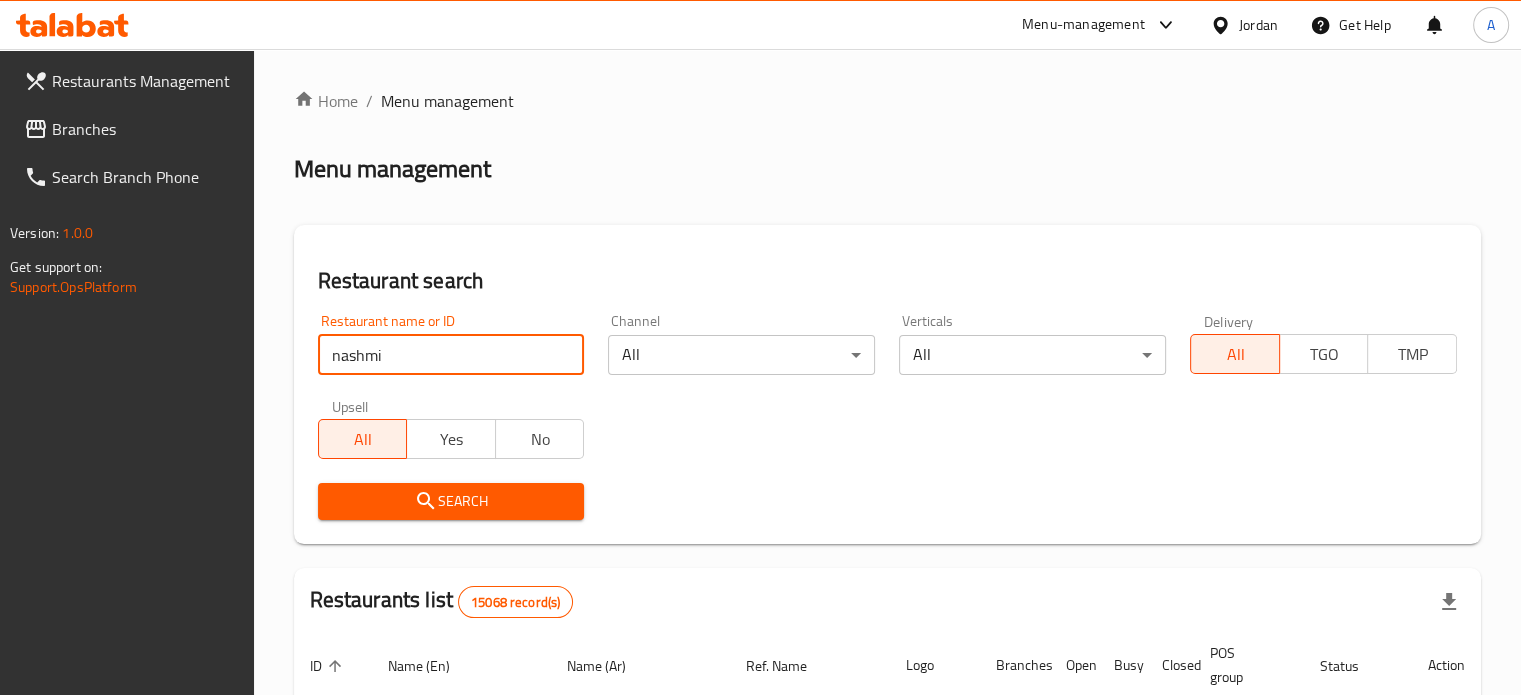 click on "Search" at bounding box center (451, 501) 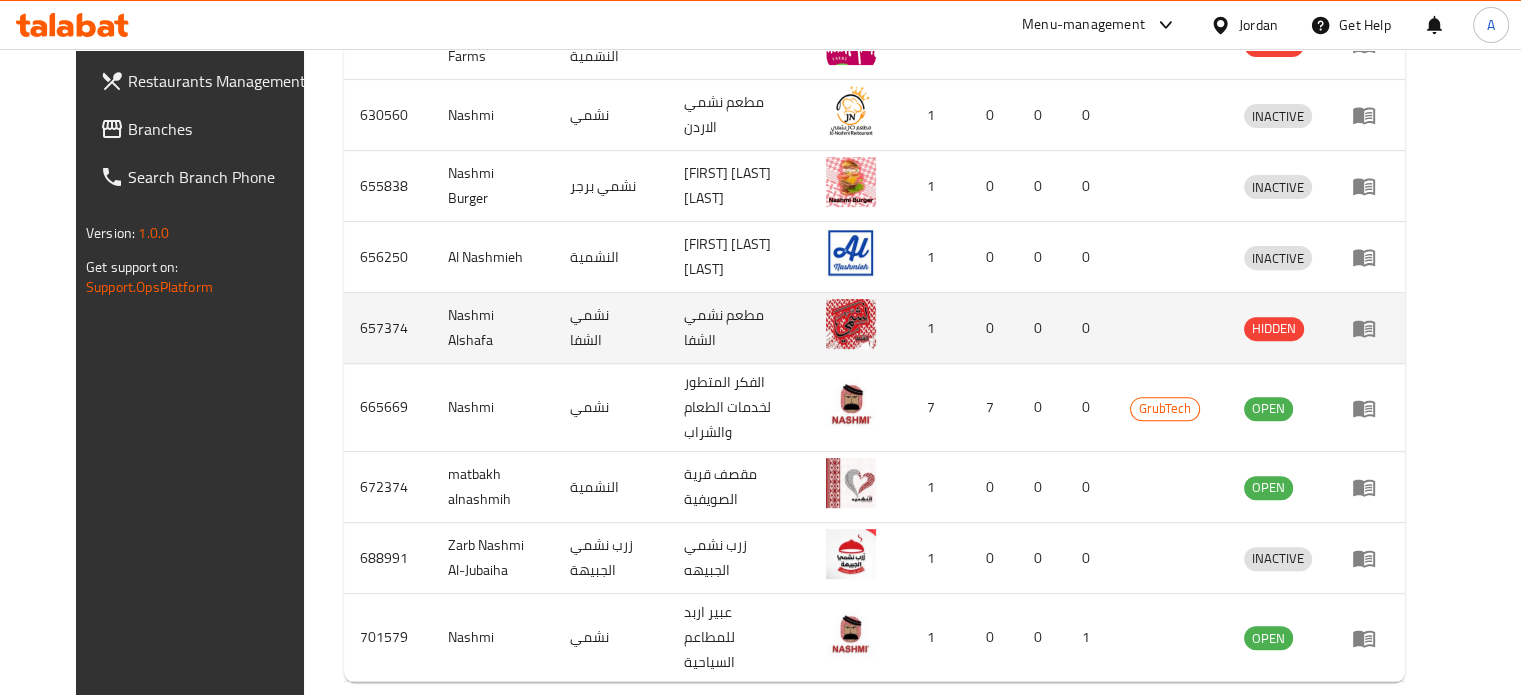 scroll, scrollTop: 740, scrollLeft: 0, axis: vertical 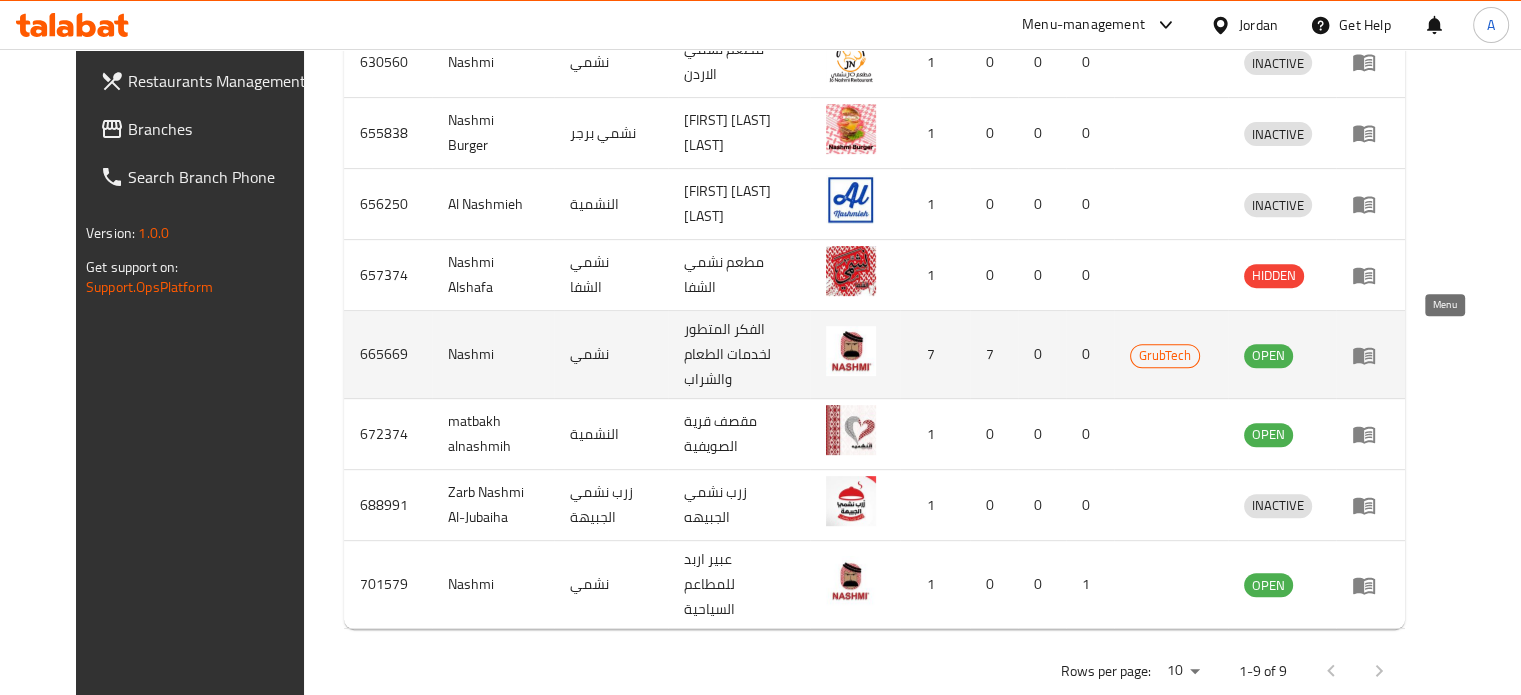 click 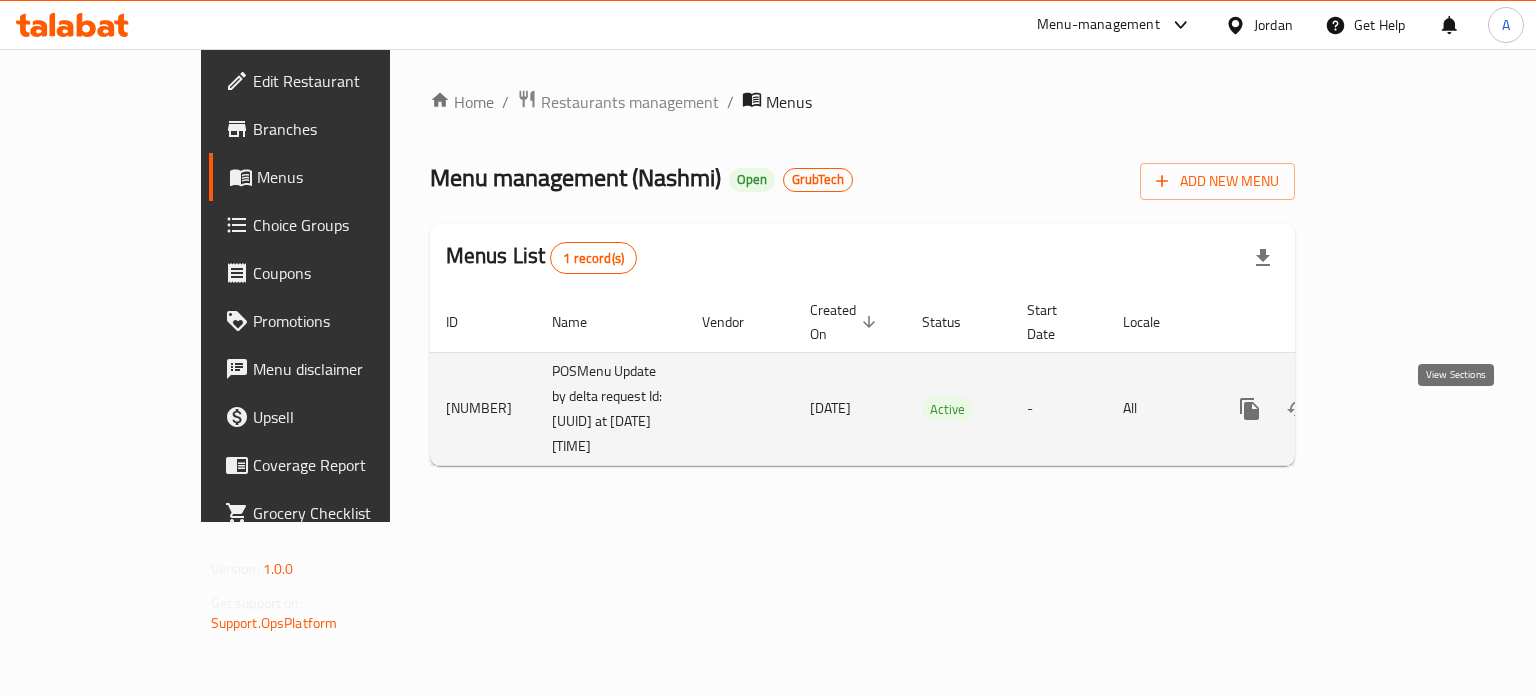 click 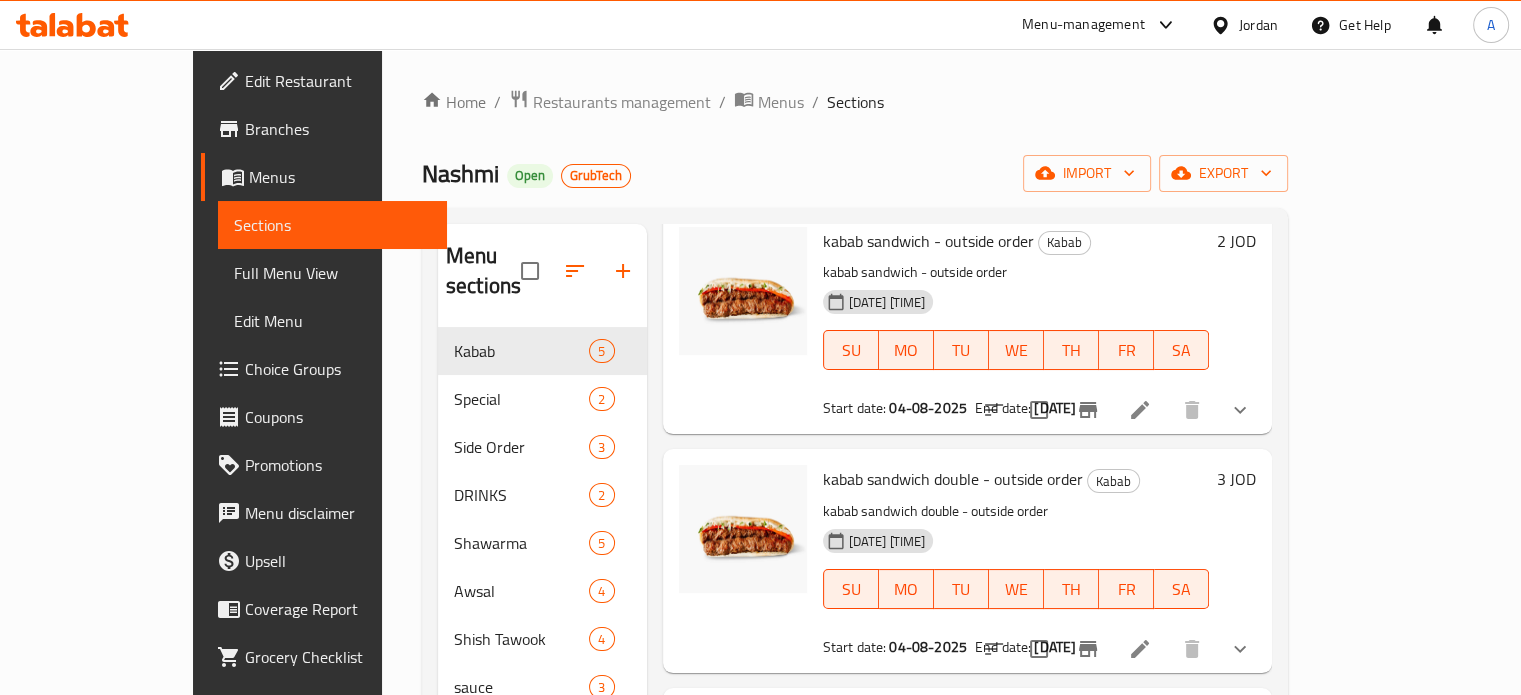 scroll, scrollTop: 12, scrollLeft: 0, axis: vertical 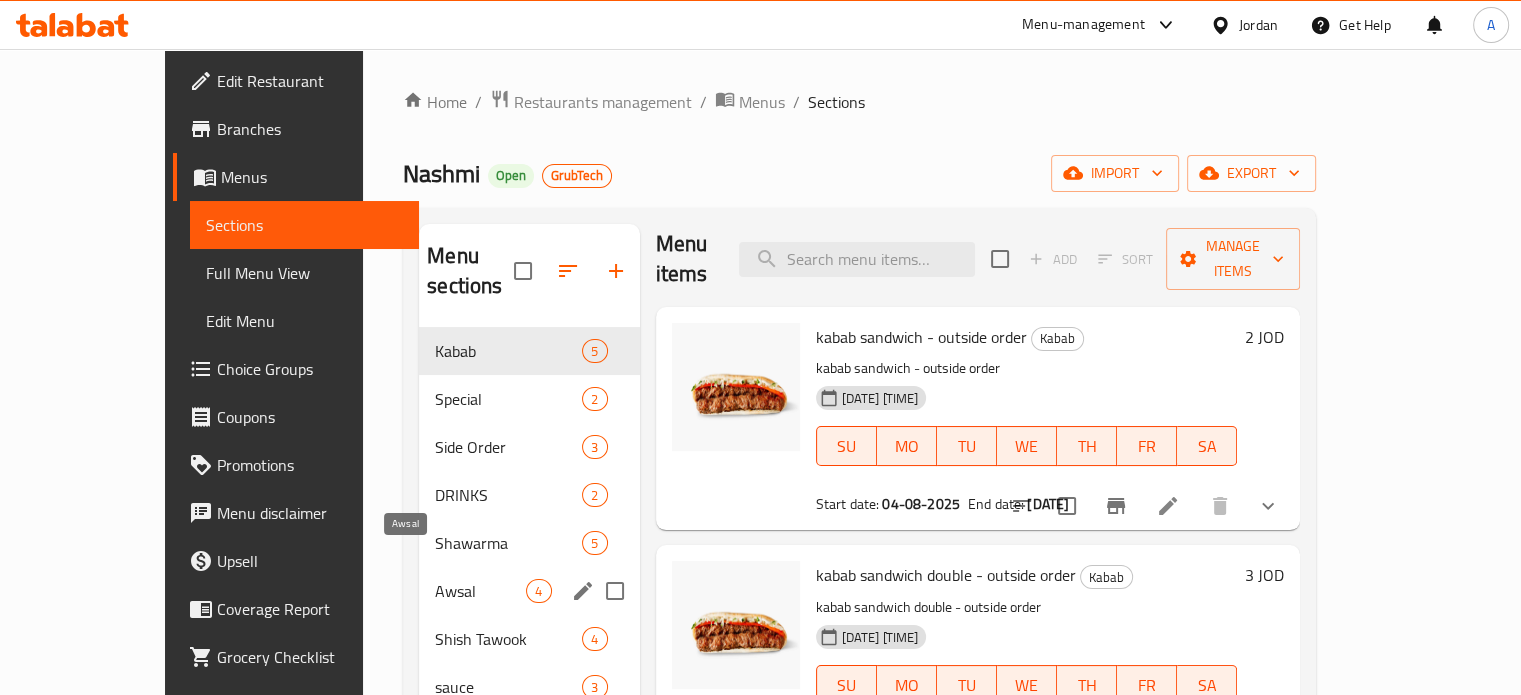 click on "Awsal" at bounding box center (480, 591) 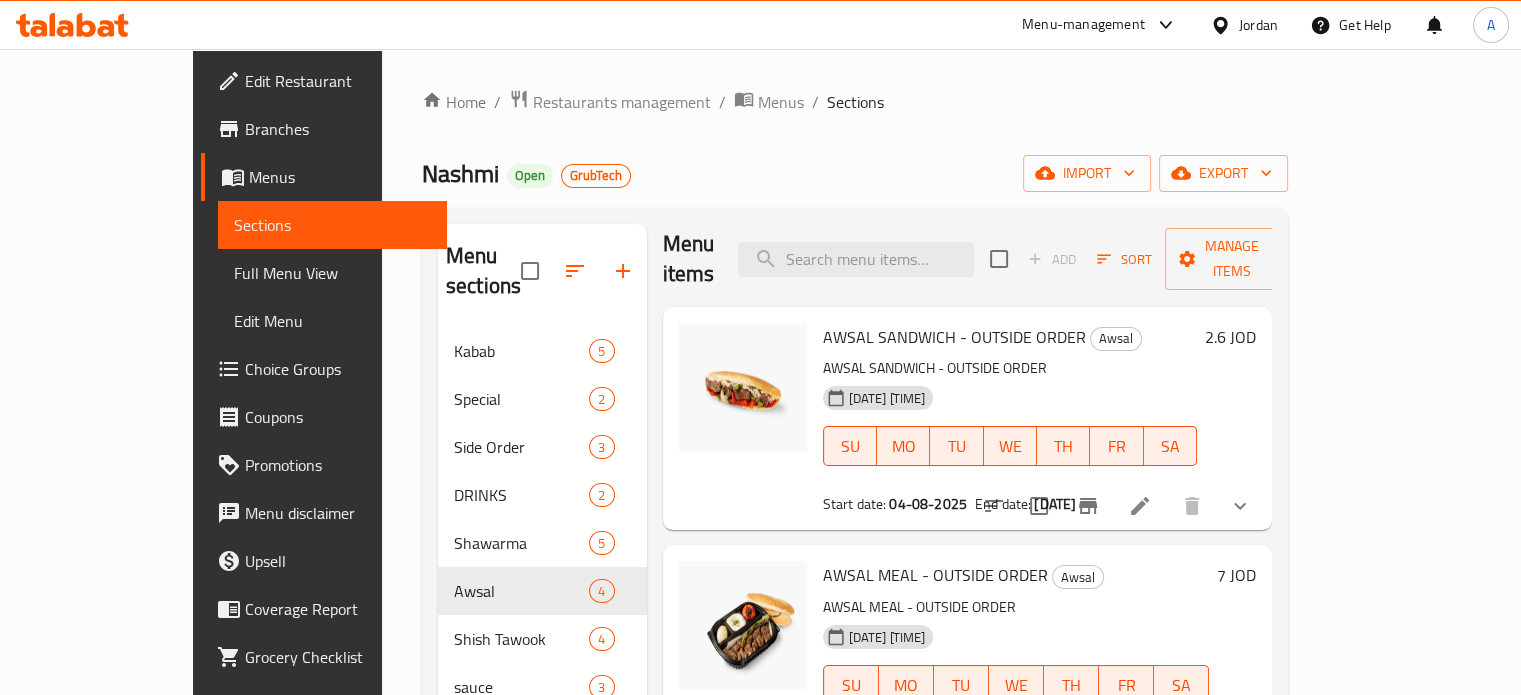 drag, startPoint x: 1372, startPoint y: 408, endPoint x: 1368, endPoint y: 301, distance: 107.07474 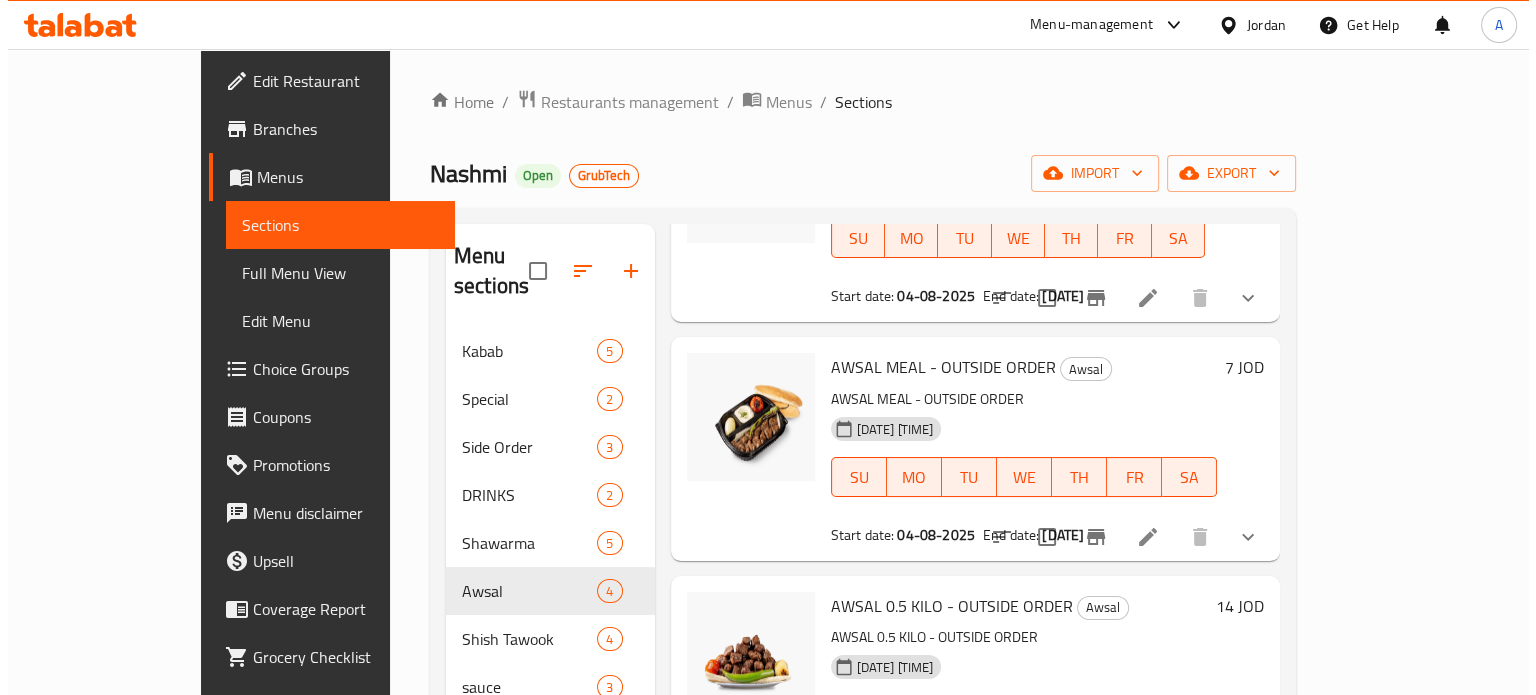 scroll, scrollTop: 222, scrollLeft: 0, axis: vertical 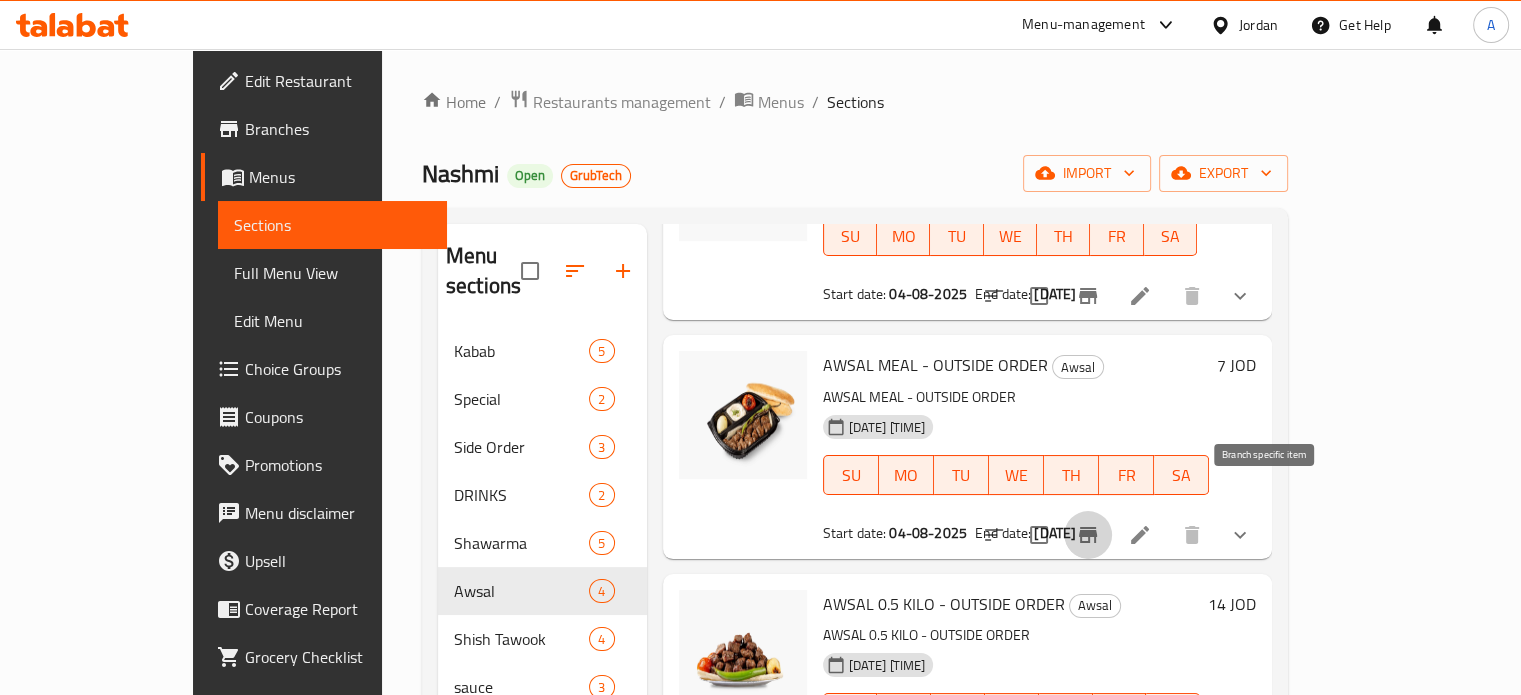 click 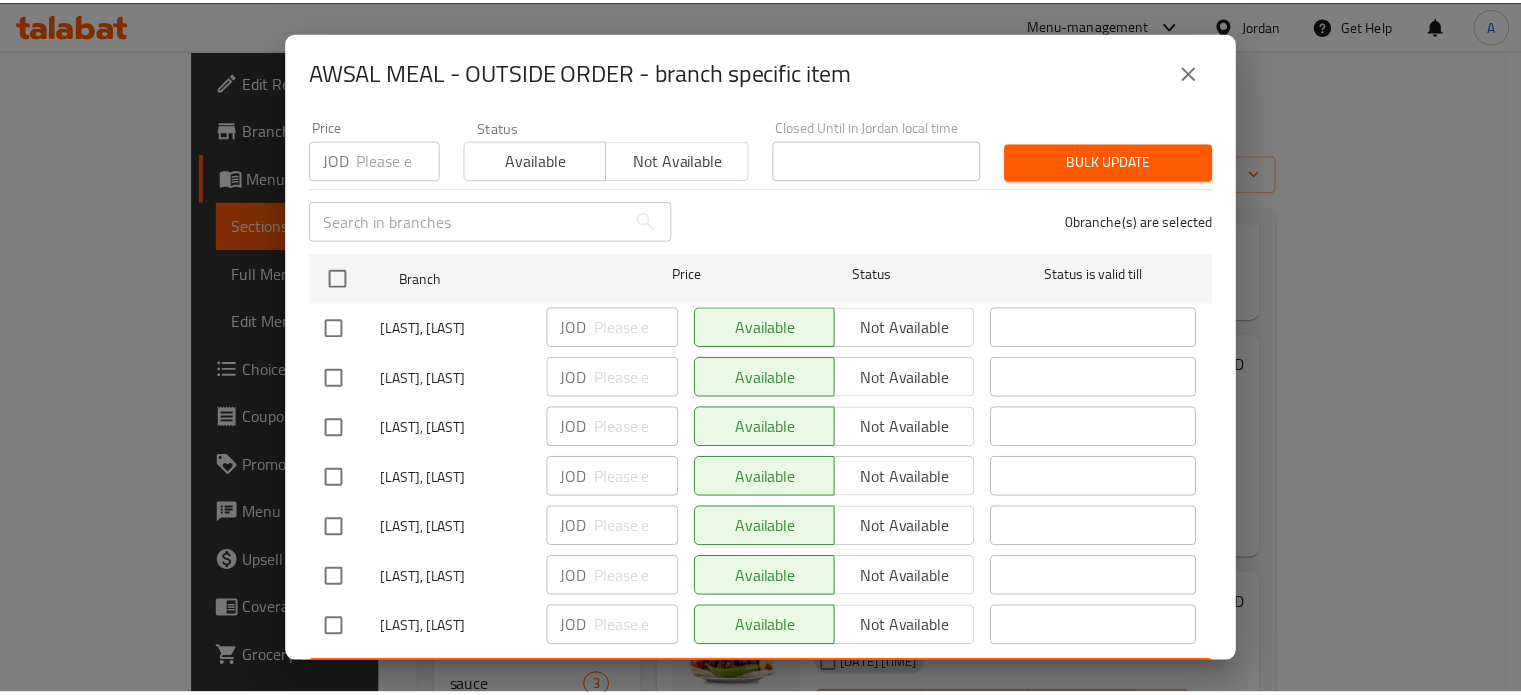 scroll, scrollTop: 215, scrollLeft: 0, axis: vertical 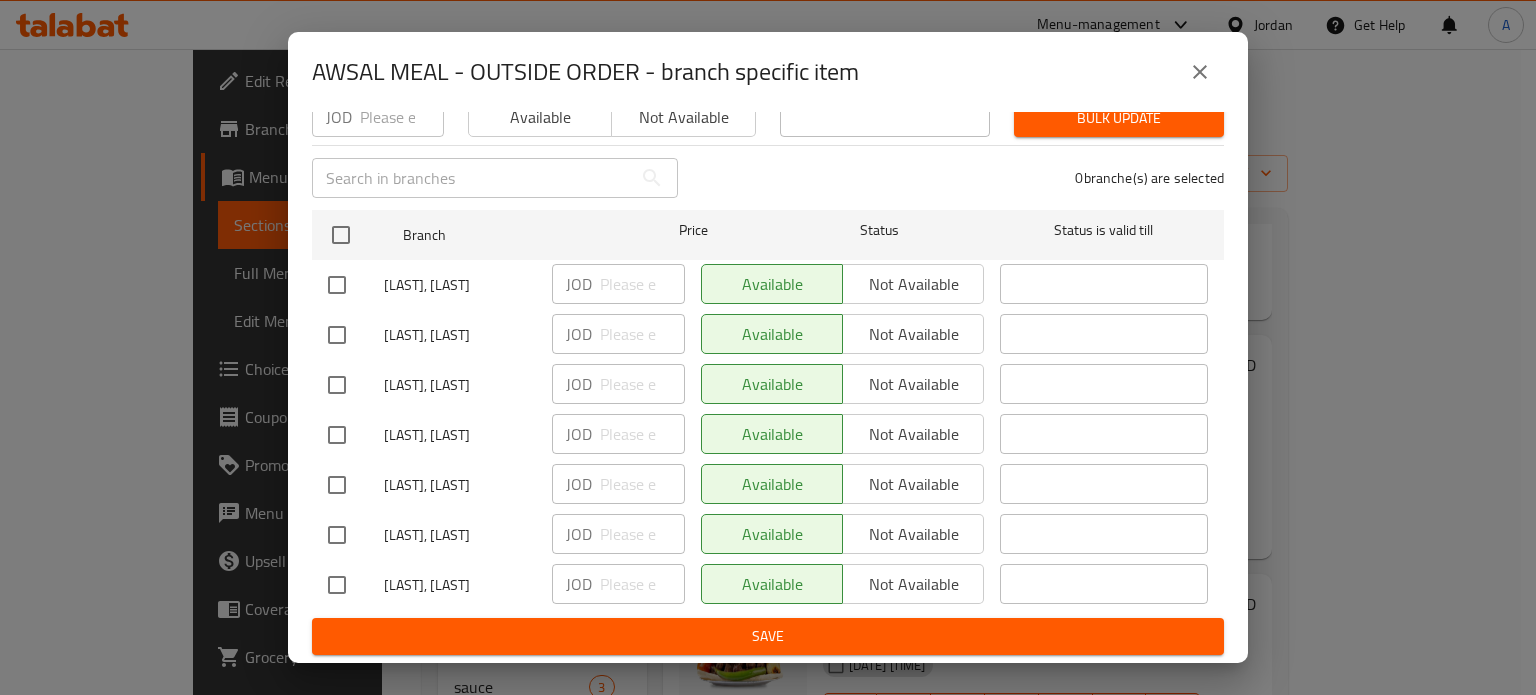 click at bounding box center (337, 335) 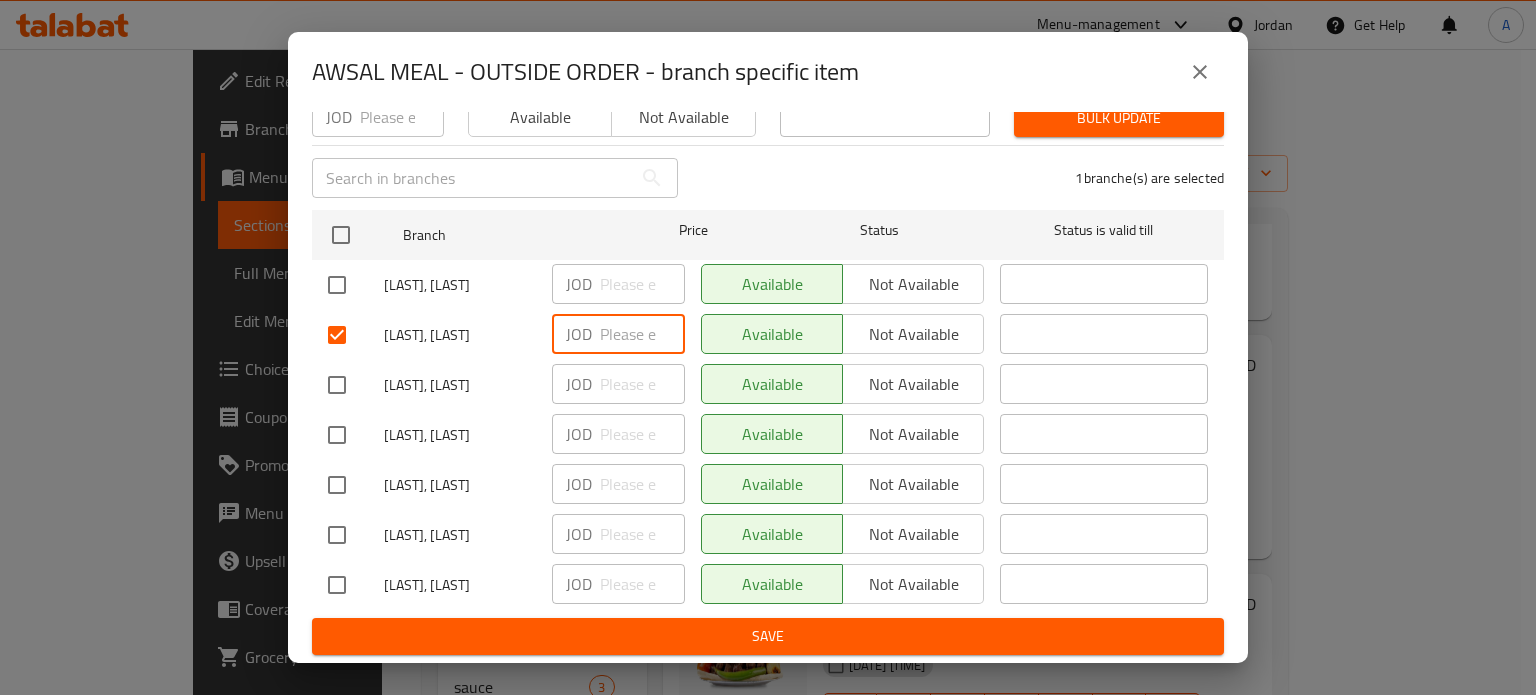 click at bounding box center (642, 334) 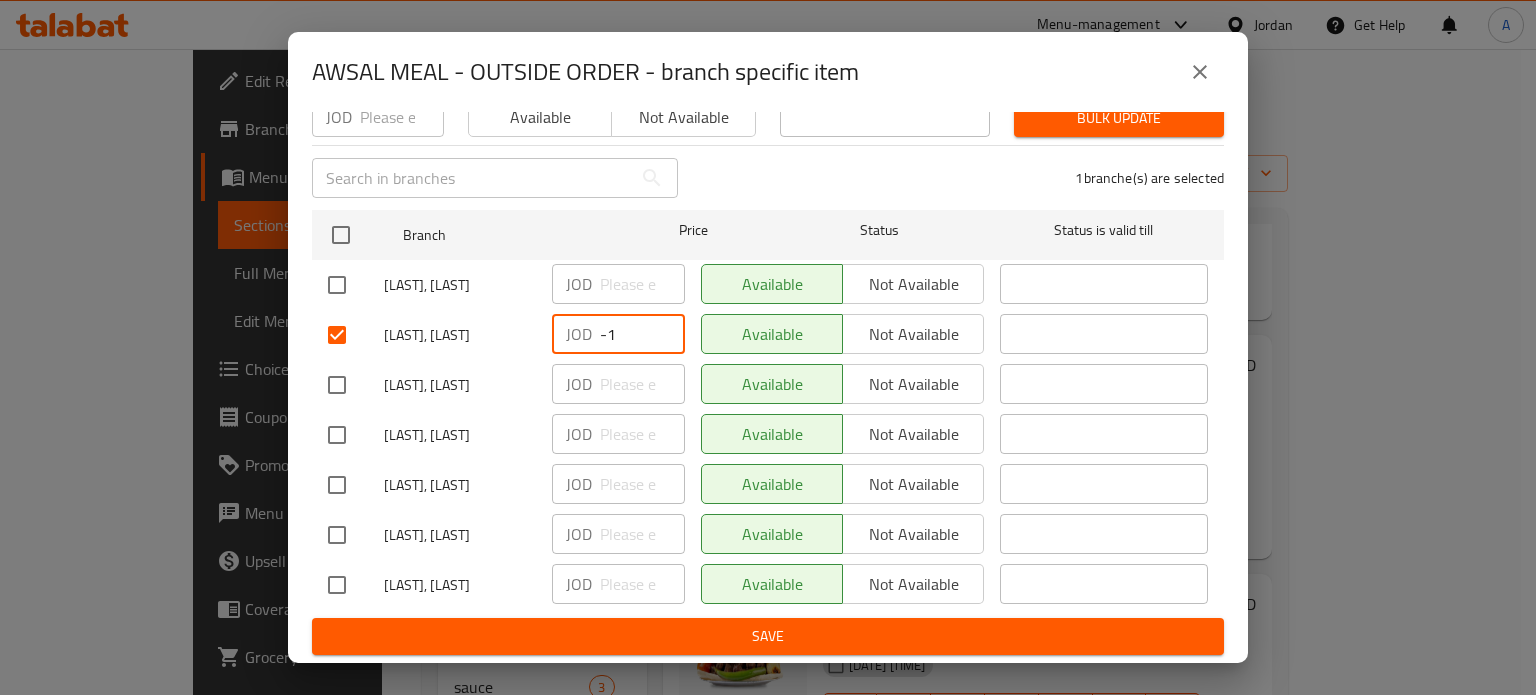 click on "-1" at bounding box center [642, 334] 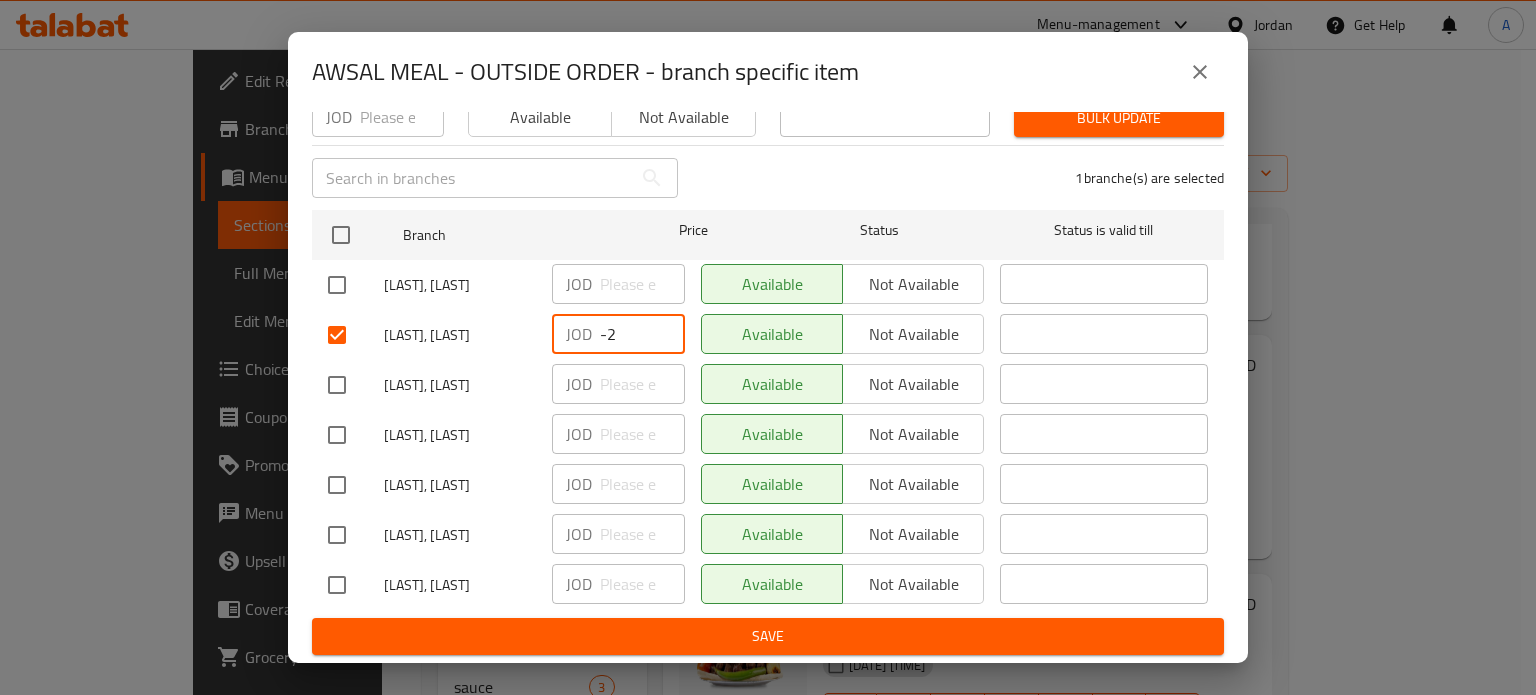 click on "-2" at bounding box center (642, 334) 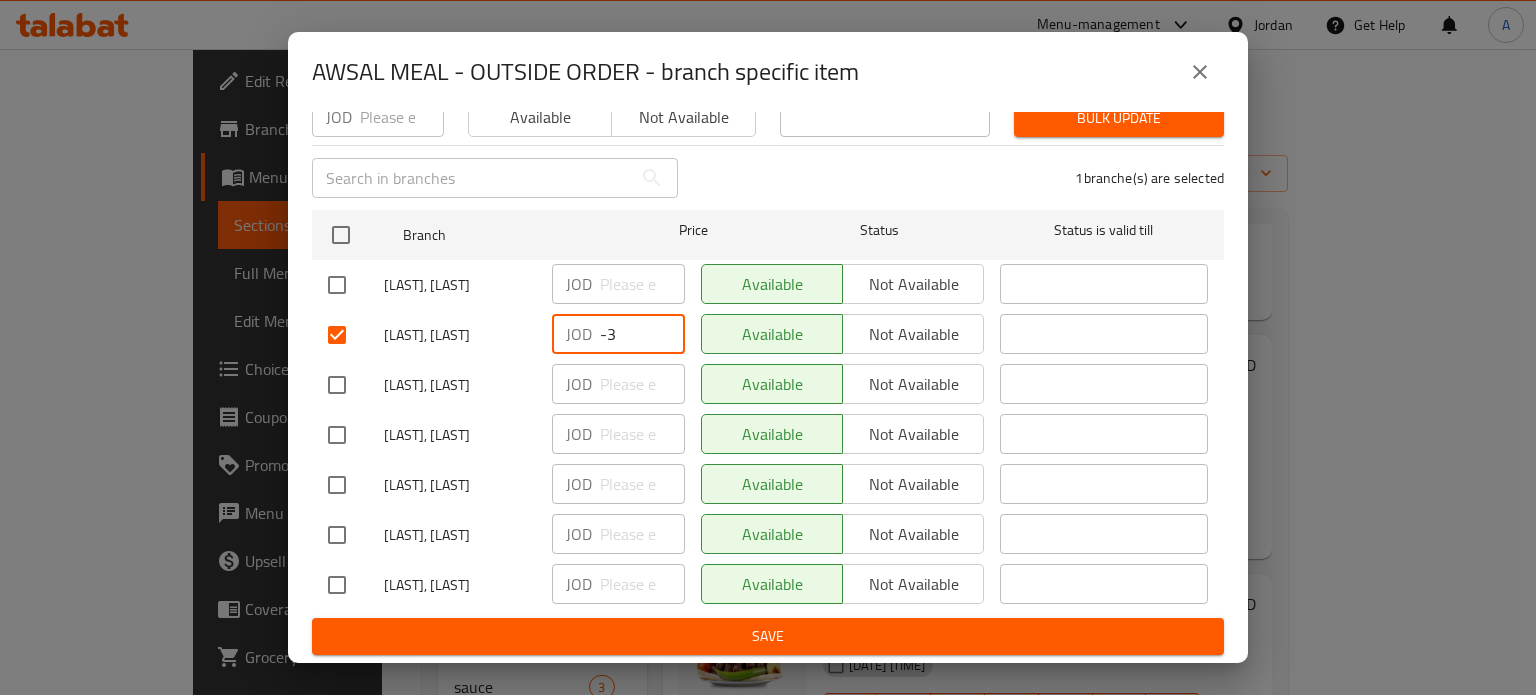 click on "-3" at bounding box center (642, 334) 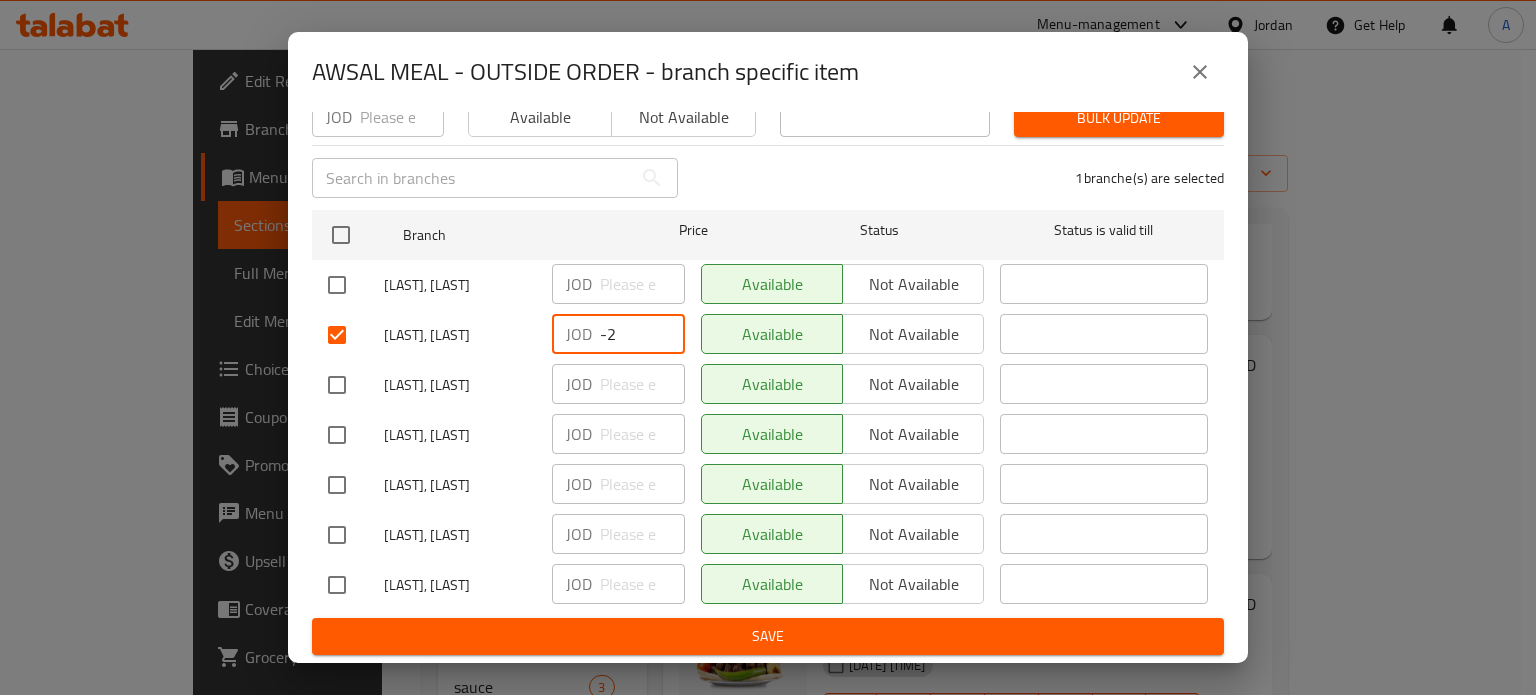 click on "-2" at bounding box center (642, 334) 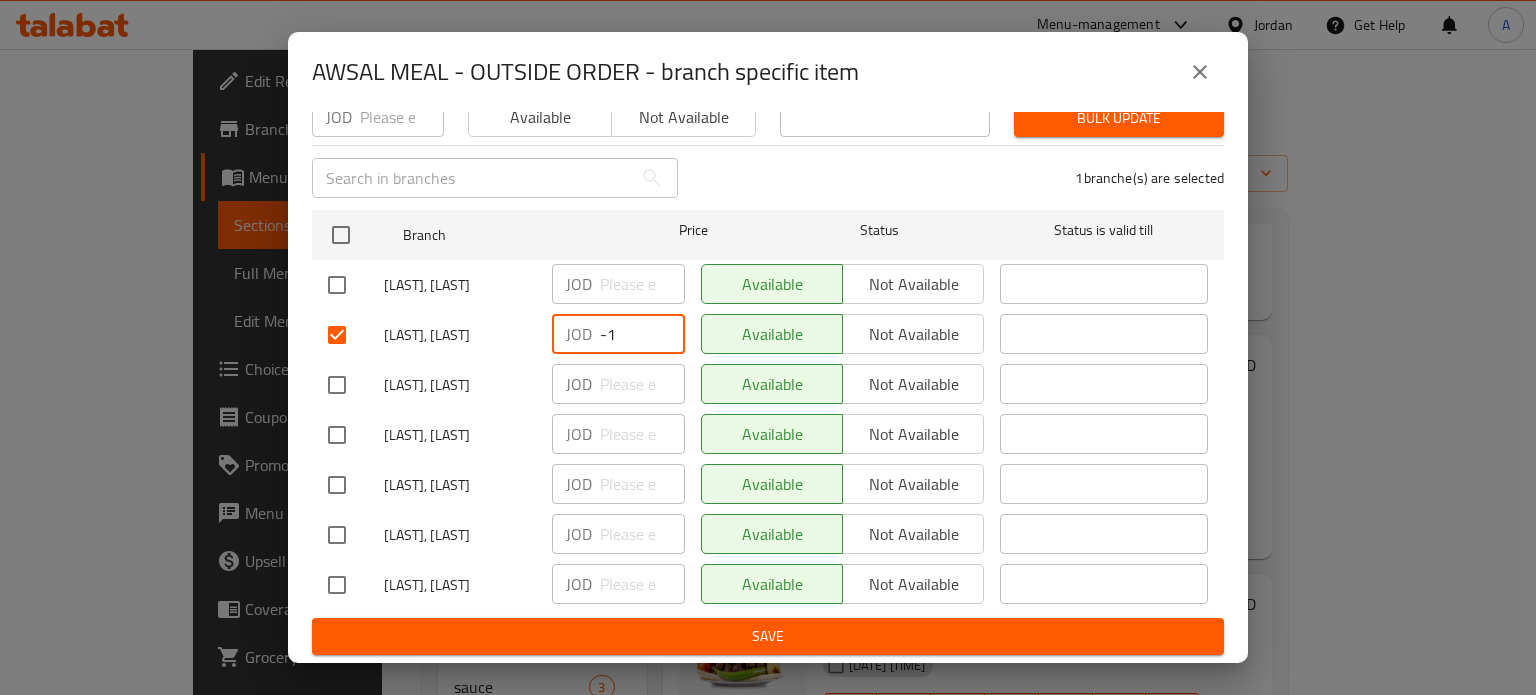 click on "-1" at bounding box center [642, 334] 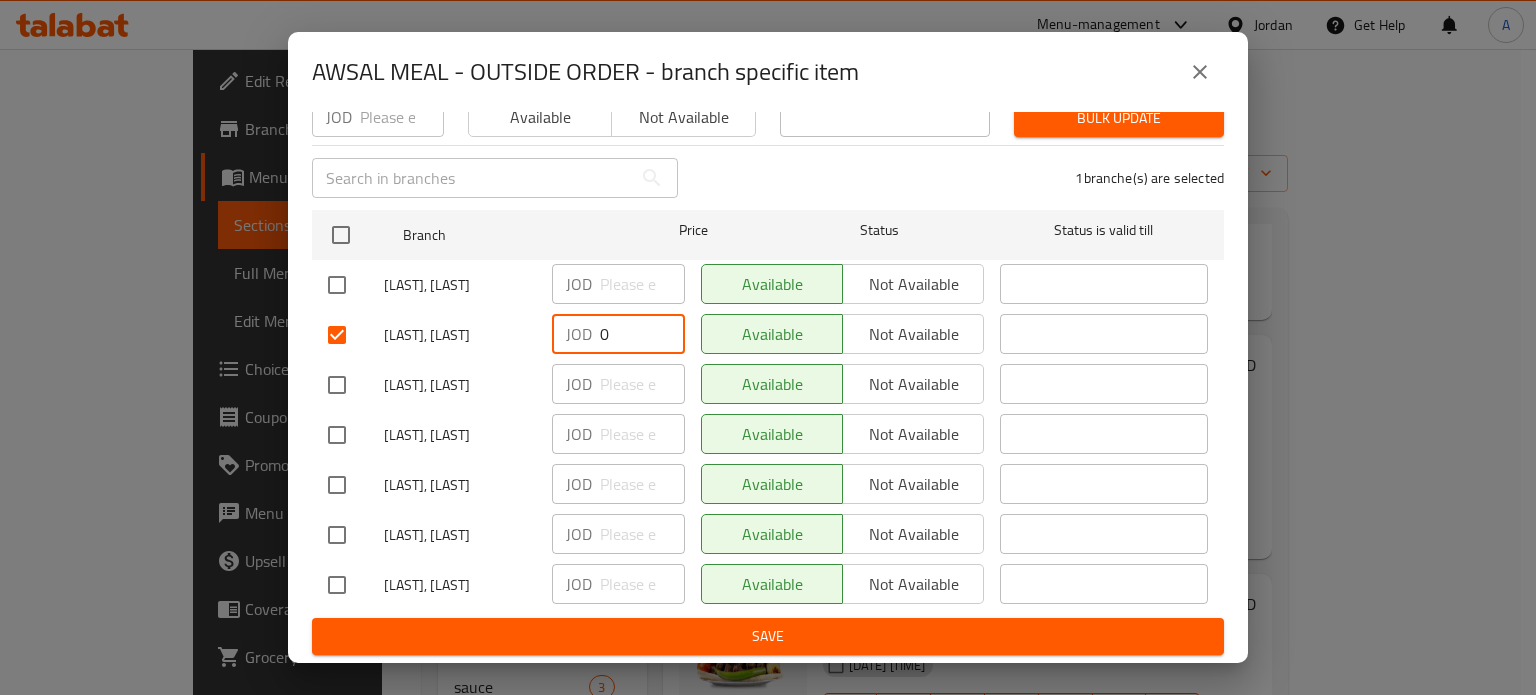 click on "0" at bounding box center [642, 334] 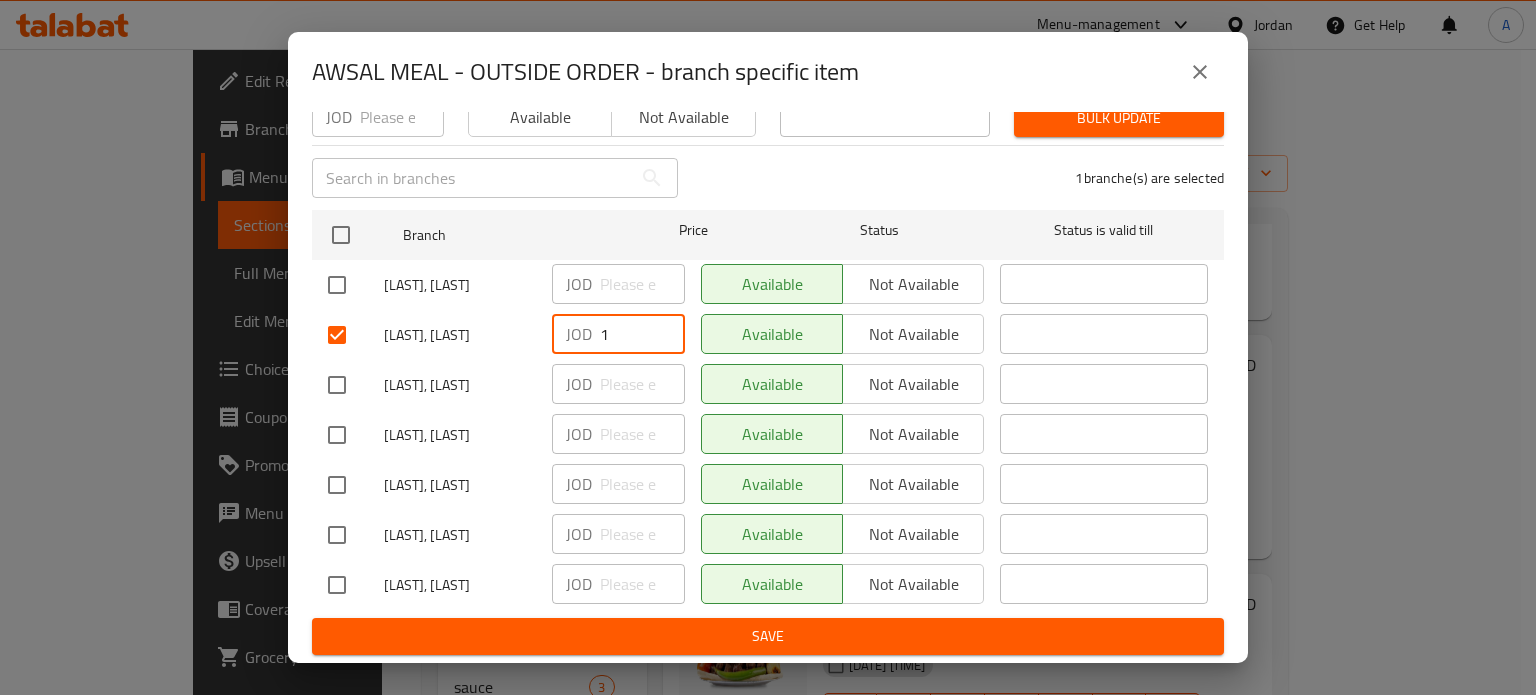 click on "1" at bounding box center [642, 334] 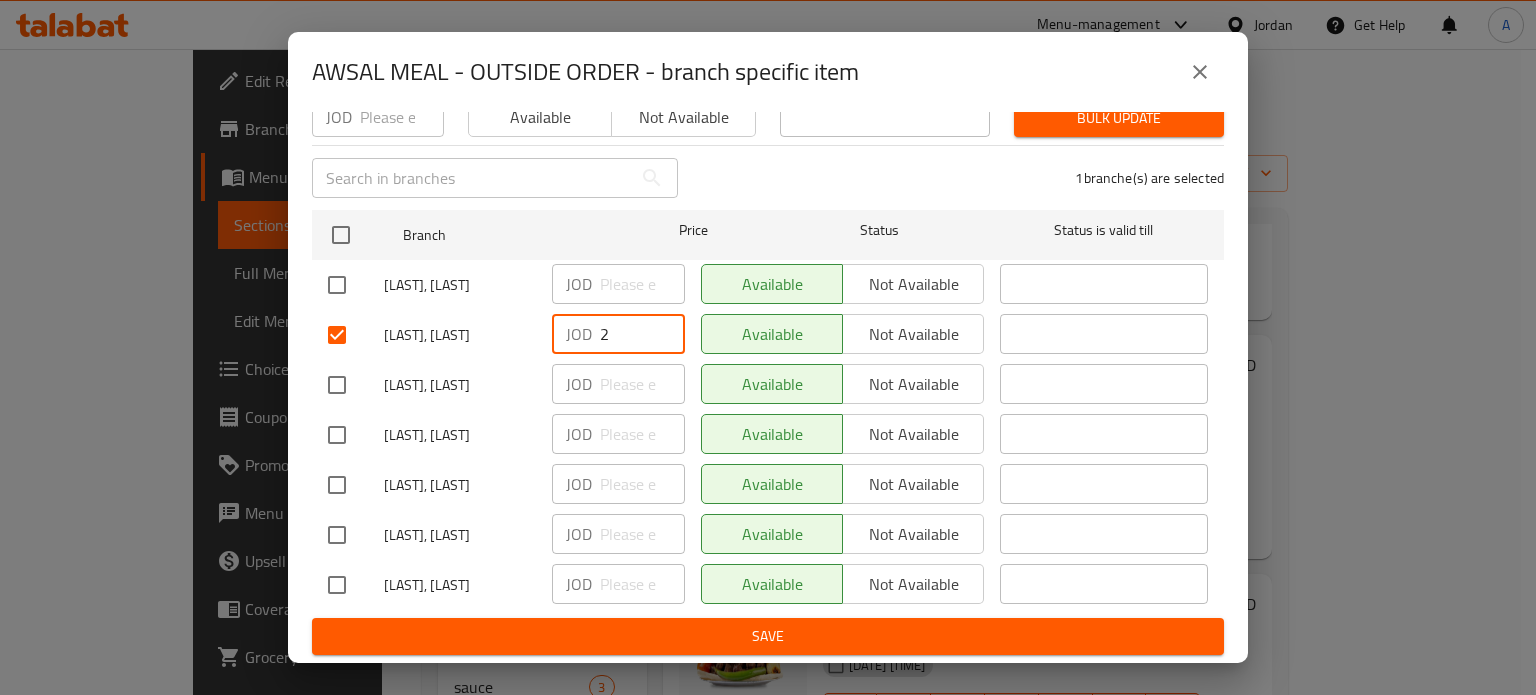 type on "2" 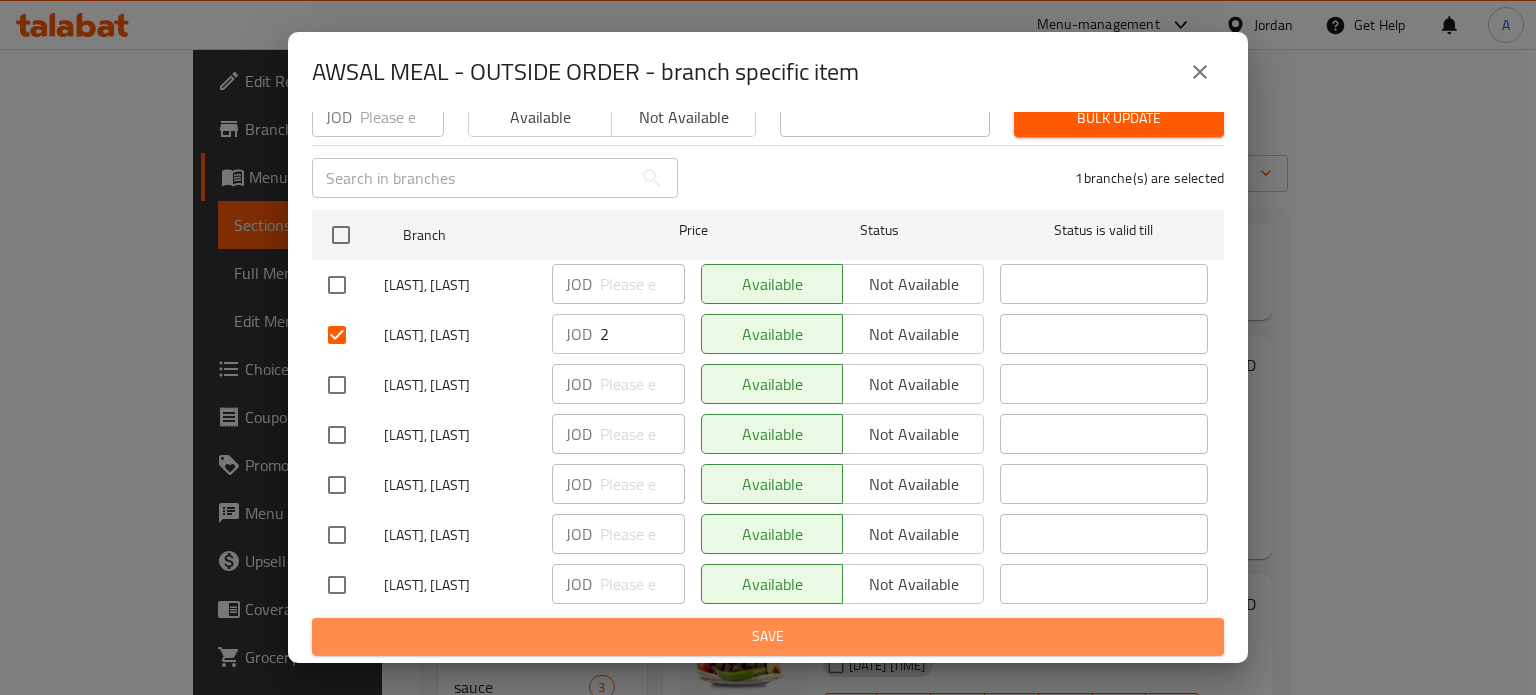click on "Save" at bounding box center (768, 636) 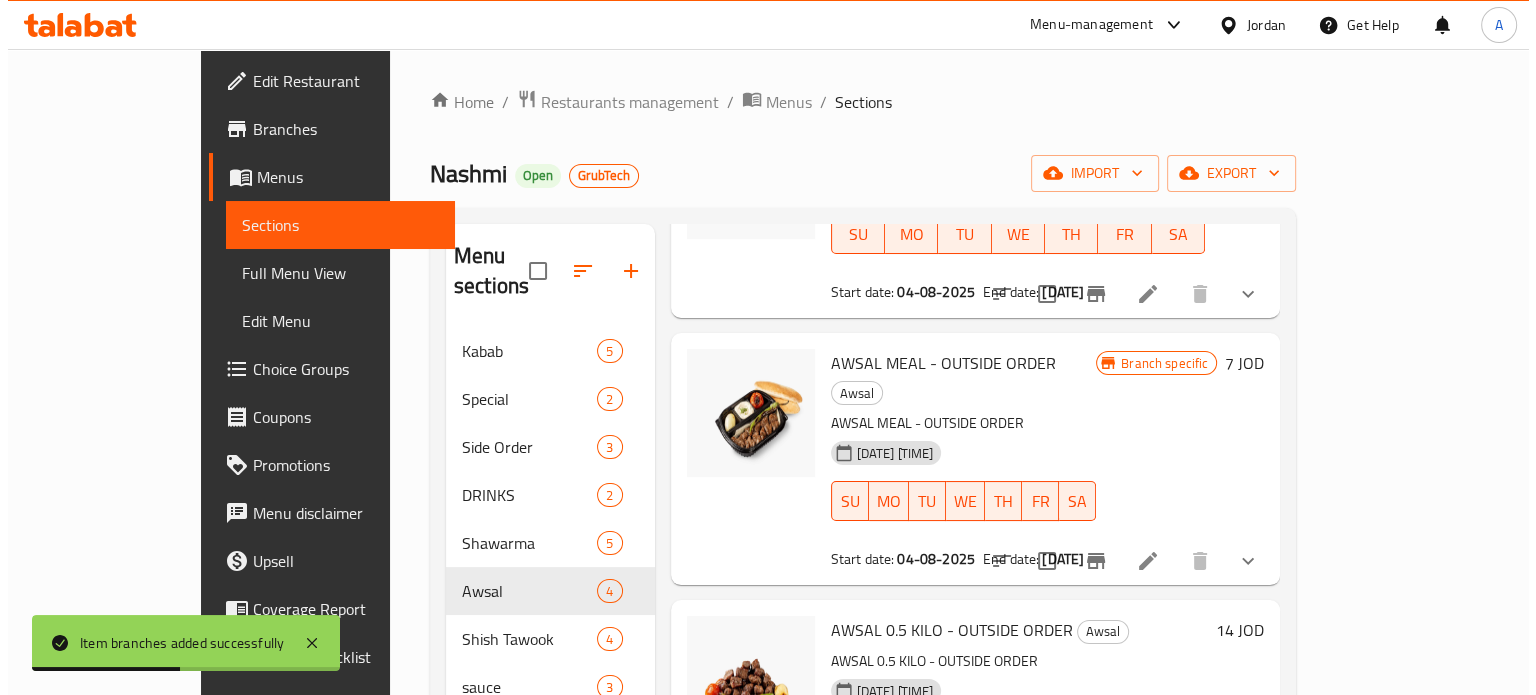 scroll, scrollTop: 120, scrollLeft: 0, axis: vertical 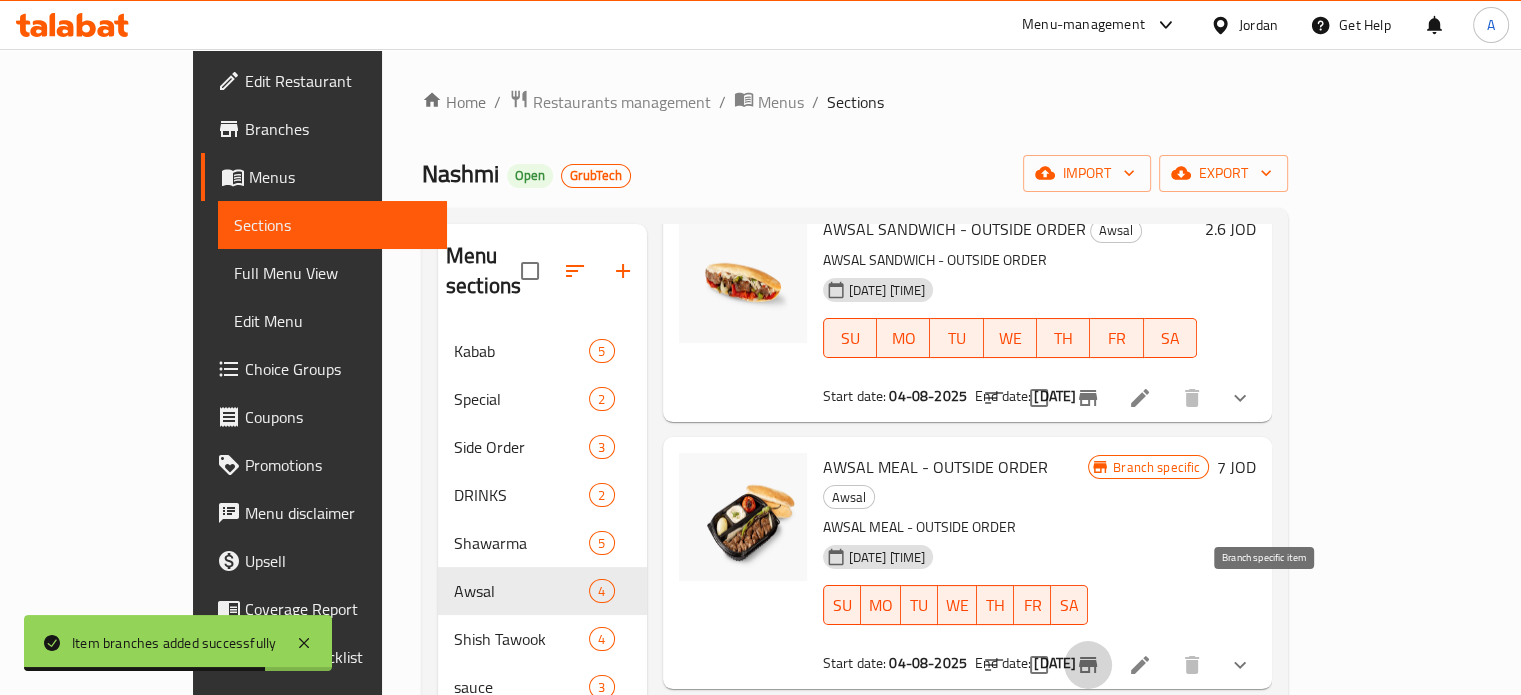 click 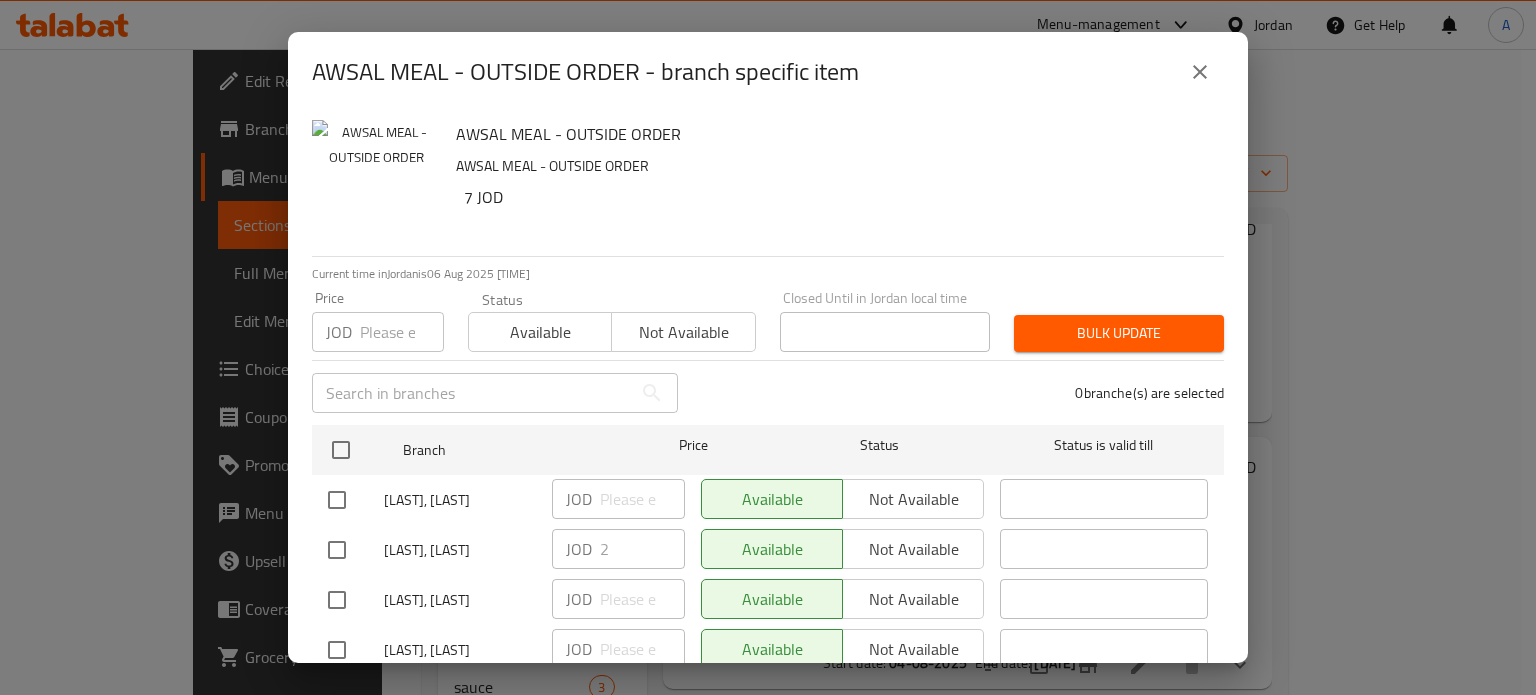 click at bounding box center (337, 550) 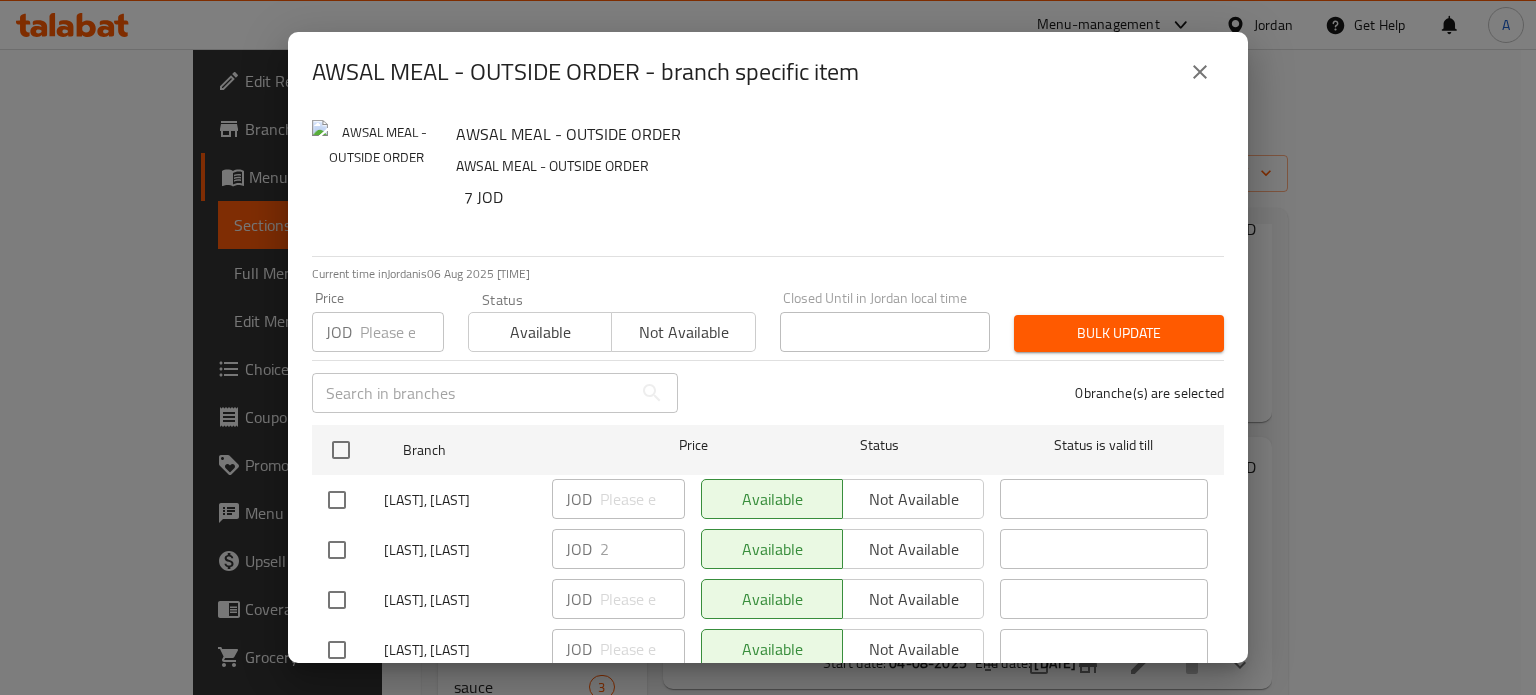 checkbox on "true" 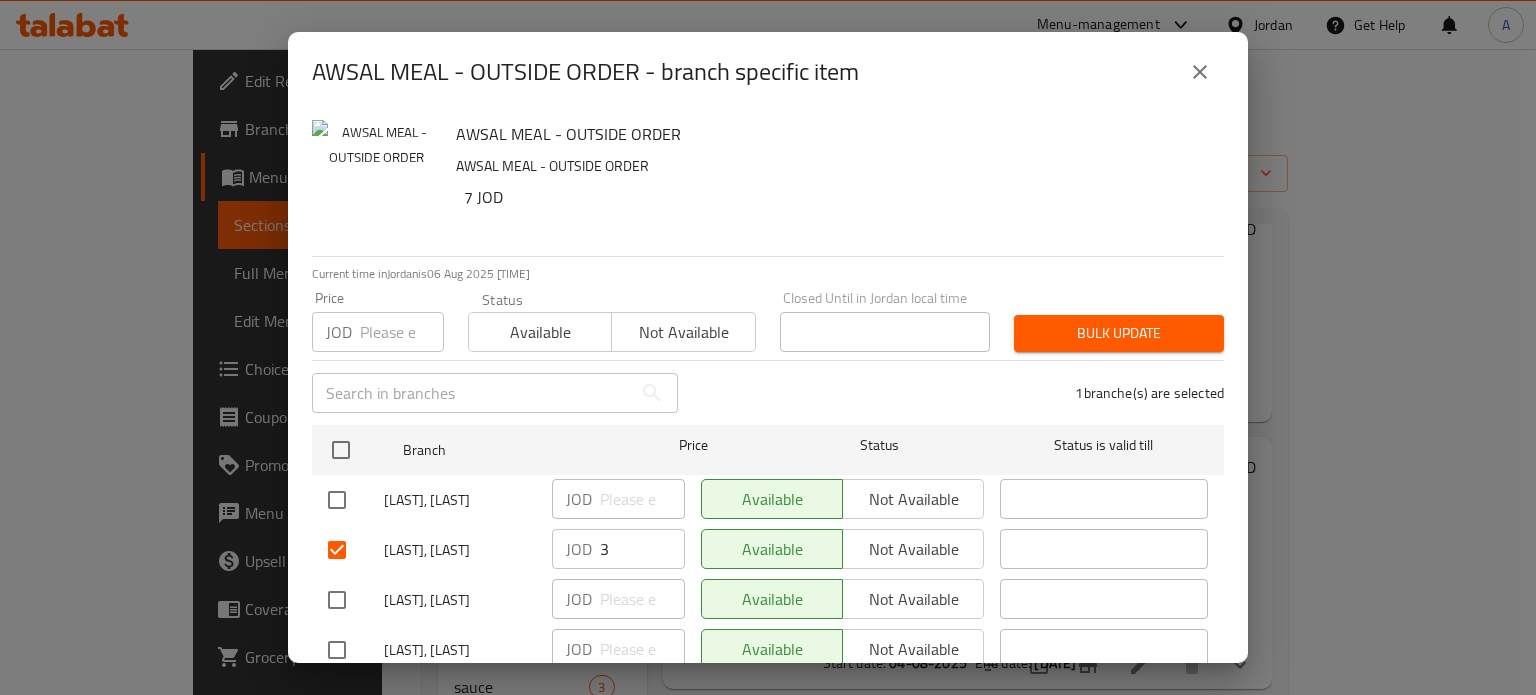 click on "3" at bounding box center [642, 549] 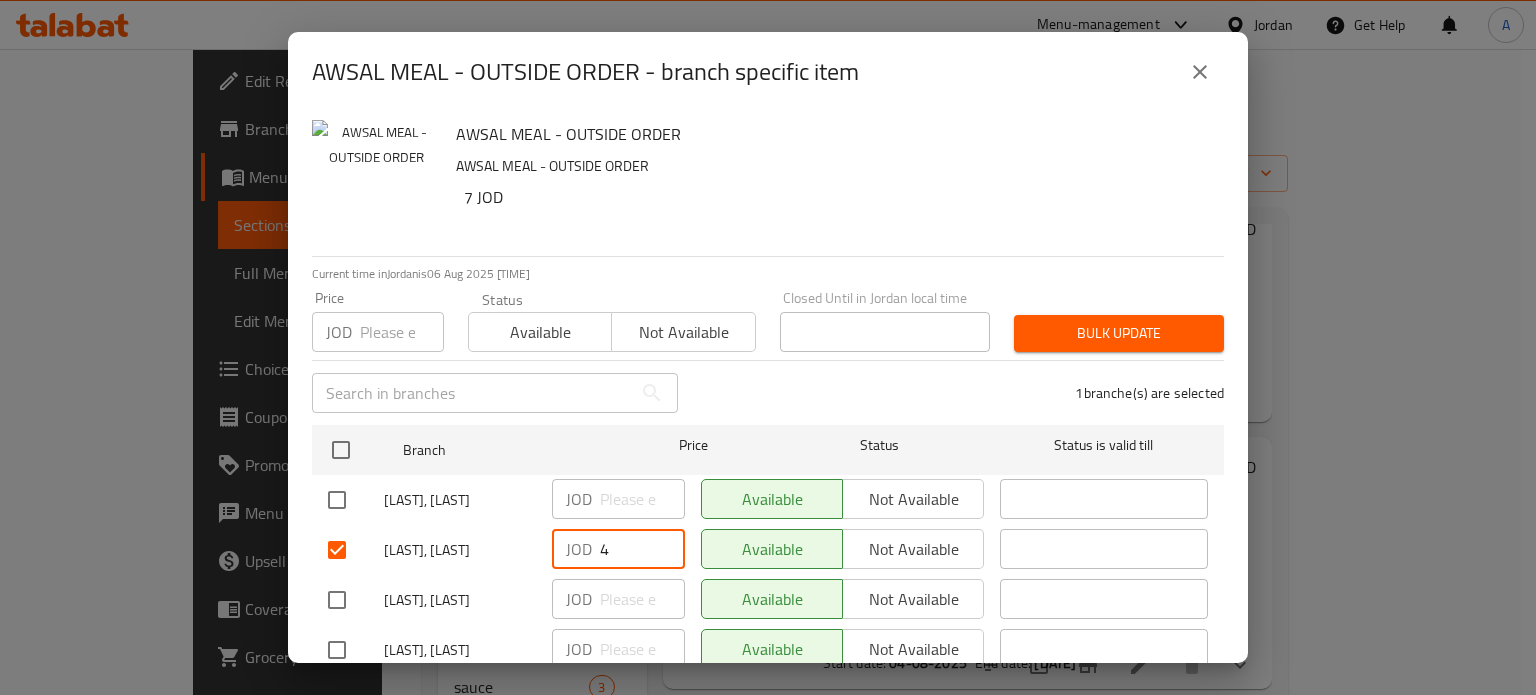 click on "4" at bounding box center (642, 549) 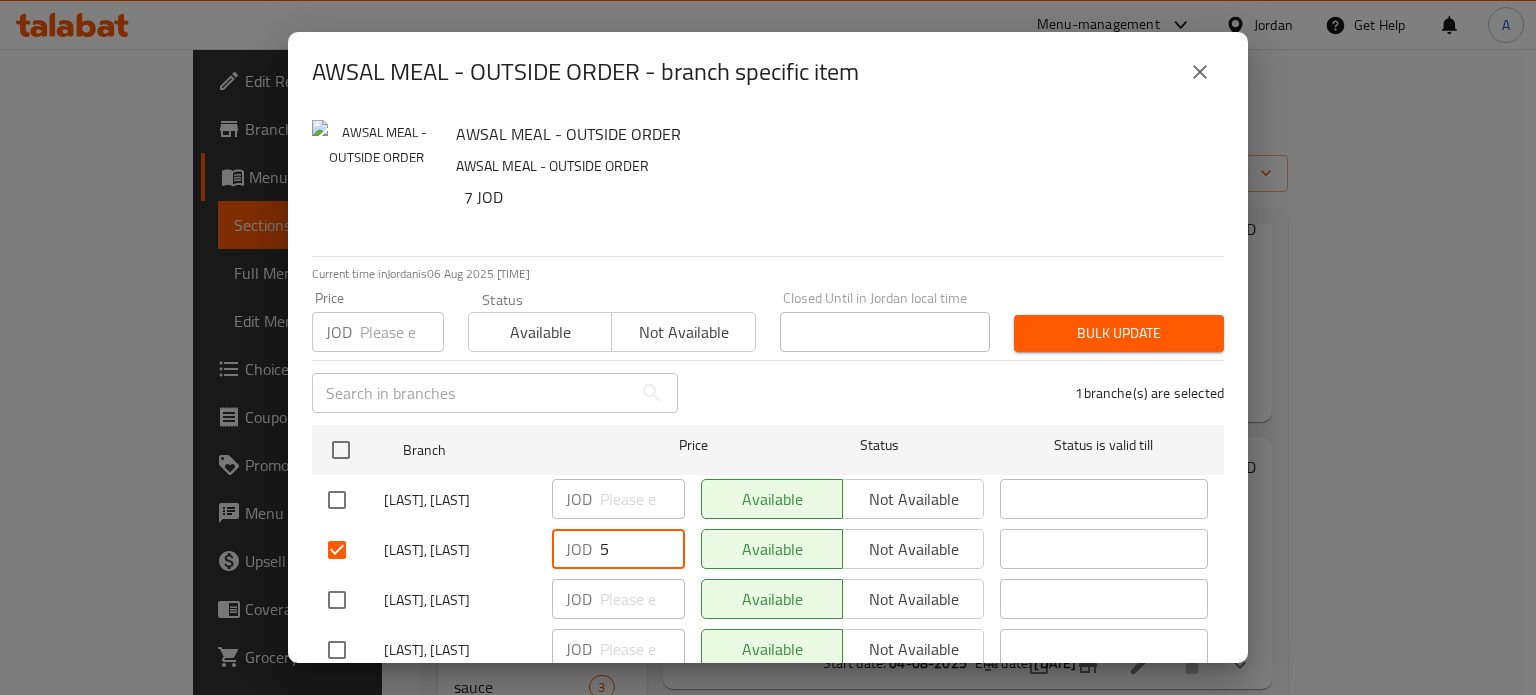 click on "5" at bounding box center [642, 549] 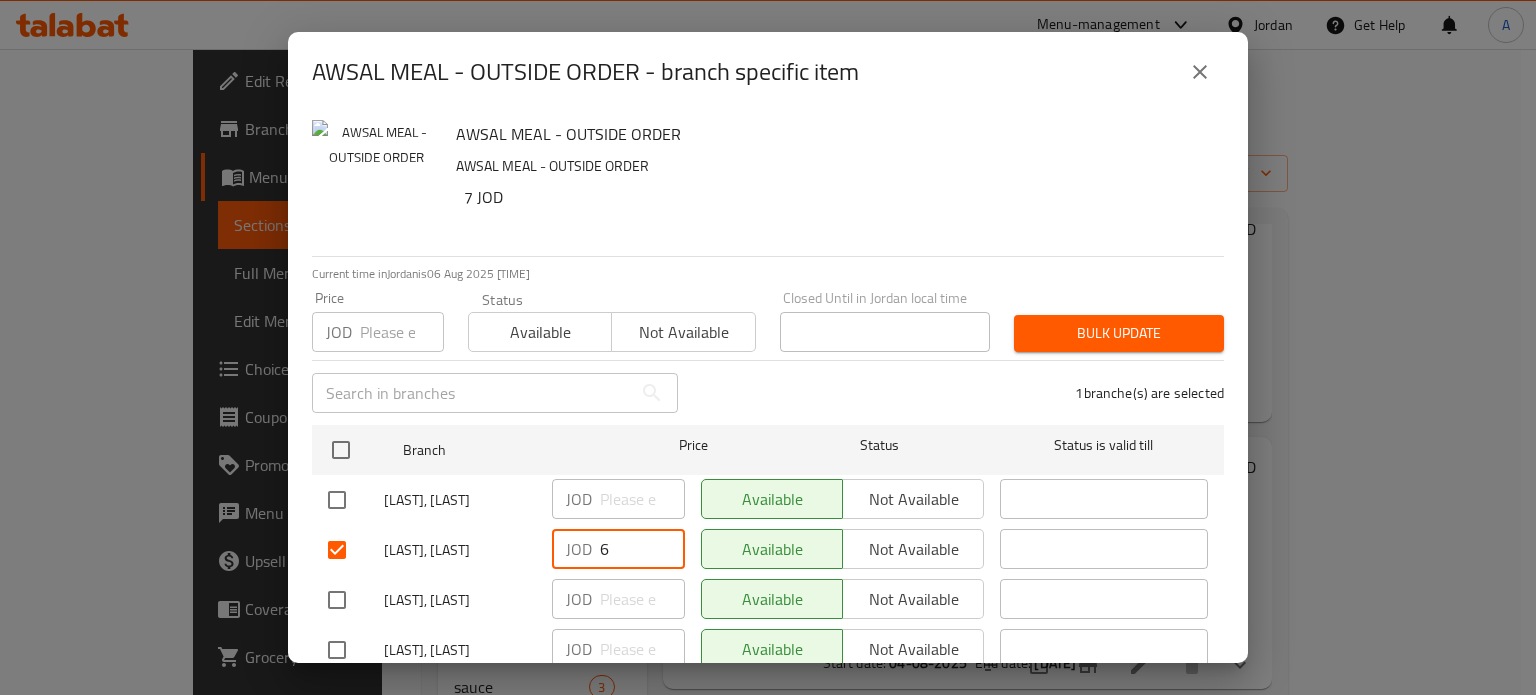 click on "6" at bounding box center (642, 549) 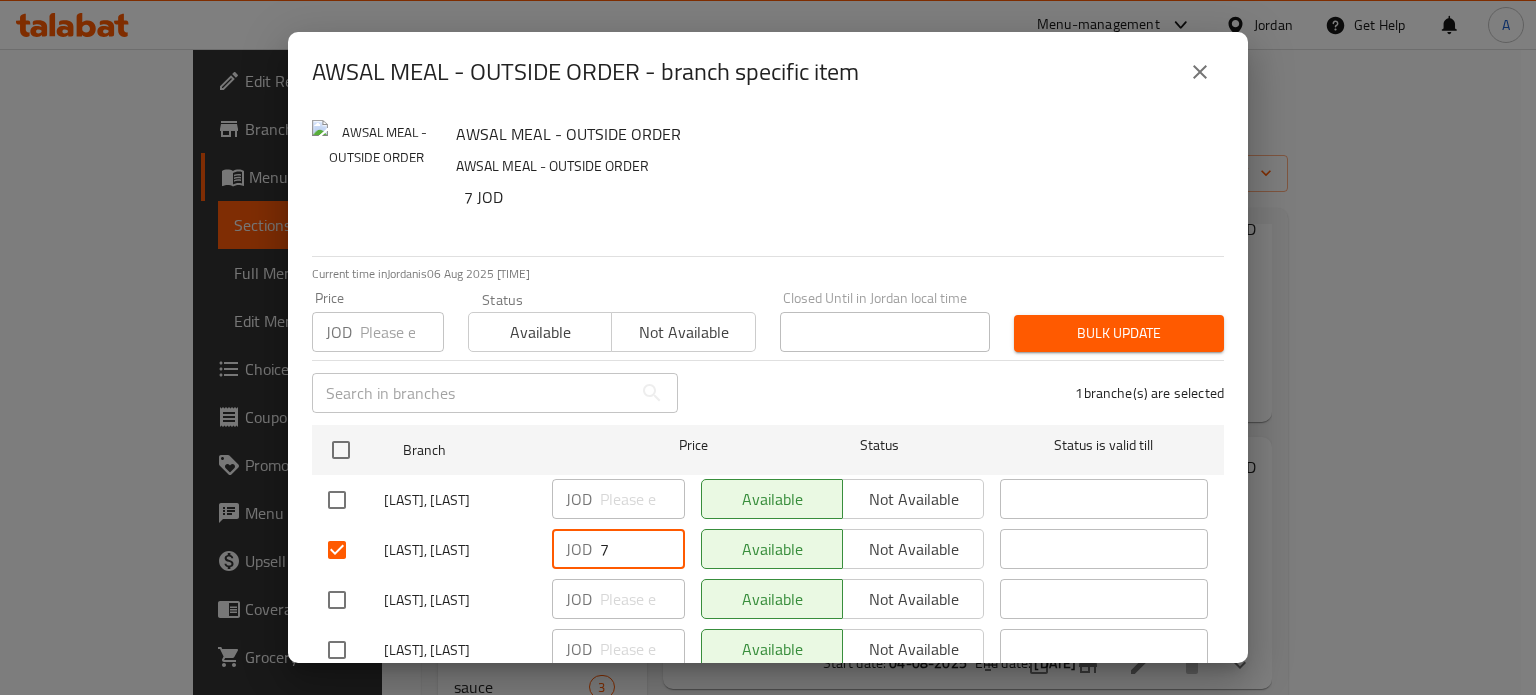click on "7" at bounding box center (642, 549) 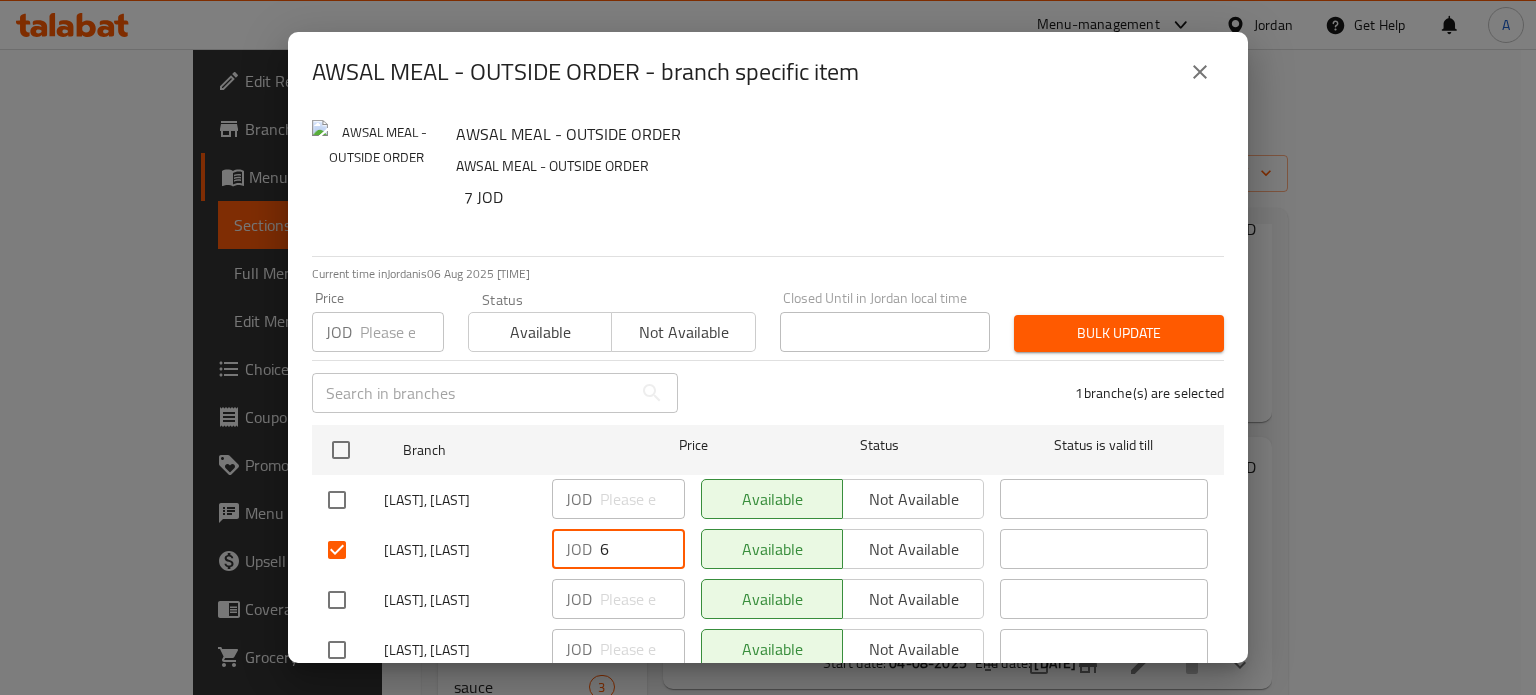 type on "6" 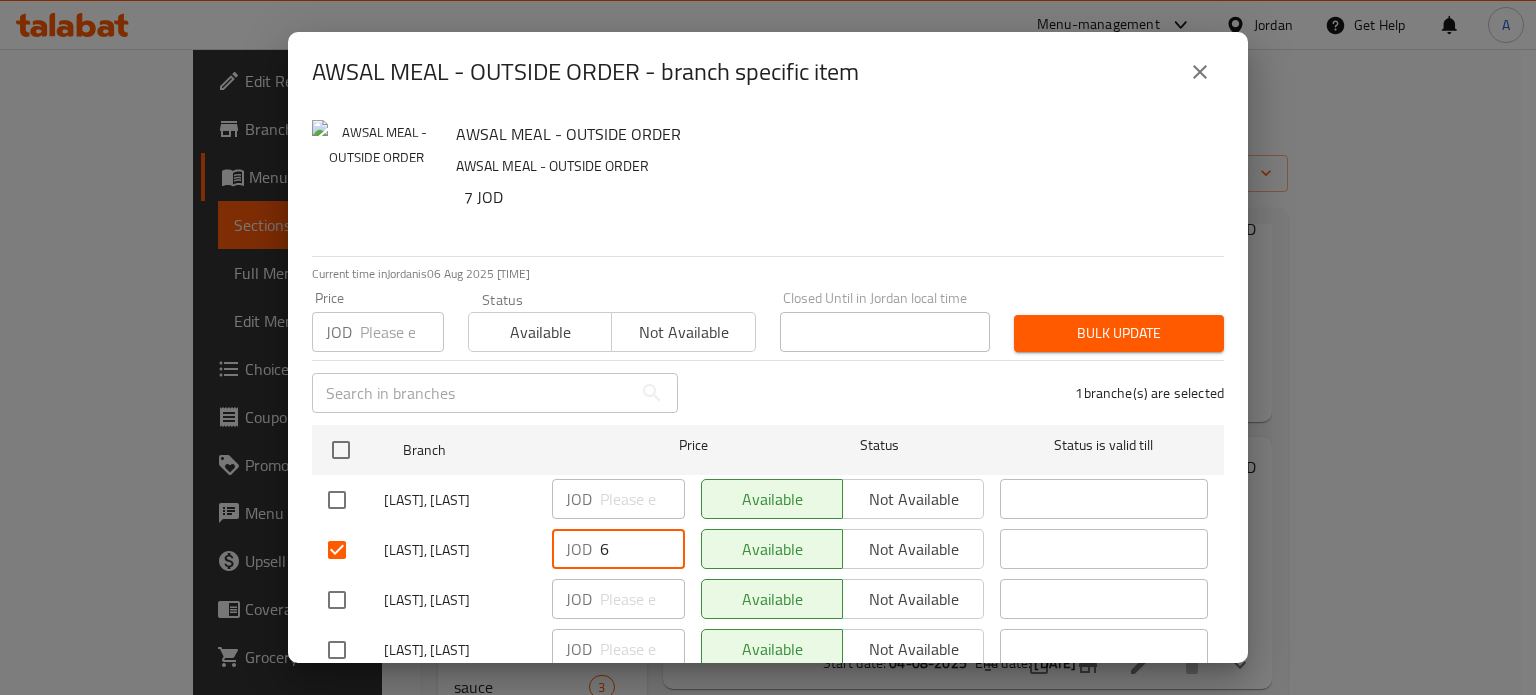 click on "6" at bounding box center (642, 549) 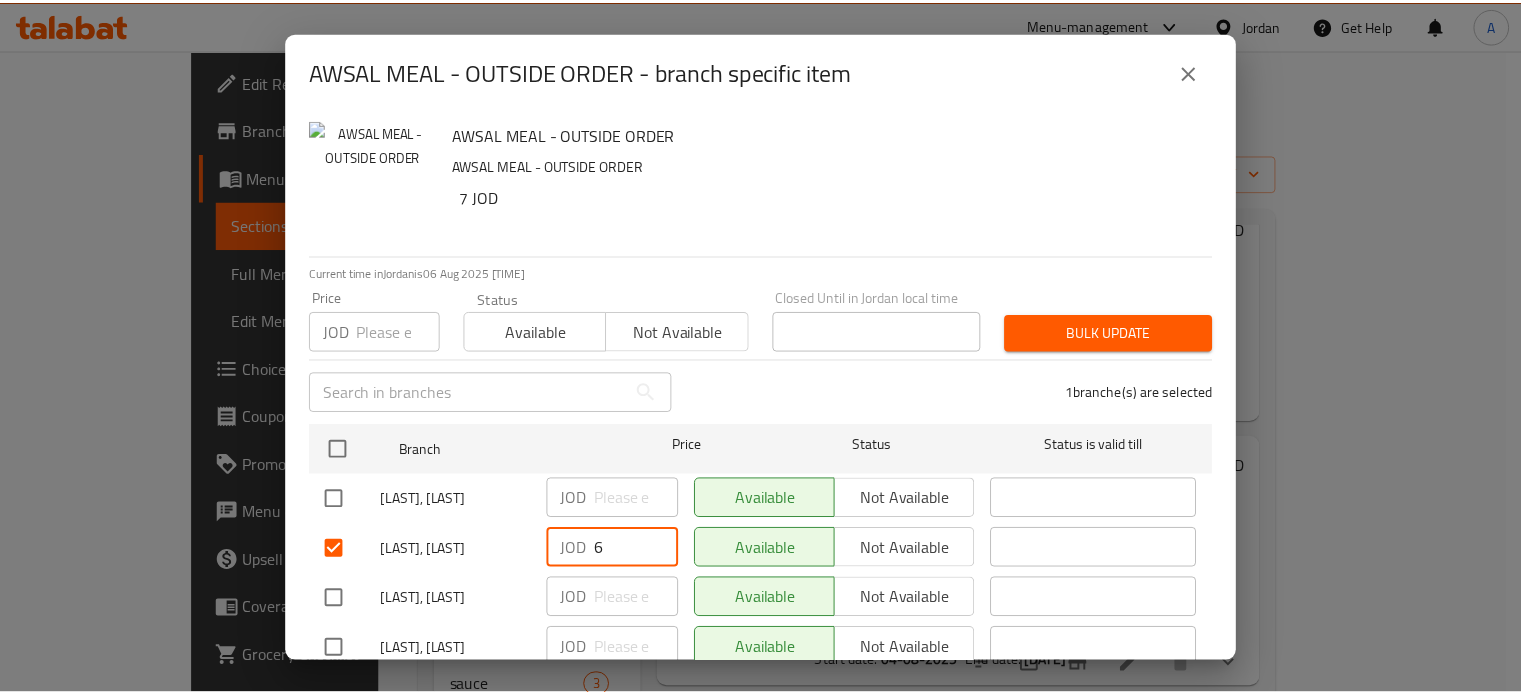 scroll, scrollTop: 215, scrollLeft: 0, axis: vertical 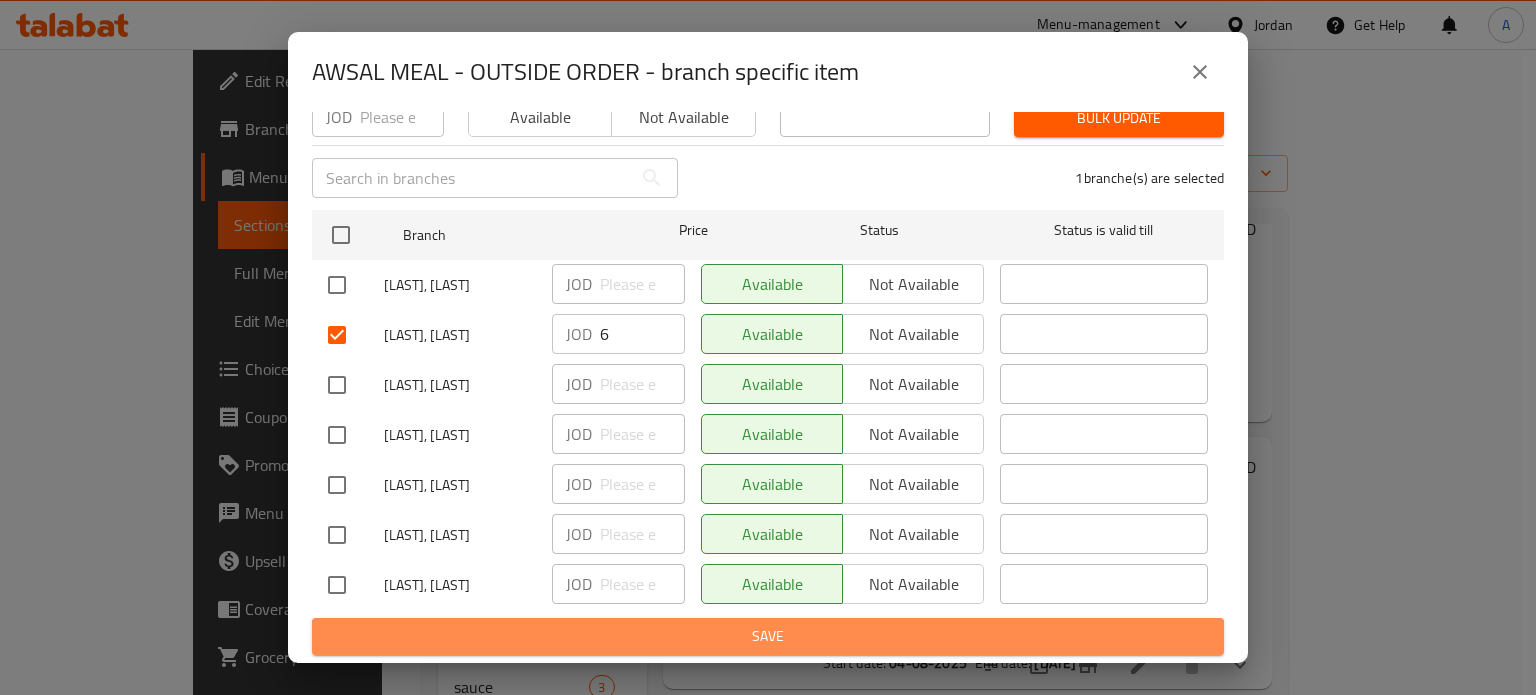 click on "Save" at bounding box center [768, 636] 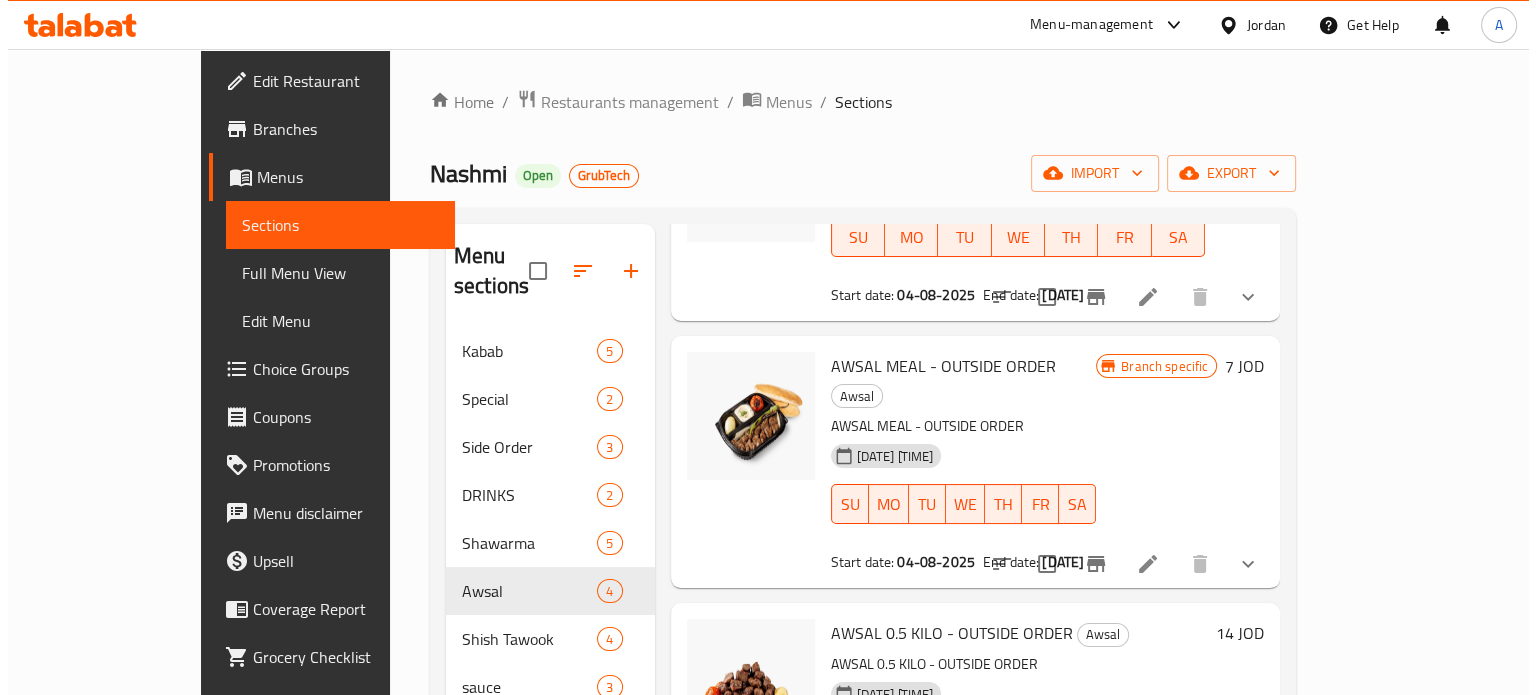 scroll, scrollTop: 220, scrollLeft: 0, axis: vertical 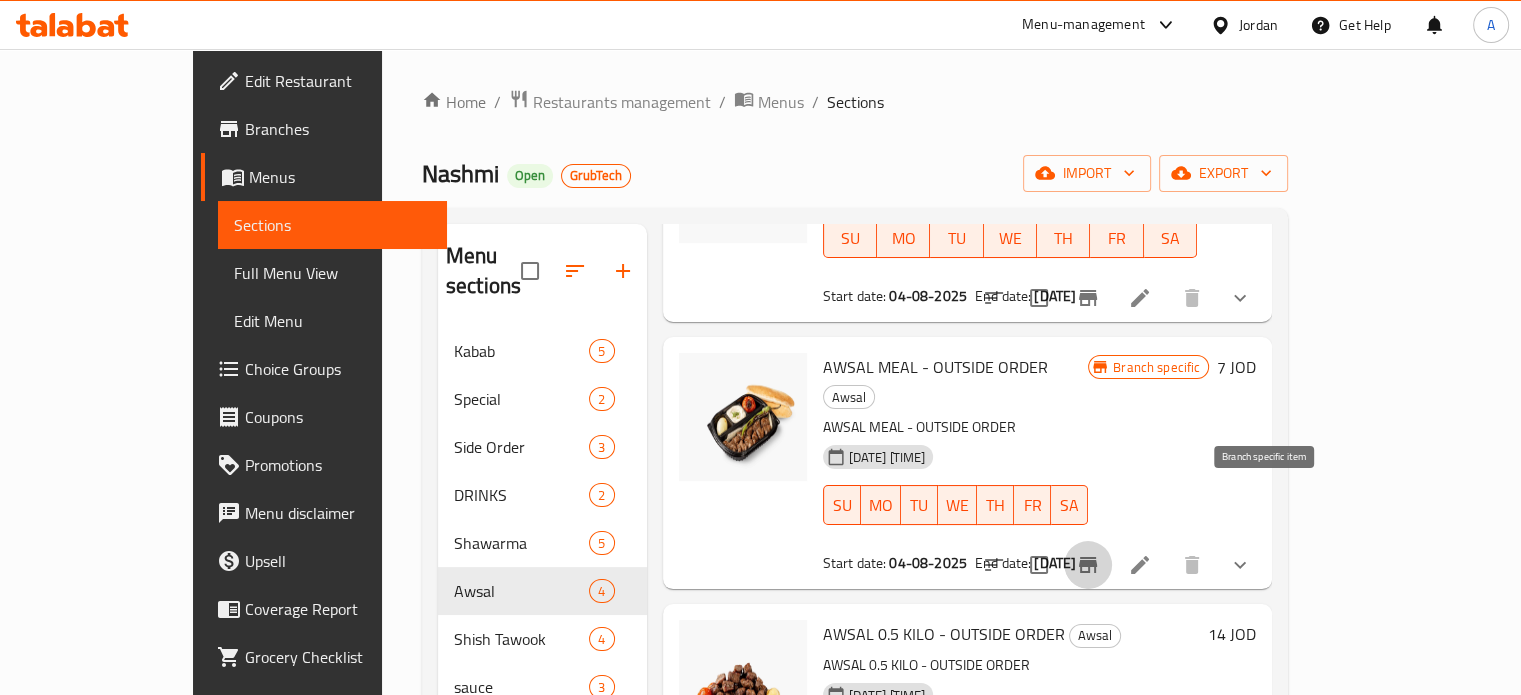 click 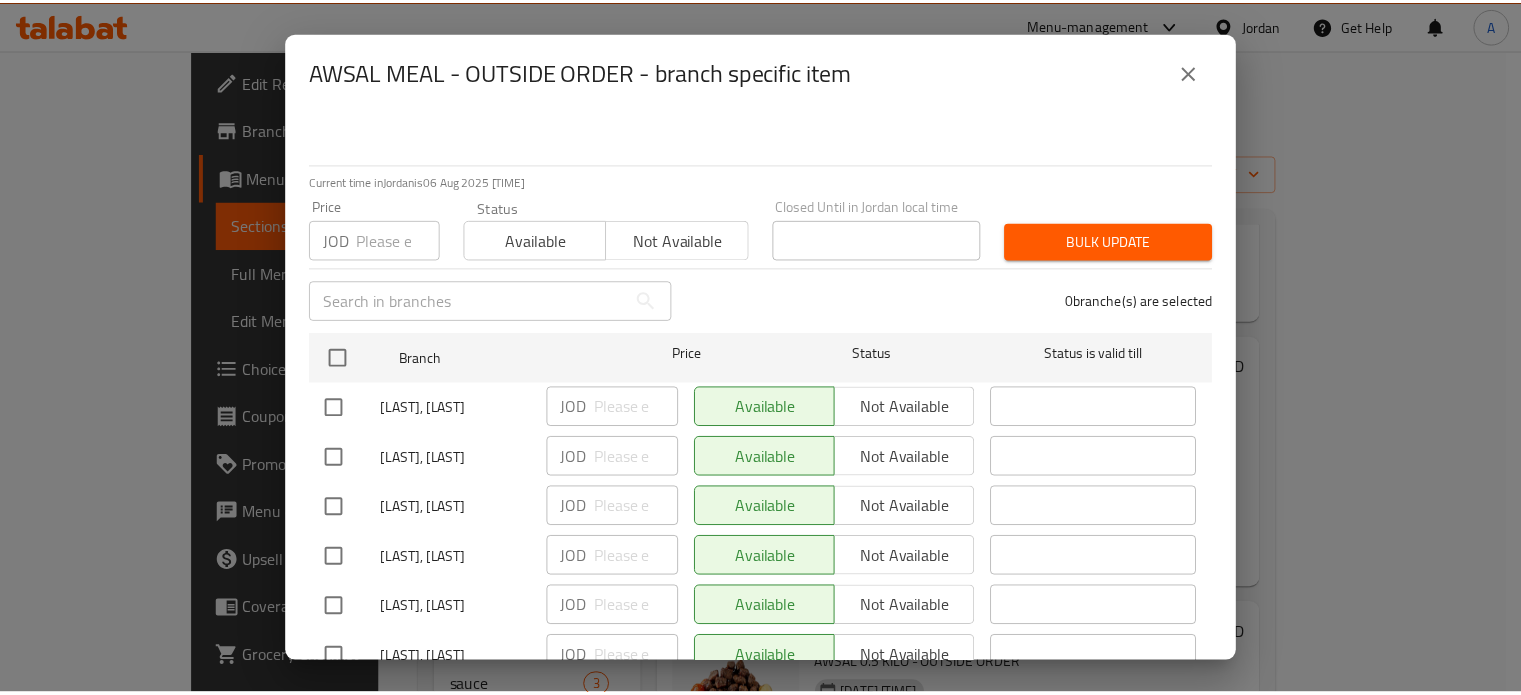 scroll, scrollTop: 215, scrollLeft: 0, axis: vertical 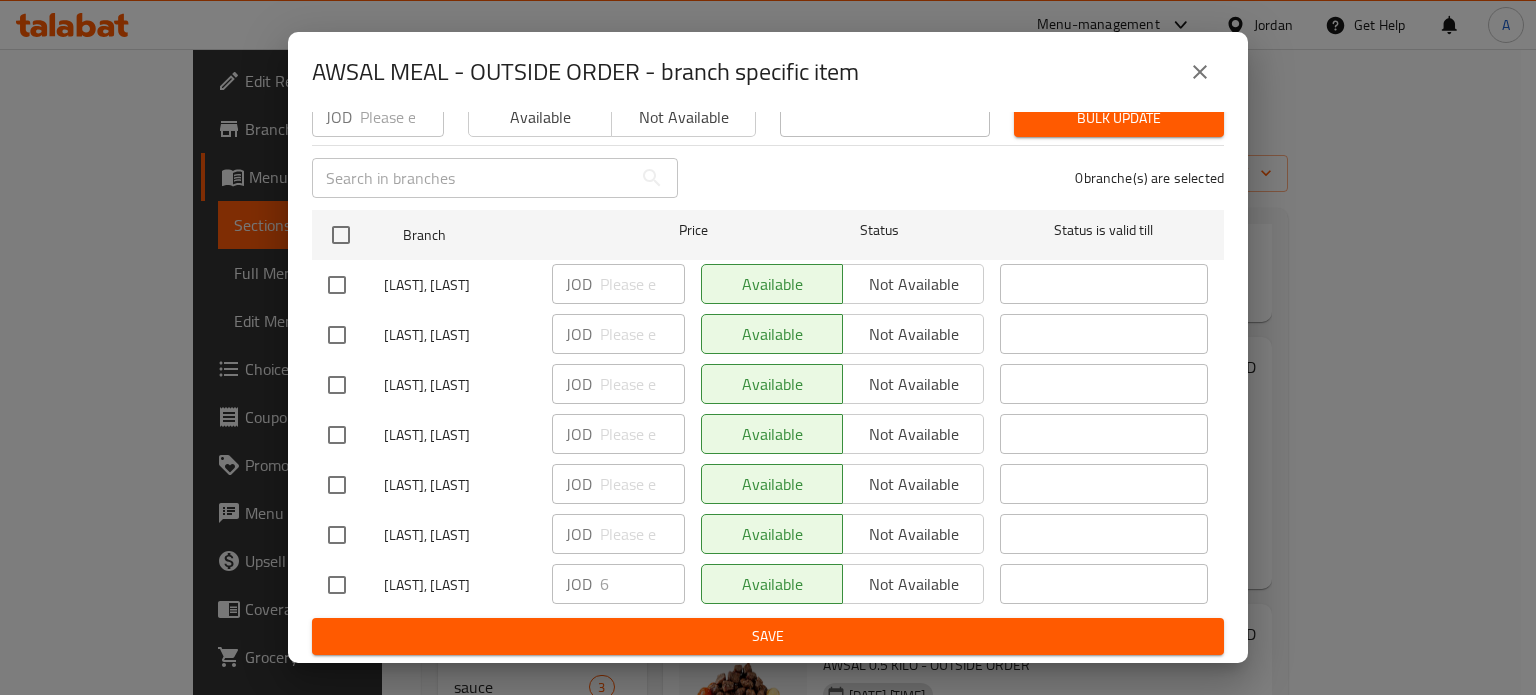 click at bounding box center (337, 585) 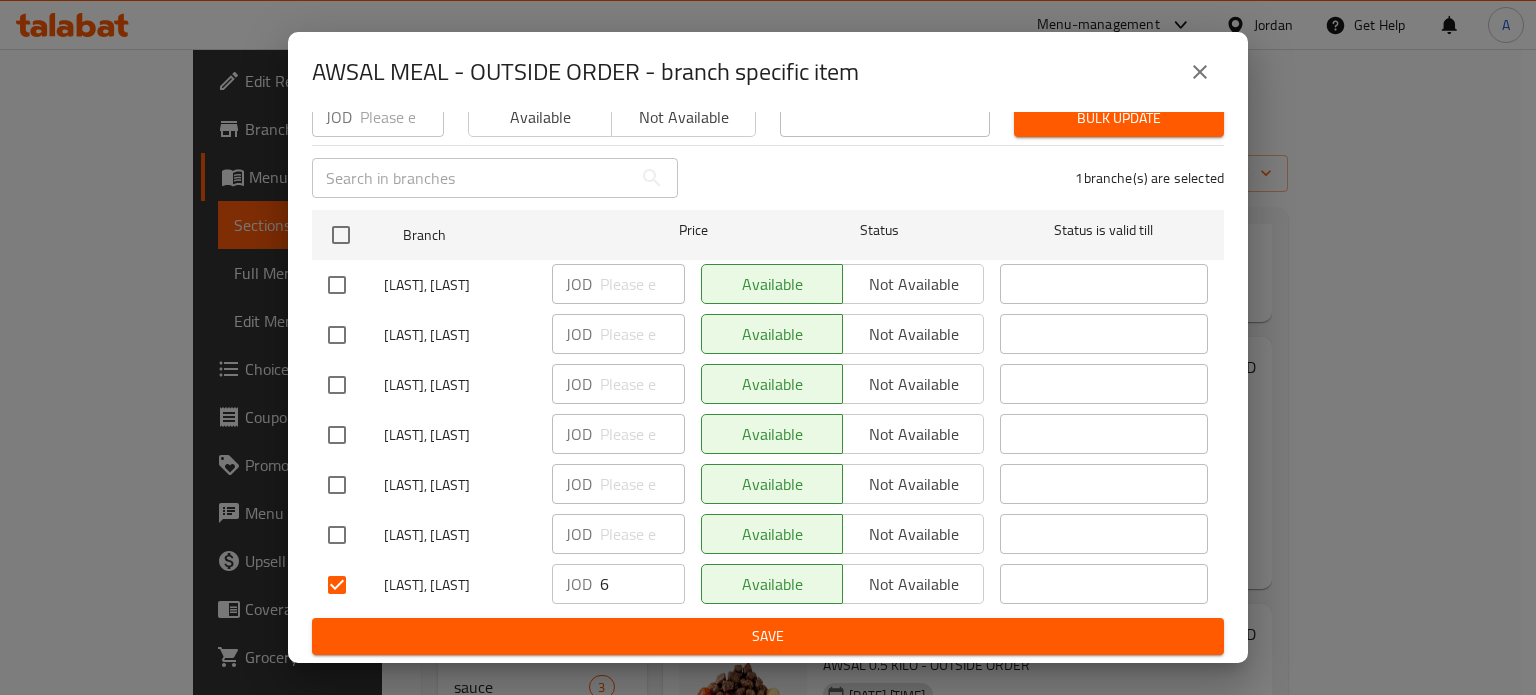 click on "6" at bounding box center (642, 584) 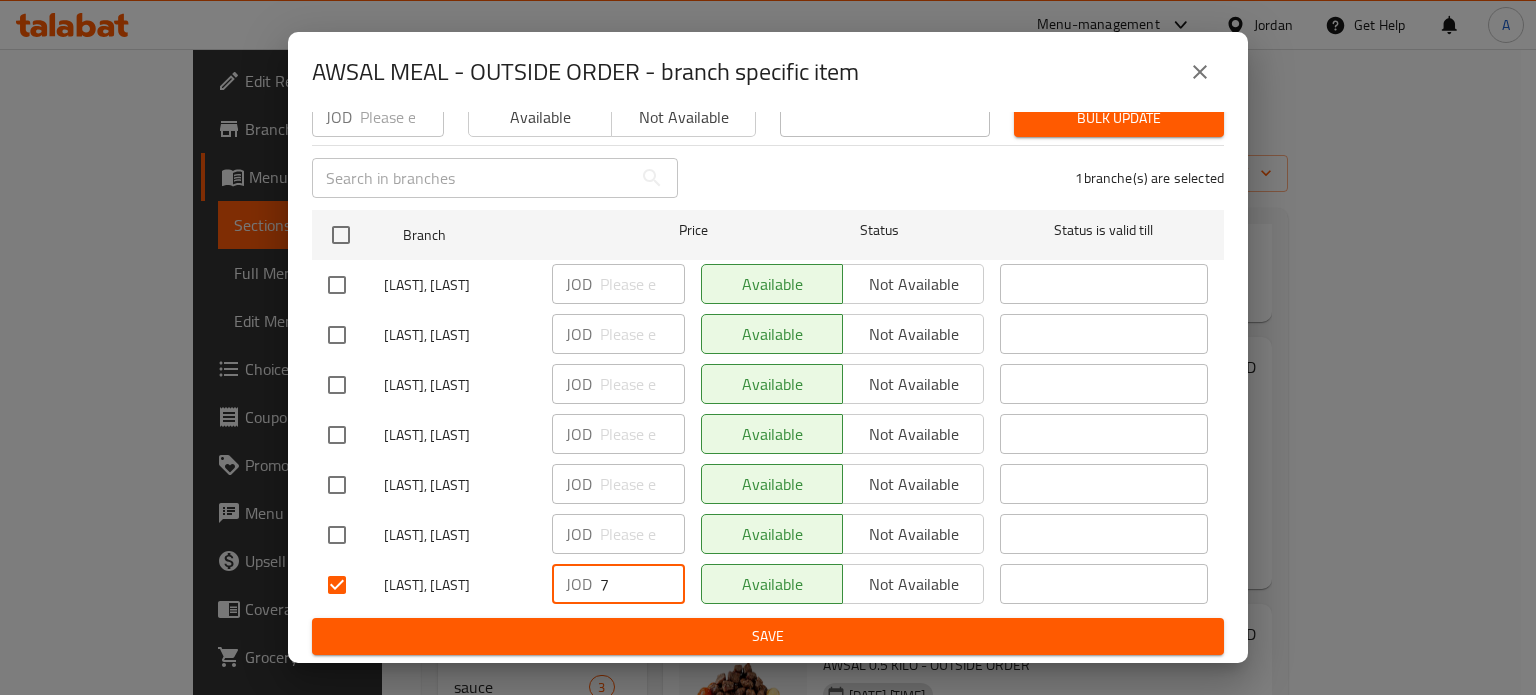 click on "7" at bounding box center [642, 584] 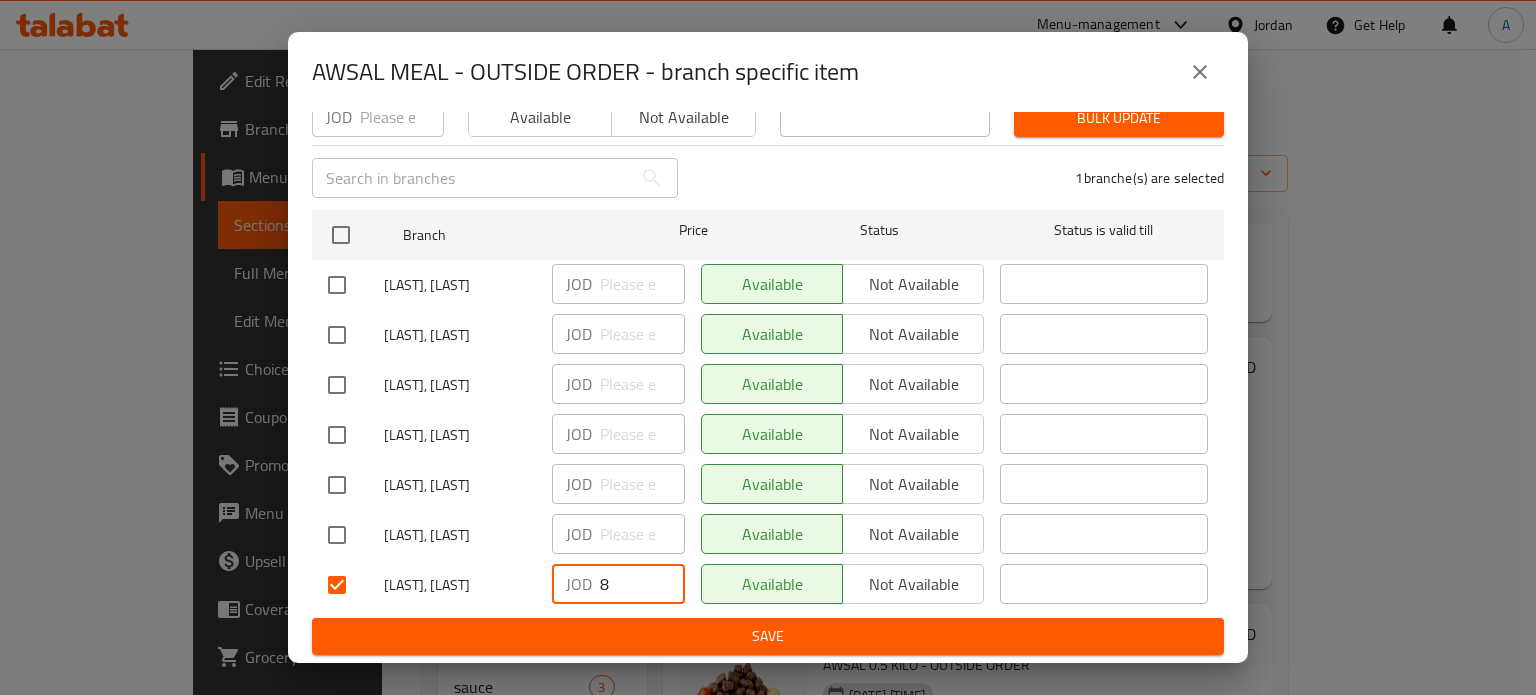 type on "8" 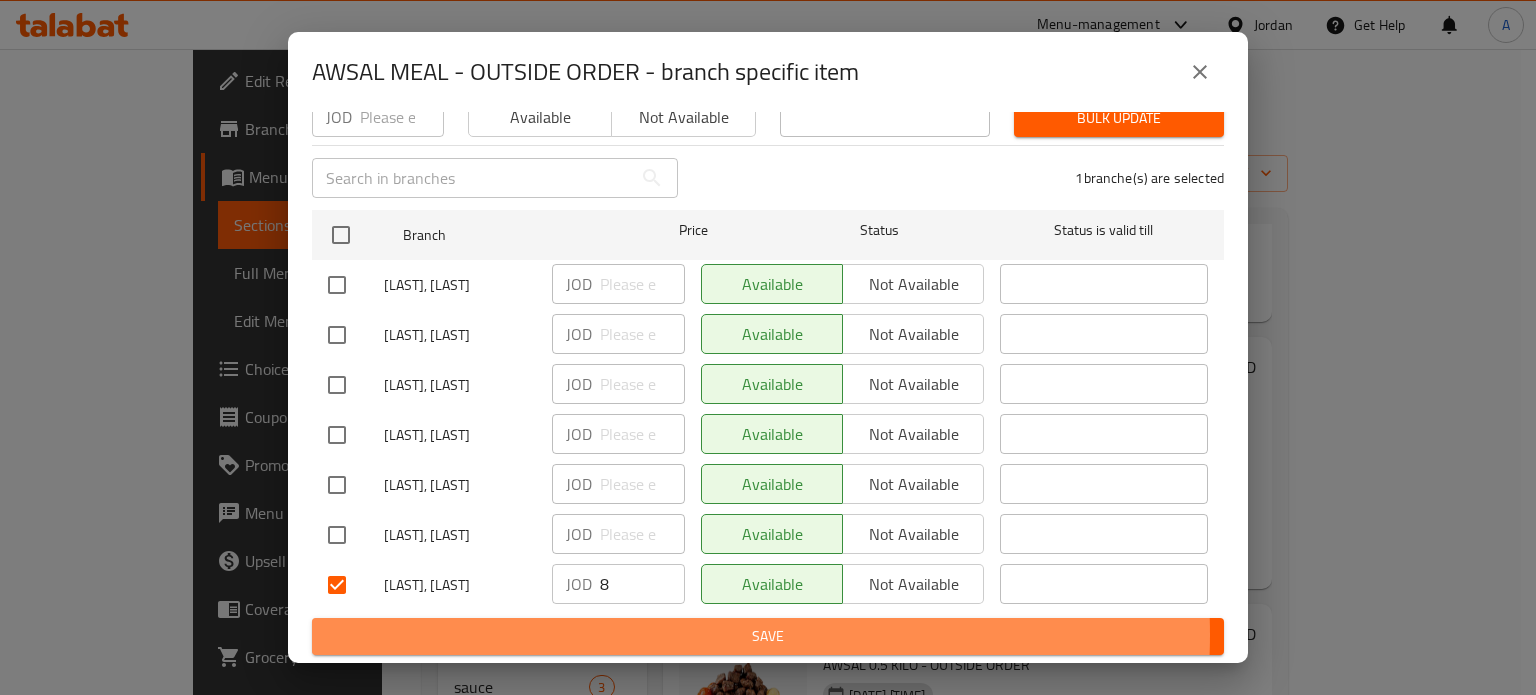 click on "Save" at bounding box center [768, 636] 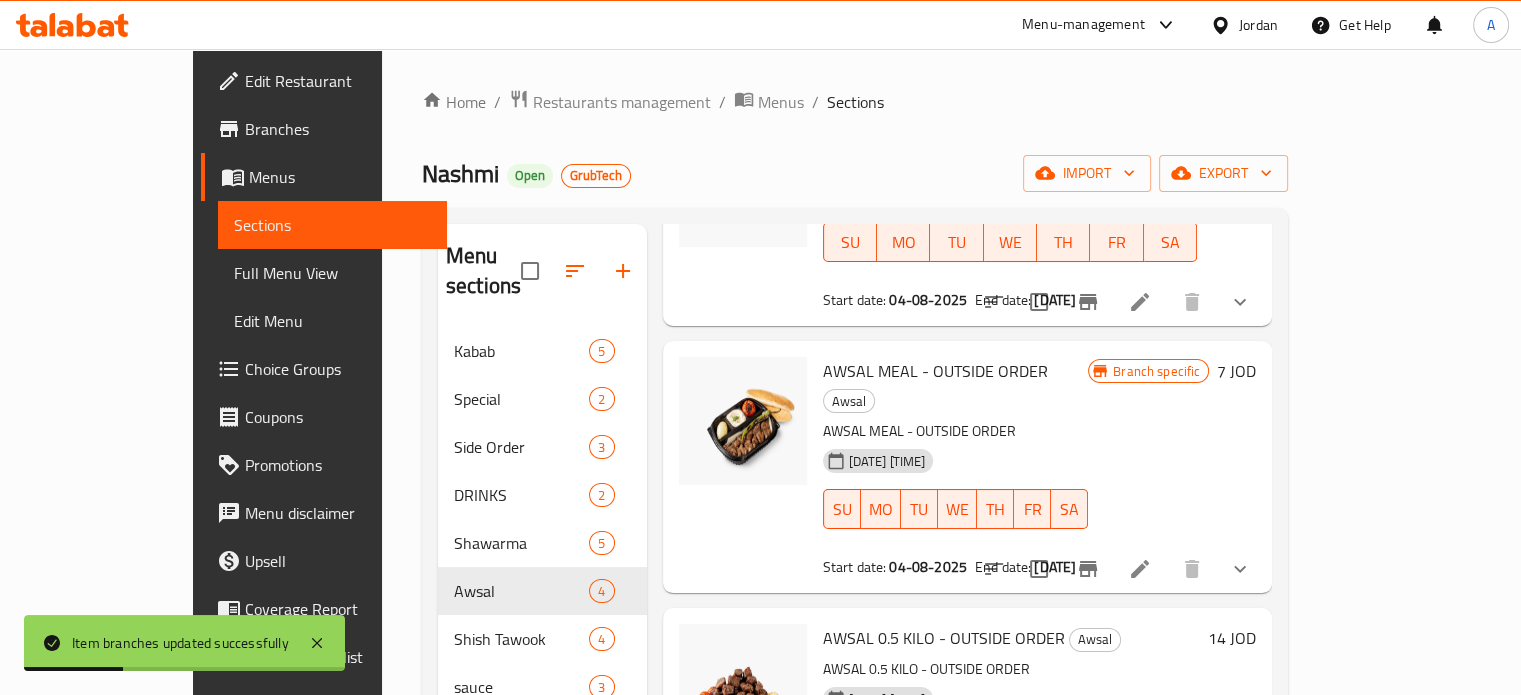 scroll, scrollTop: 216, scrollLeft: 0, axis: vertical 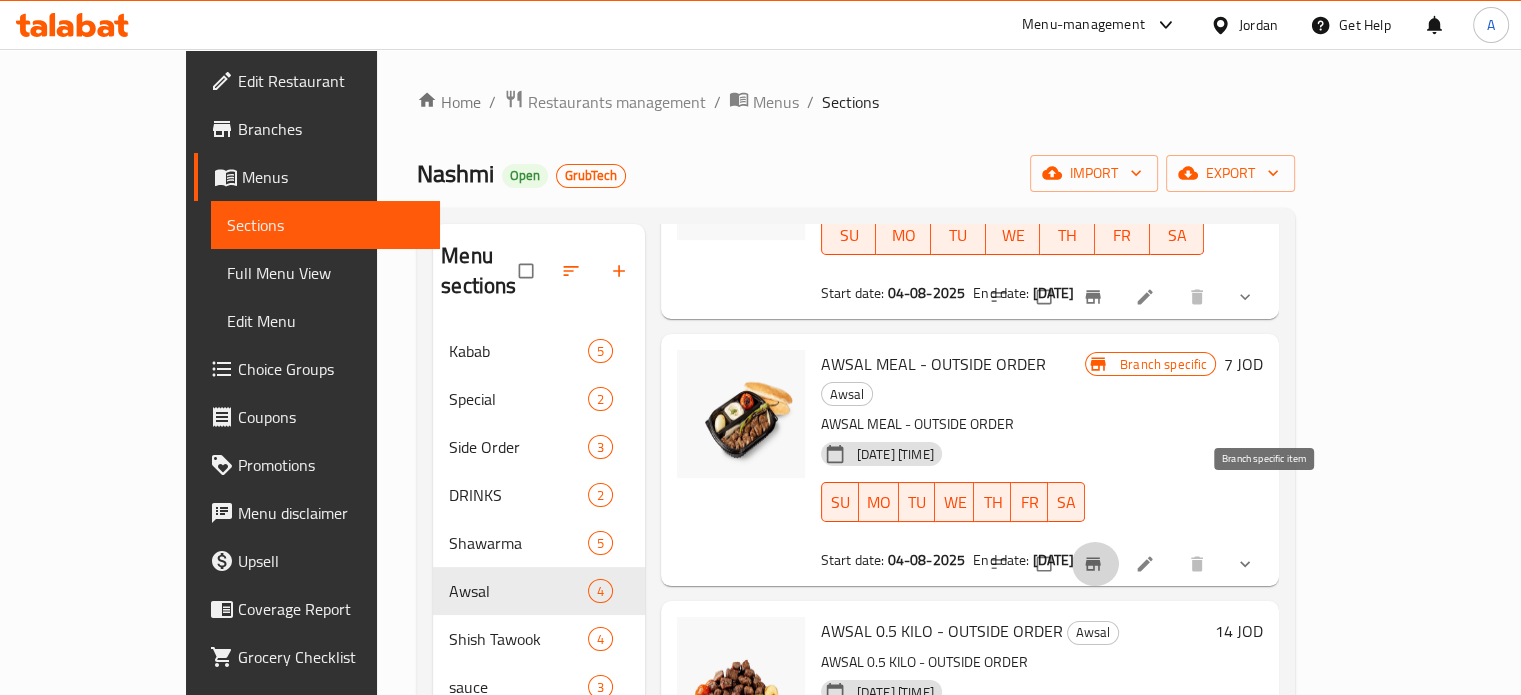 click at bounding box center (1095, 564) 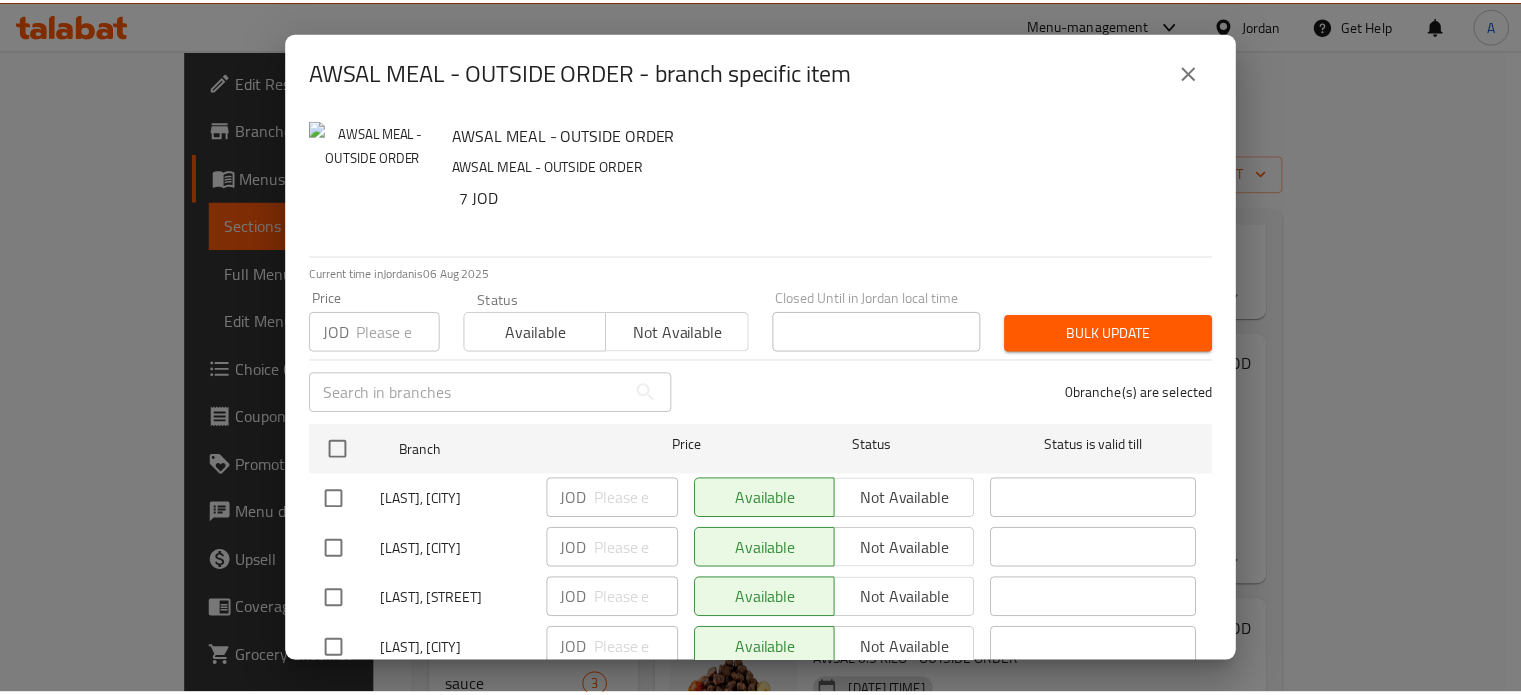 scroll, scrollTop: 215, scrollLeft: 0, axis: vertical 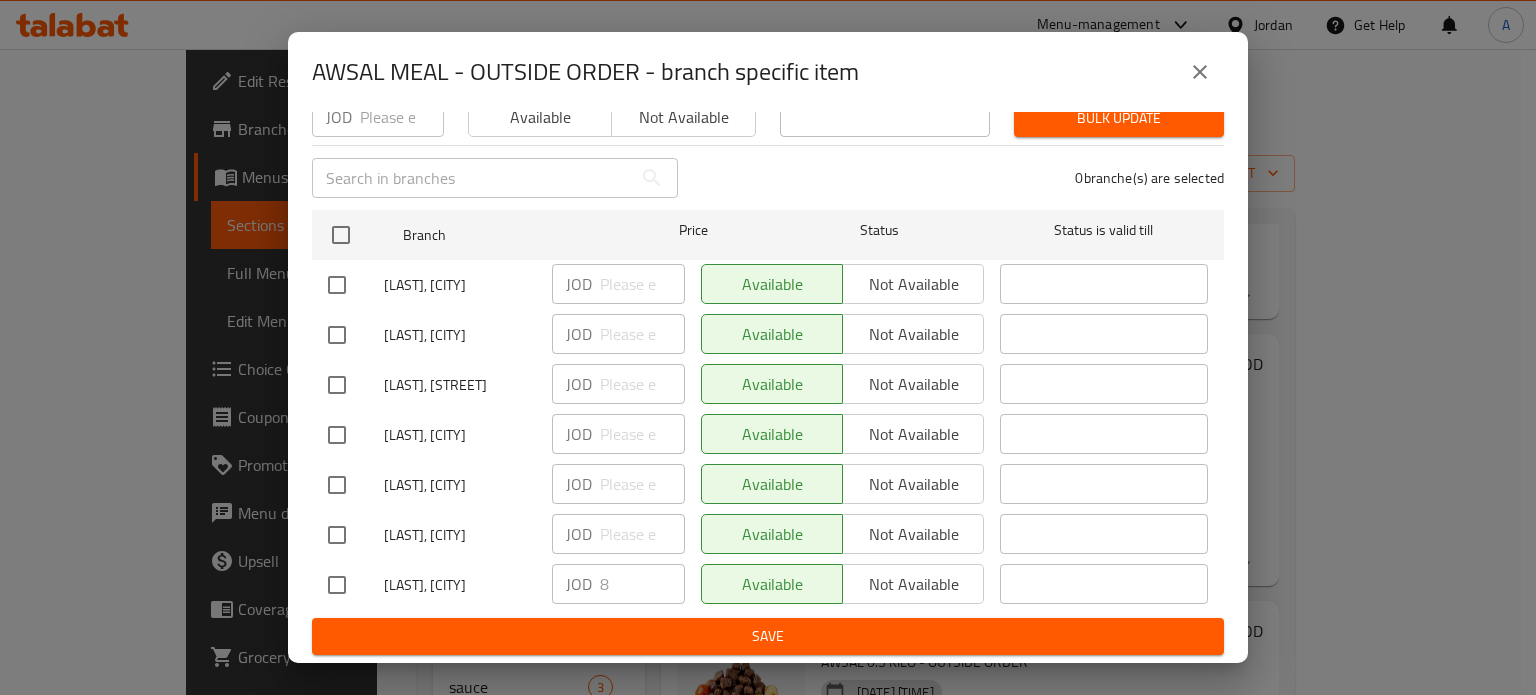 click at bounding box center (337, 585) 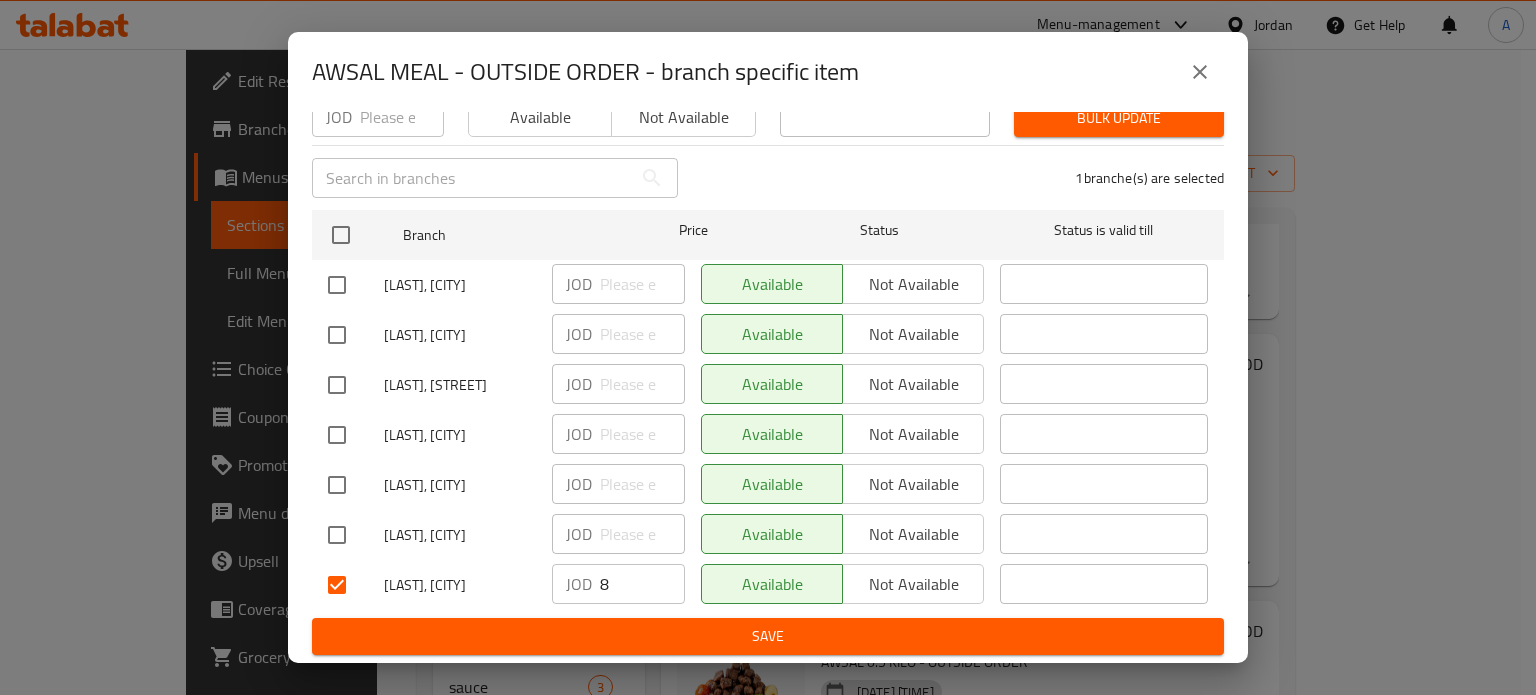 click on "8" at bounding box center (642, 584) 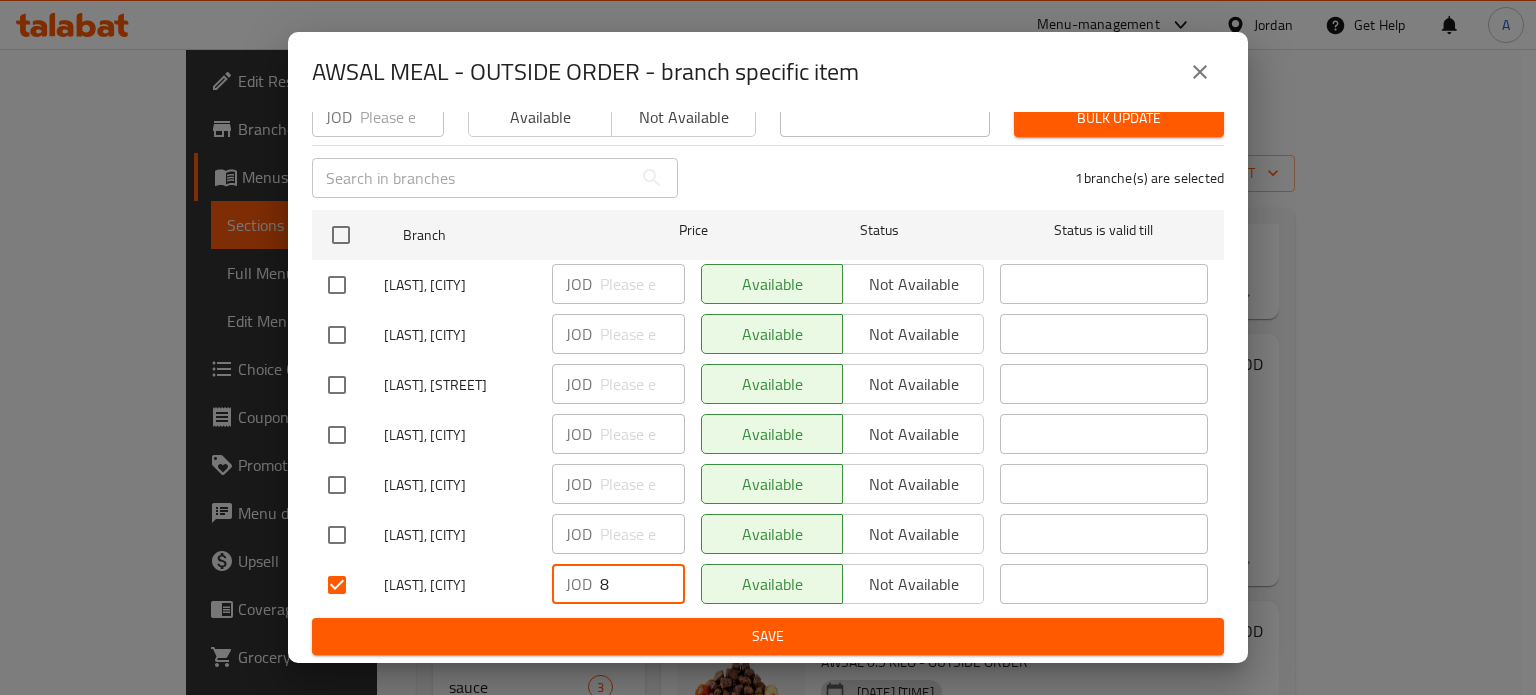 click on "8" at bounding box center (642, 584) 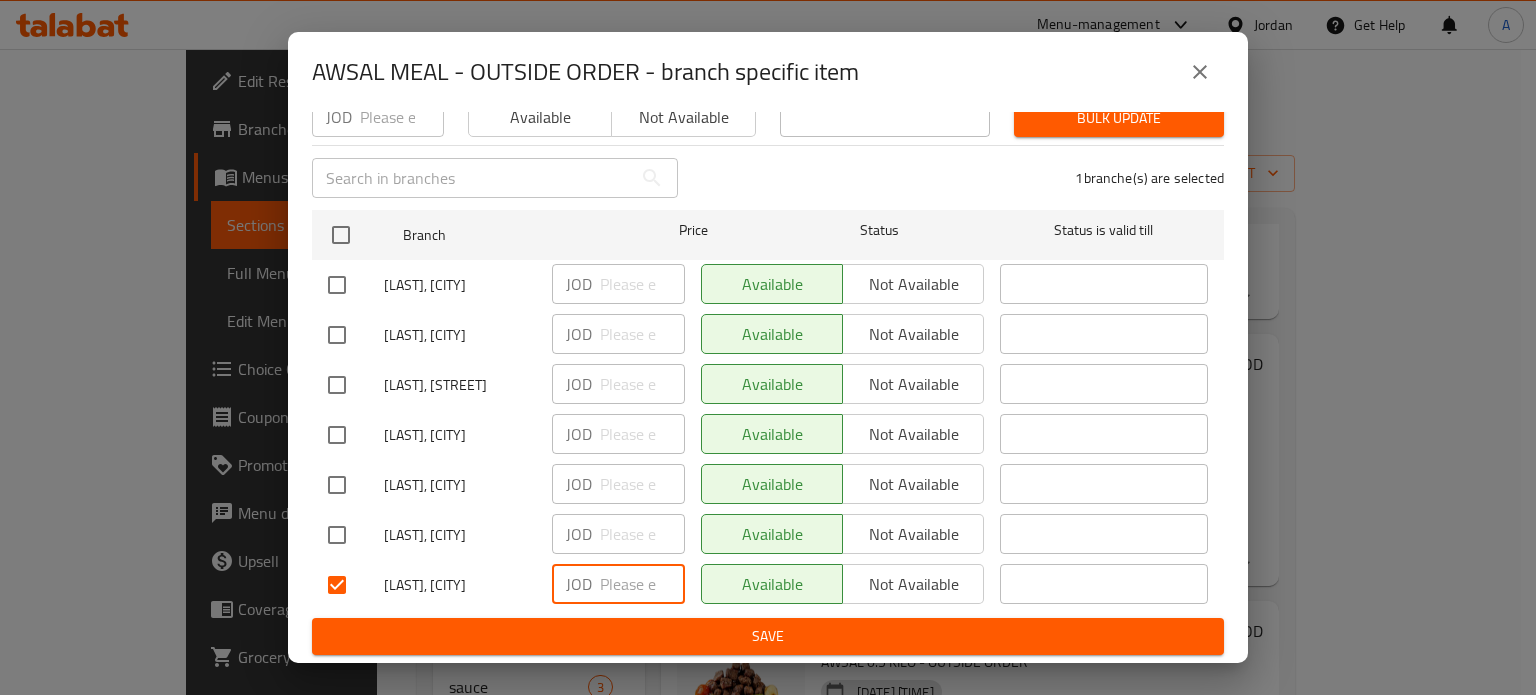 type 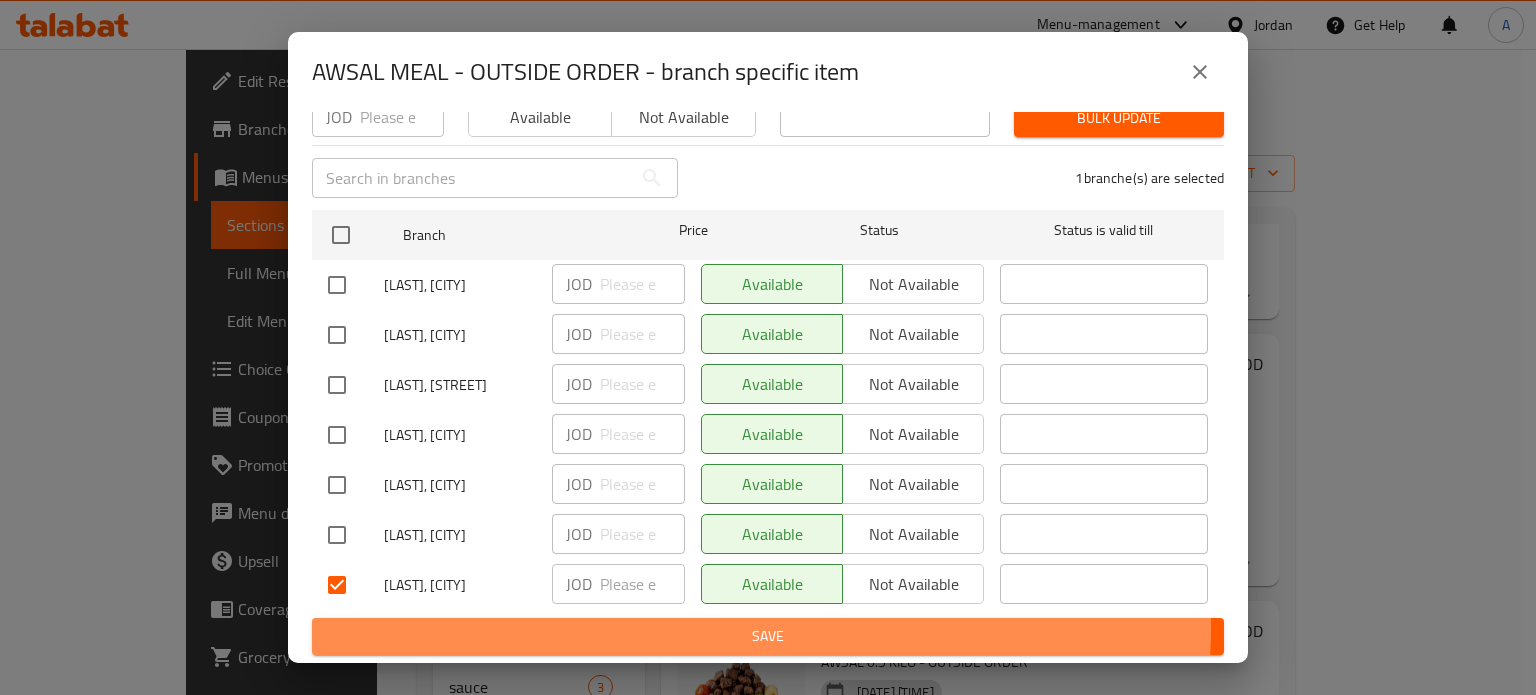 click on "Save" at bounding box center (768, 636) 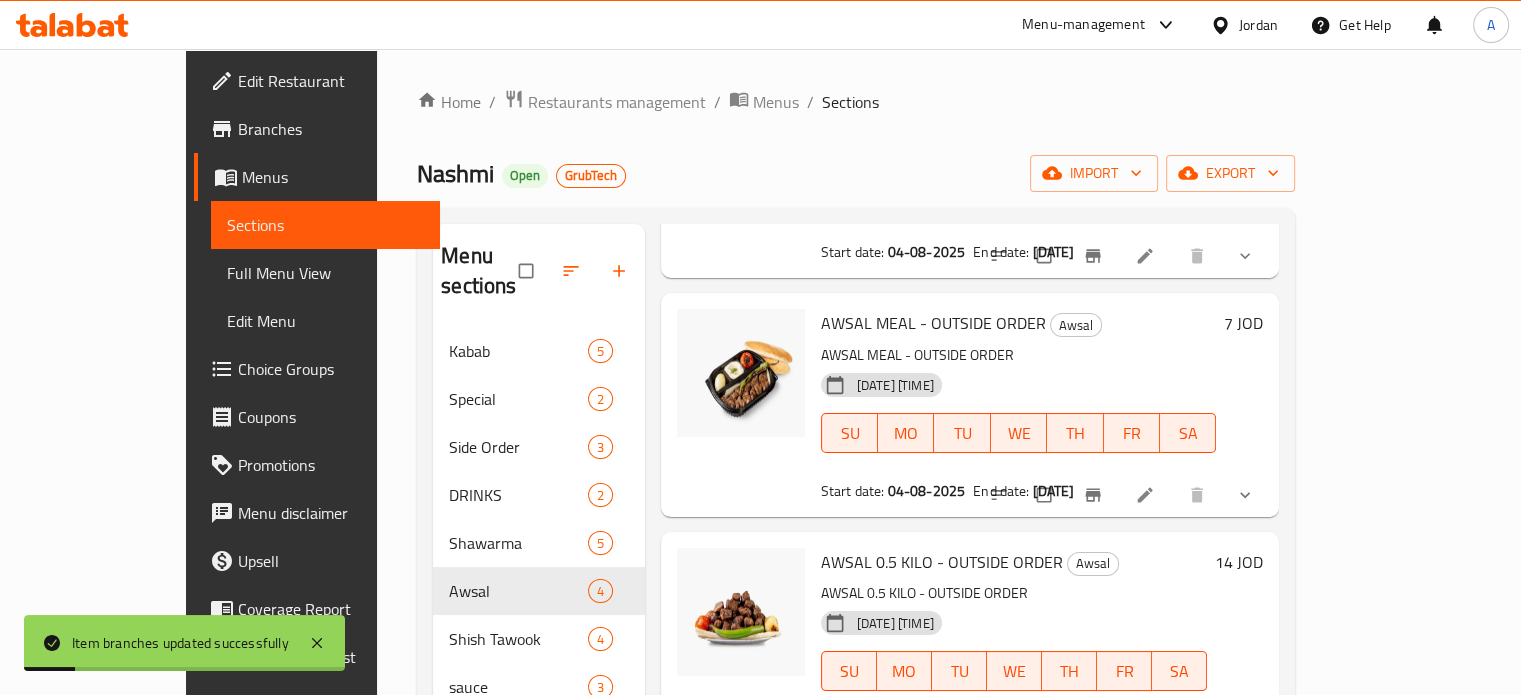 scroll, scrollTop: 264, scrollLeft: 0, axis: vertical 